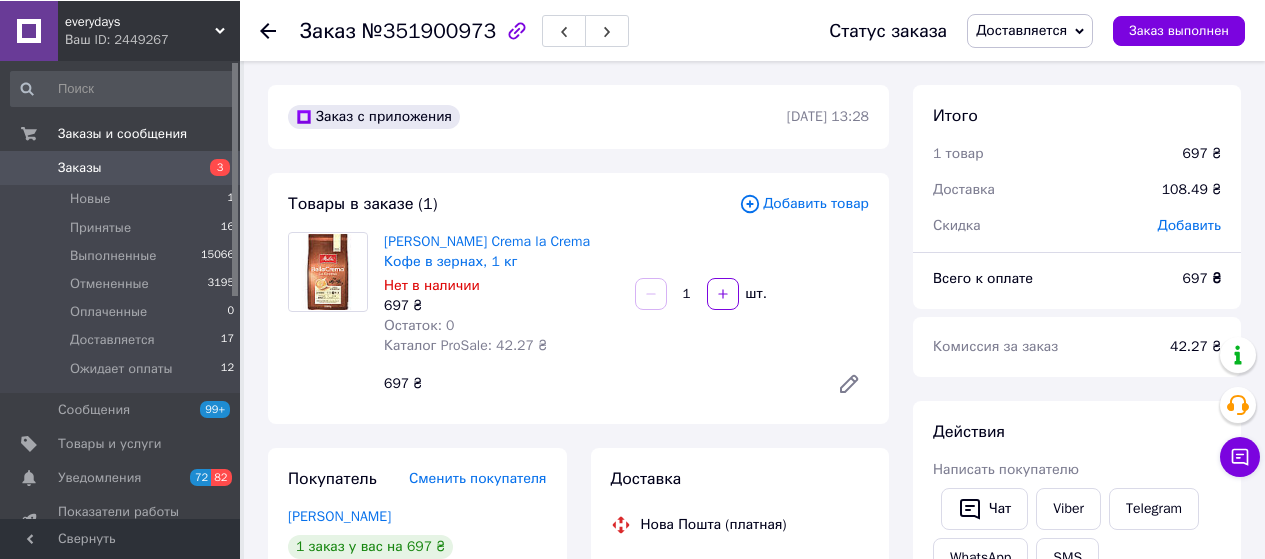 scroll, scrollTop: 0, scrollLeft: 0, axis: both 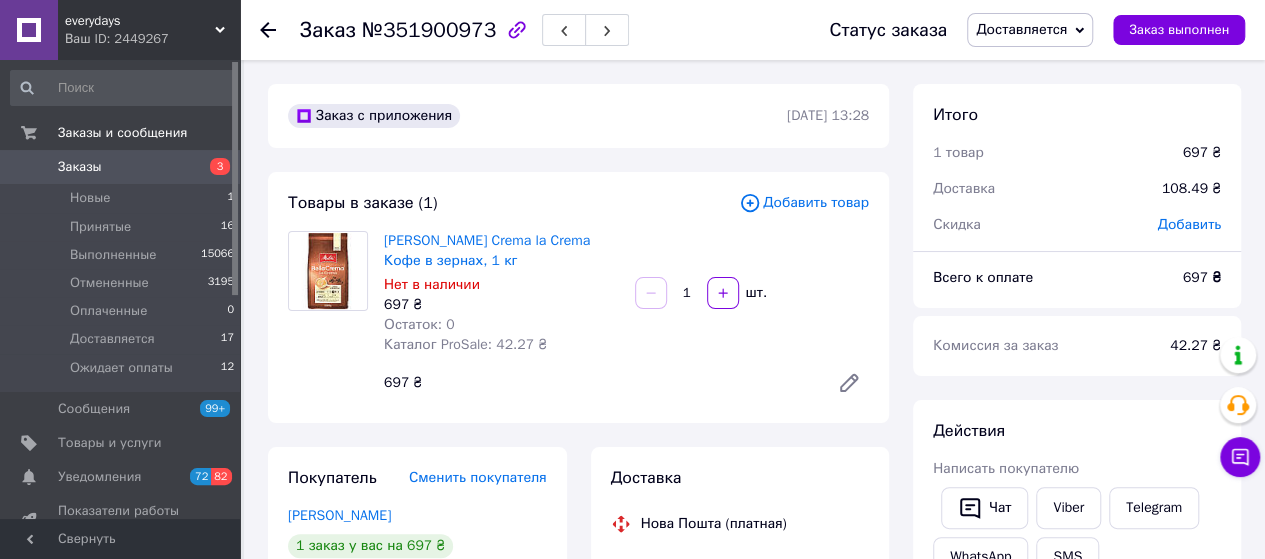 click on "Заказы 3" at bounding box center [123, 167] 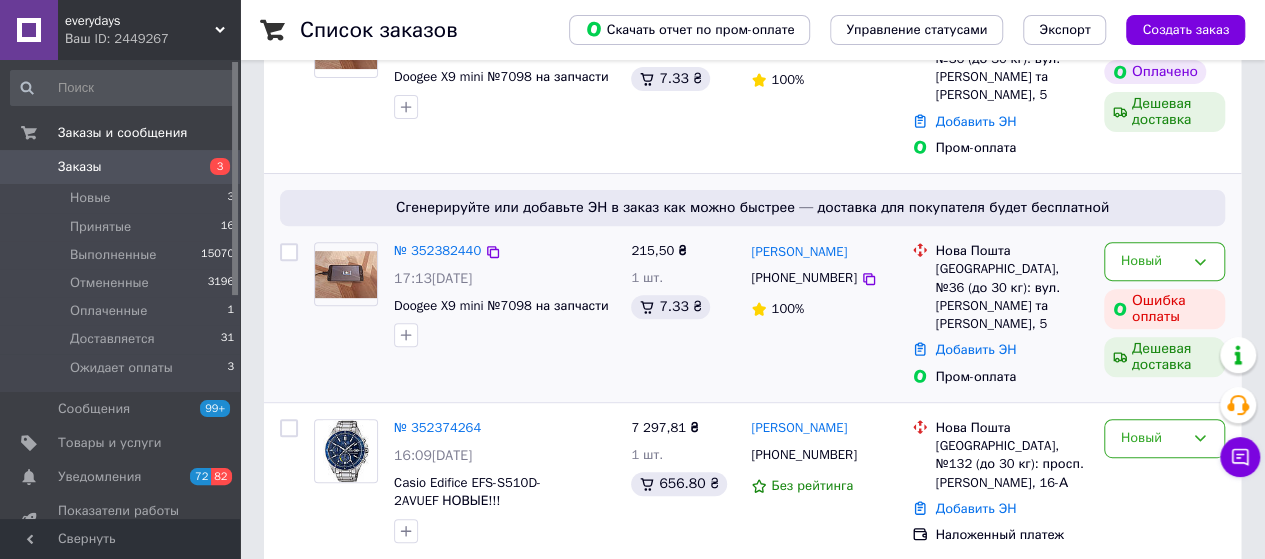 scroll, scrollTop: 0, scrollLeft: 0, axis: both 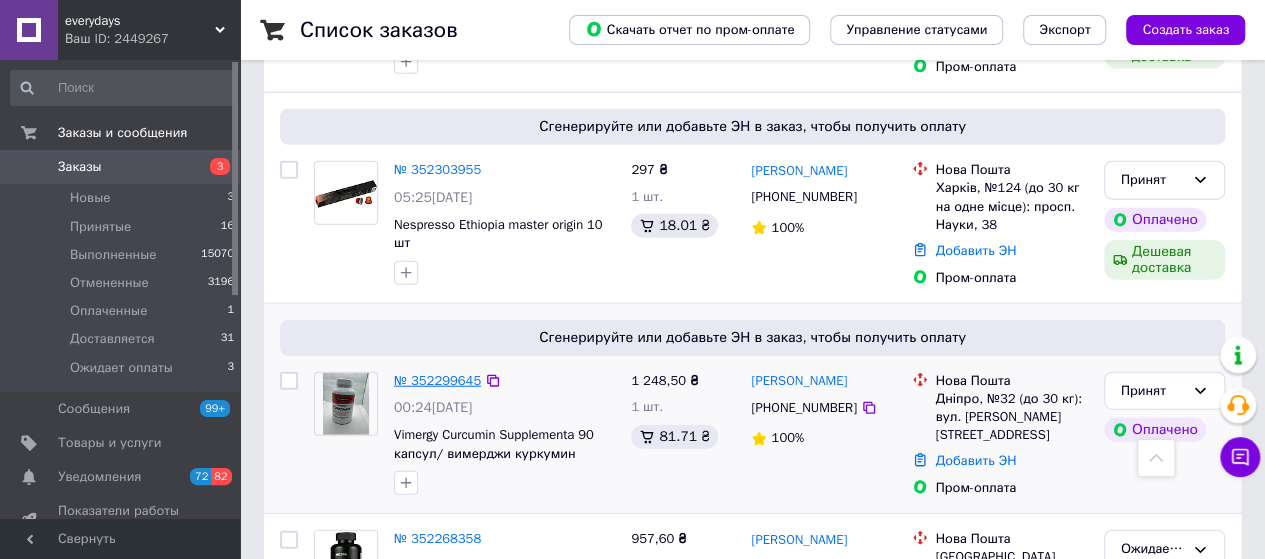 click on "№ 352299645" at bounding box center [437, 380] 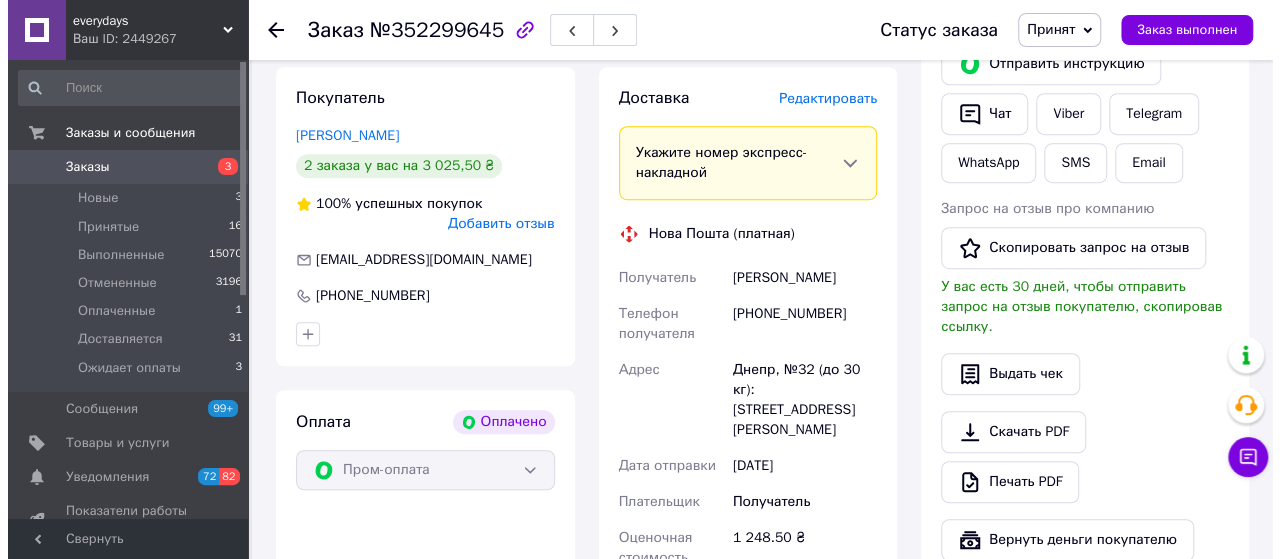 scroll, scrollTop: 392, scrollLeft: 0, axis: vertical 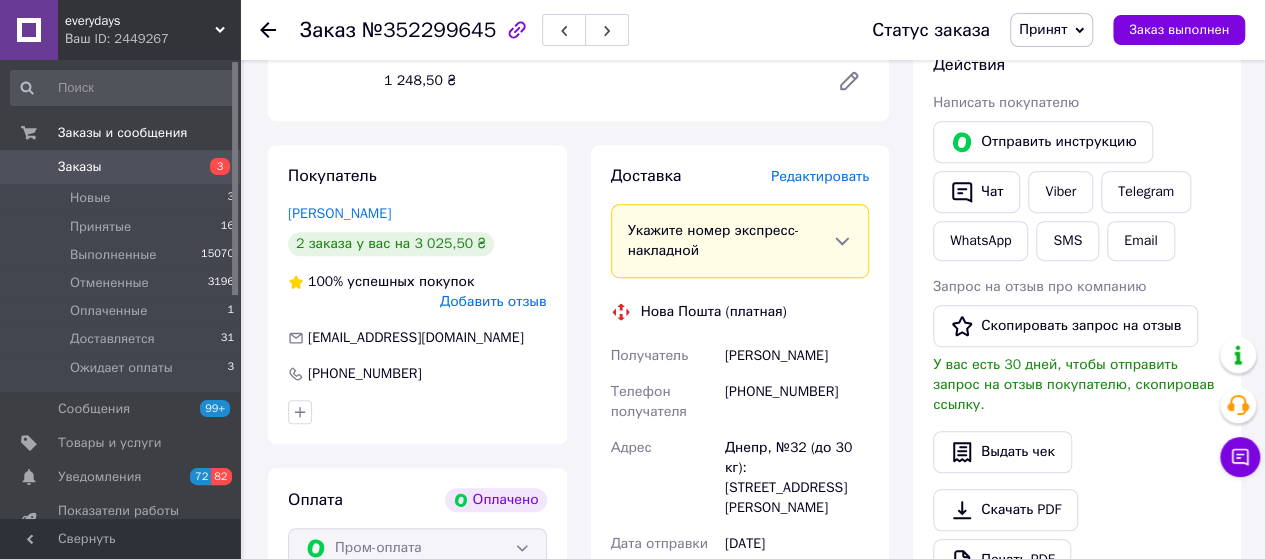 click on "Редактировать" at bounding box center [820, 176] 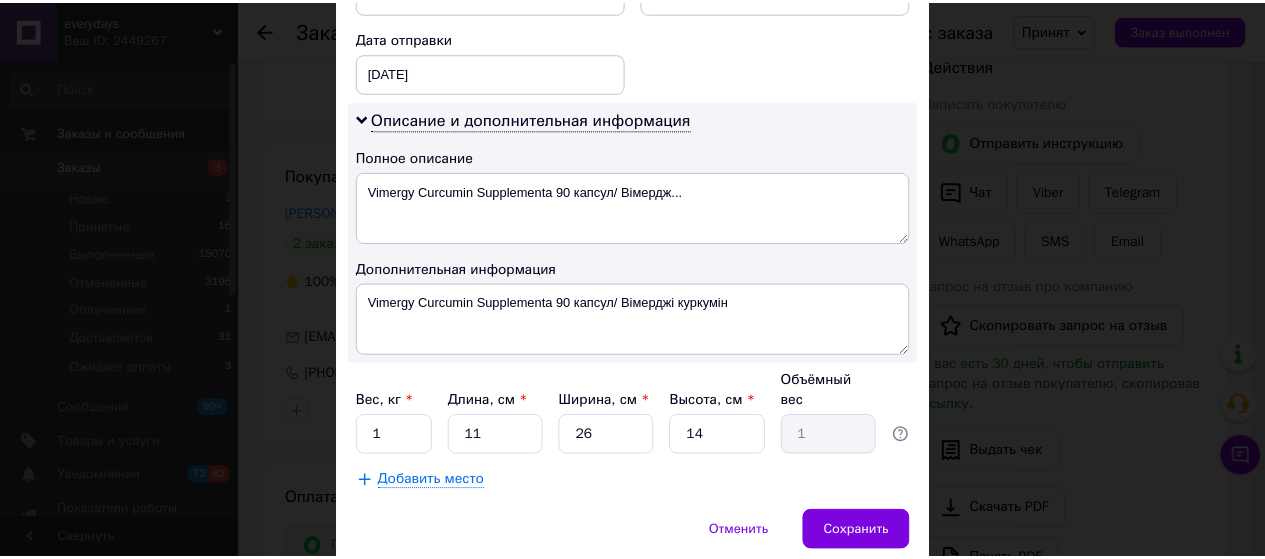 scroll, scrollTop: 982, scrollLeft: 0, axis: vertical 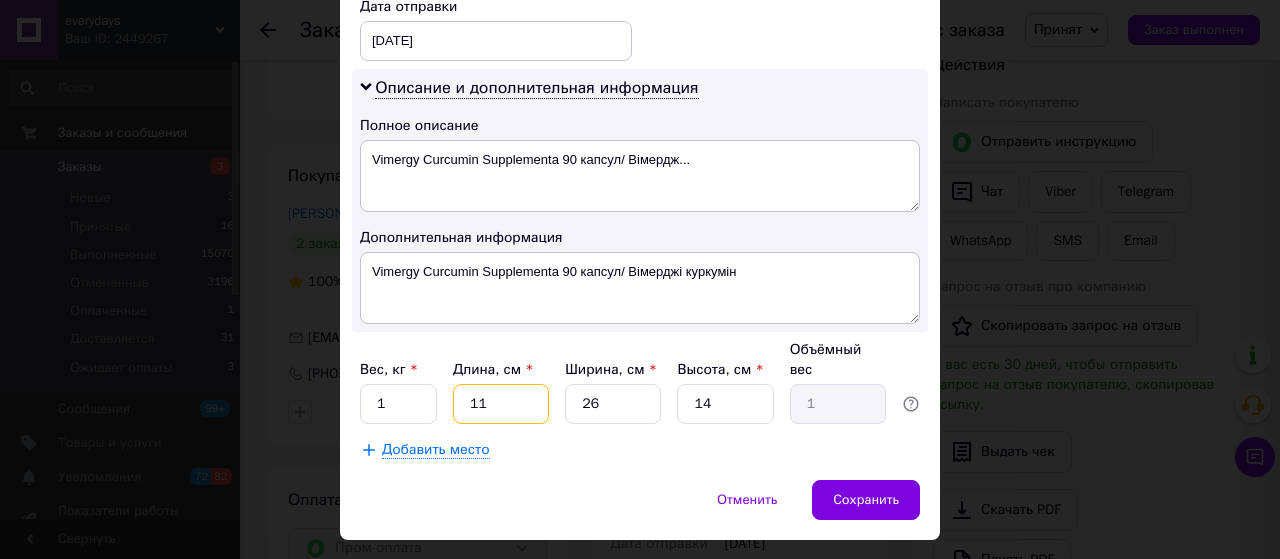 drag, startPoint x: 507, startPoint y: 370, endPoint x: 453, endPoint y: 359, distance: 55.108982 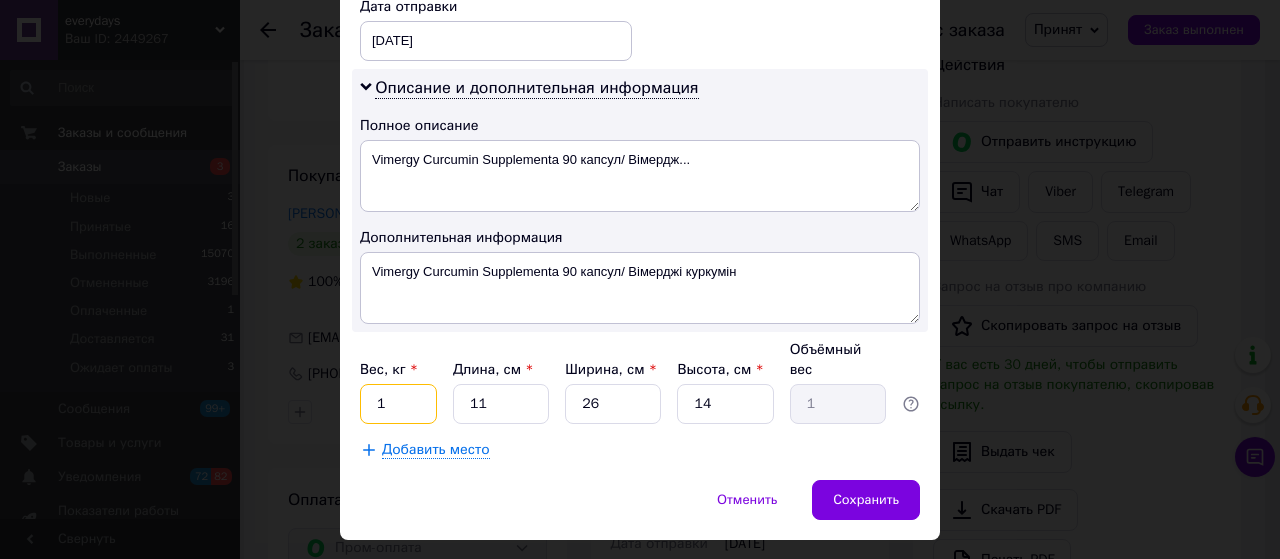drag, startPoint x: 405, startPoint y: 349, endPoint x: 368, endPoint y: 349, distance: 37 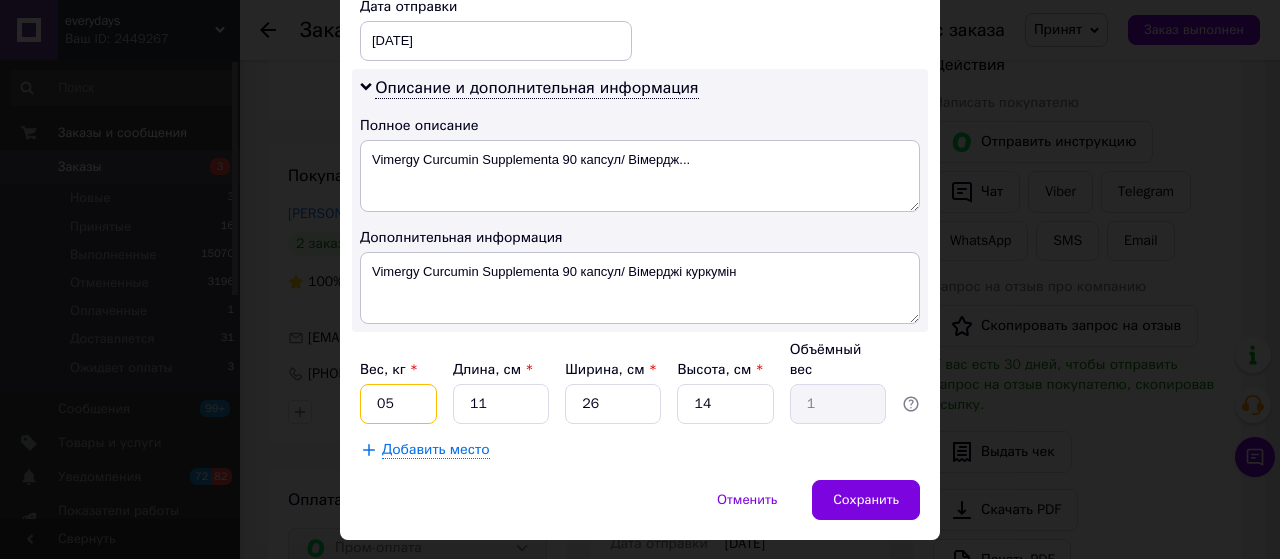 type on "05" 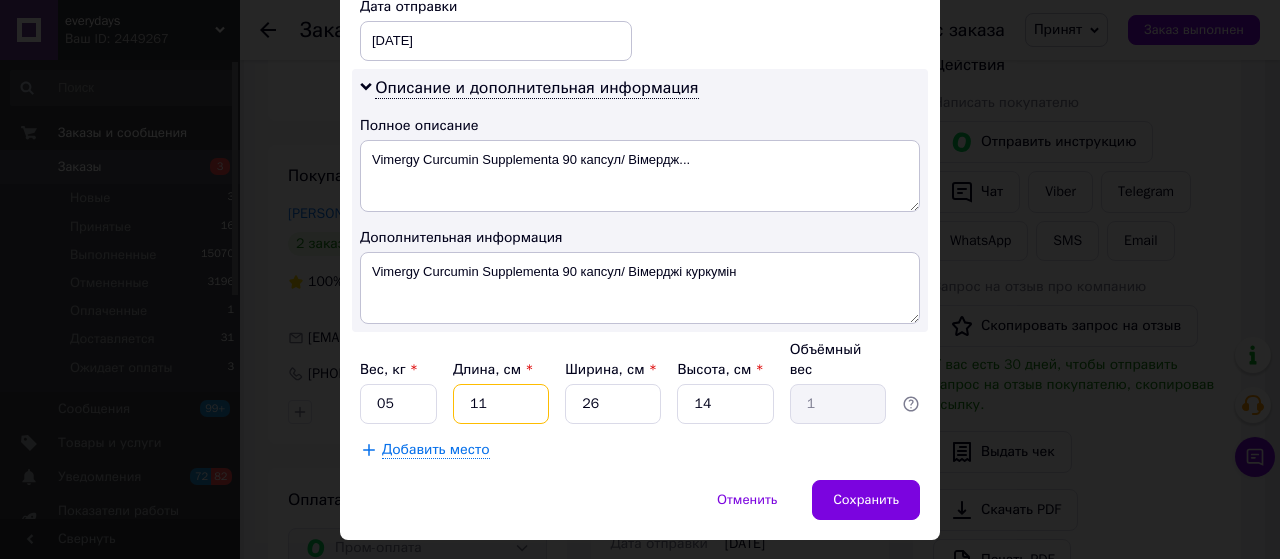type on "1" 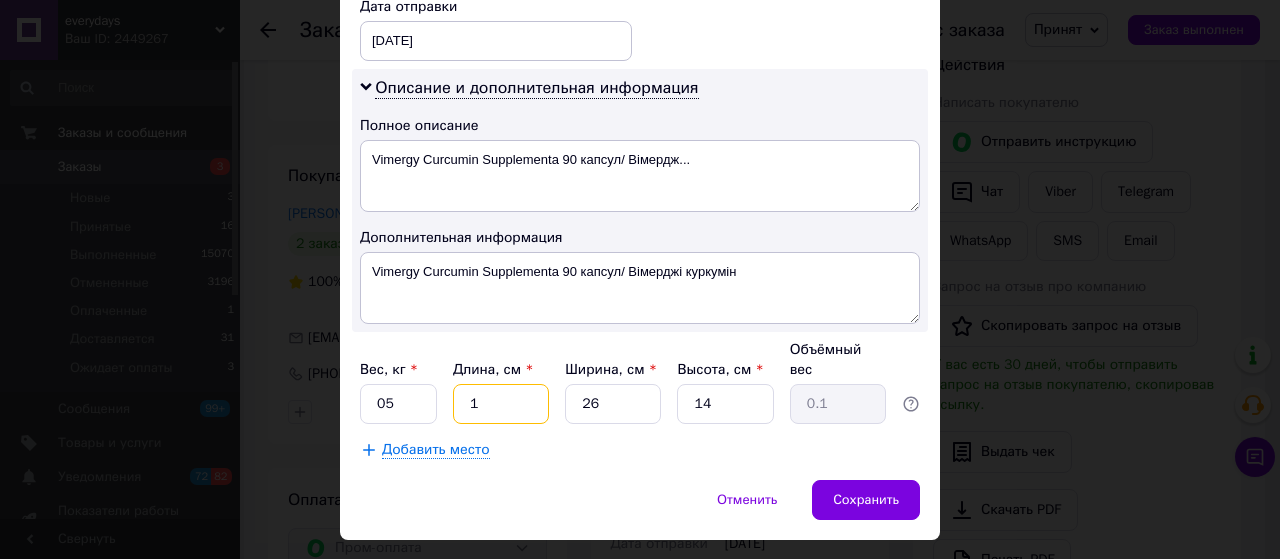 type on "17" 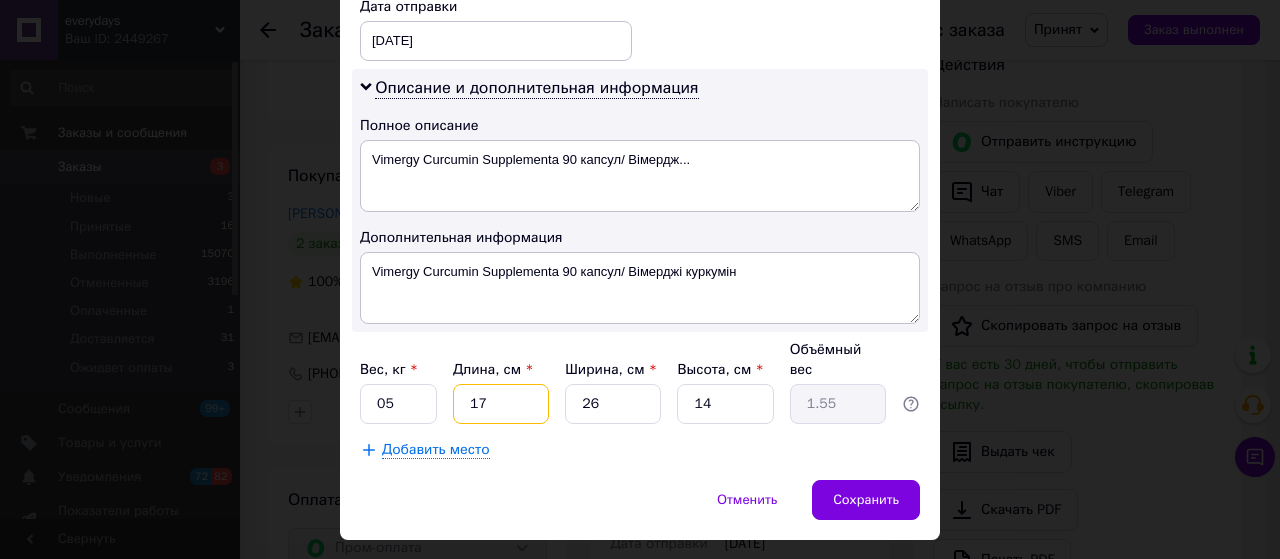 type on "17" 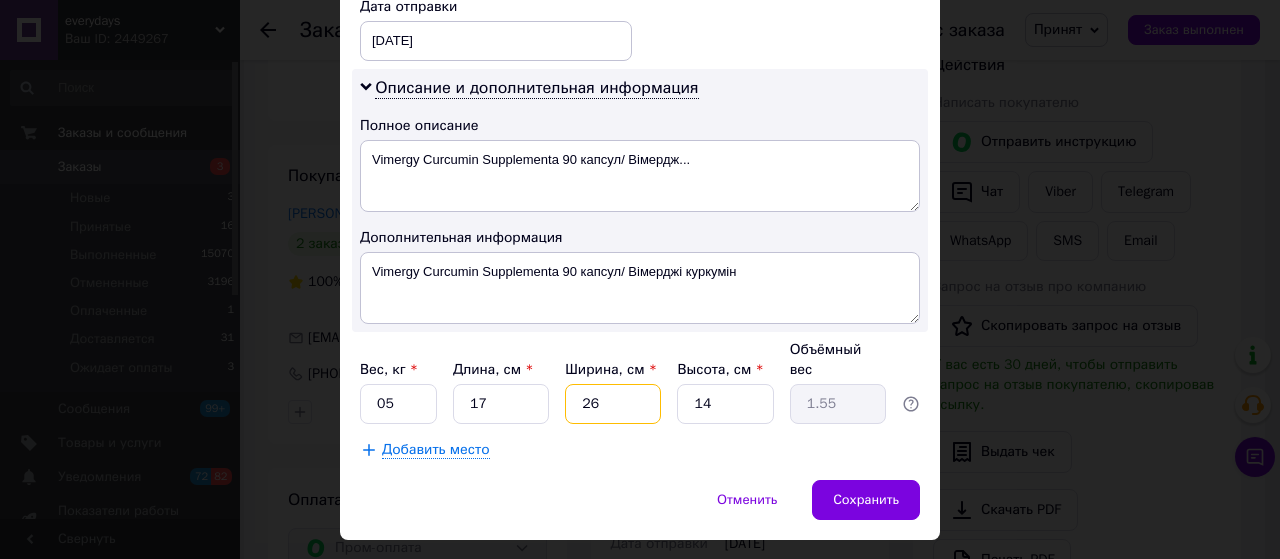 type on "1" 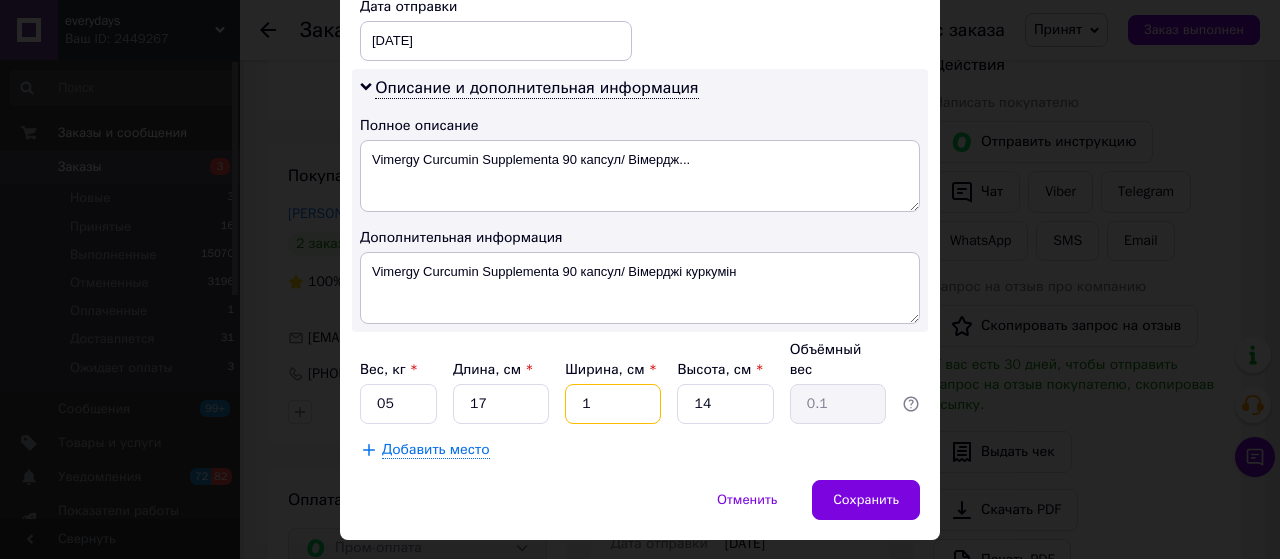 type on "12" 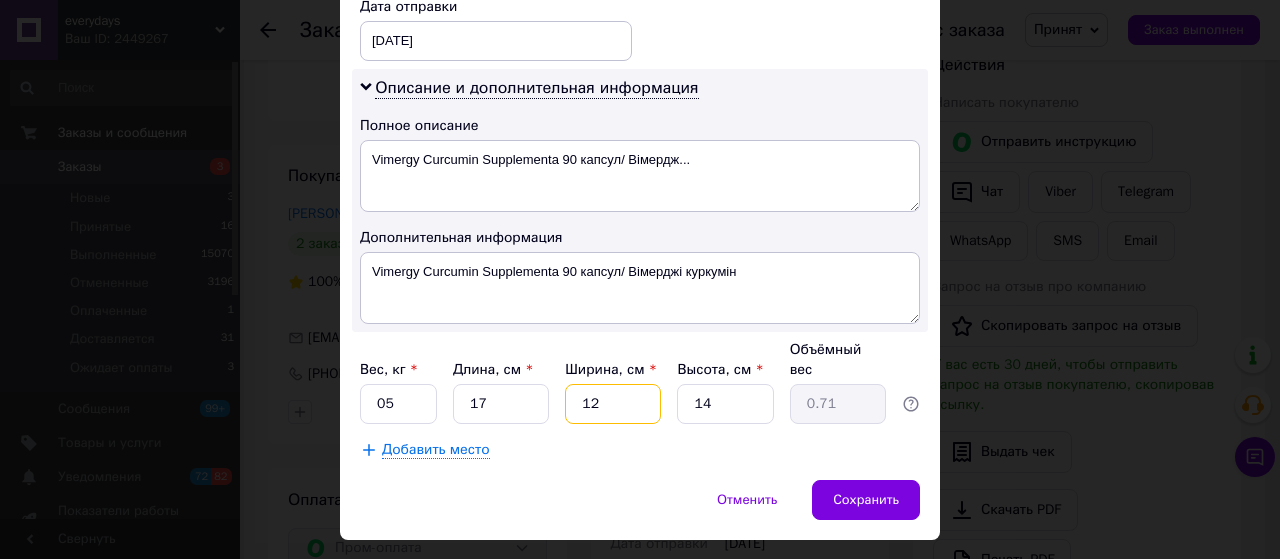 type on "12" 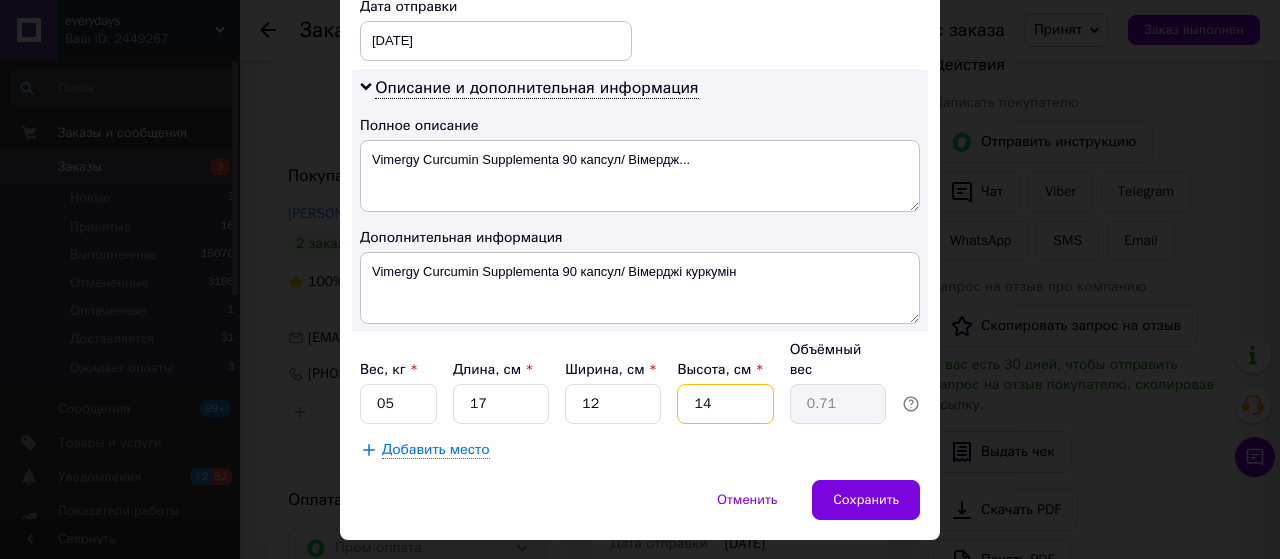 type on "1" 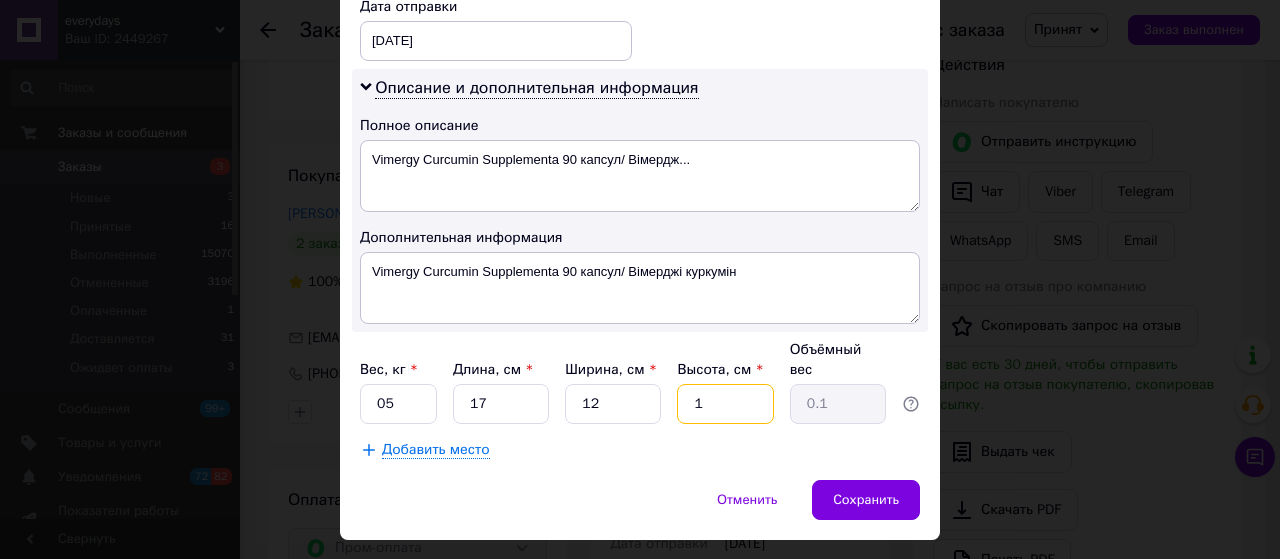 type on "10" 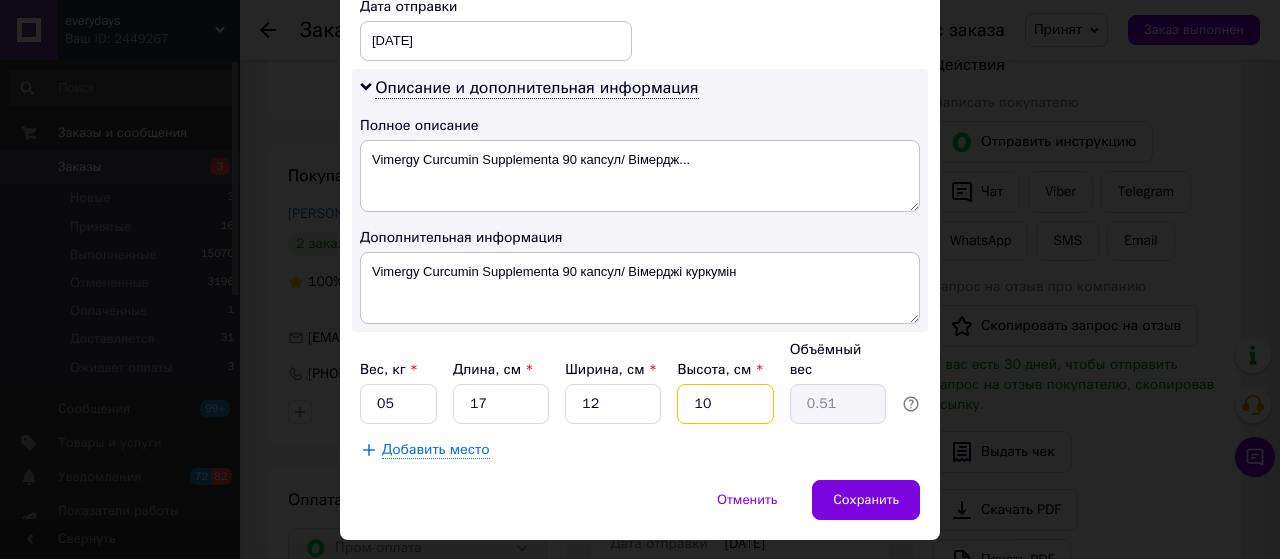 type on "10" 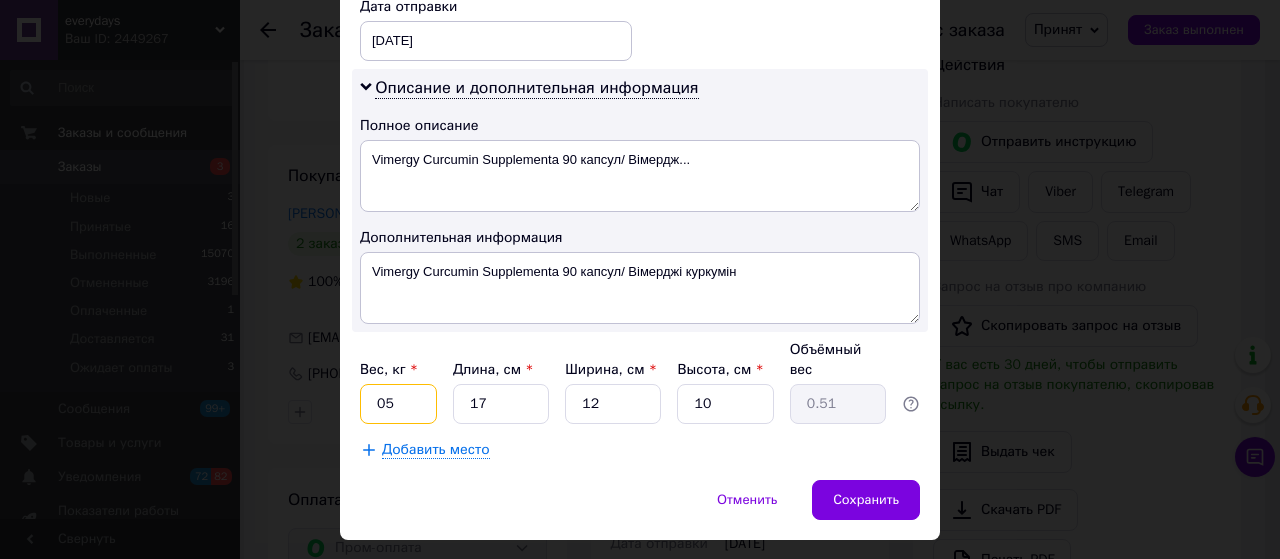 drag, startPoint x: 386, startPoint y: 361, endPoint x: 355, endPoint y: 357, distance: 31.257 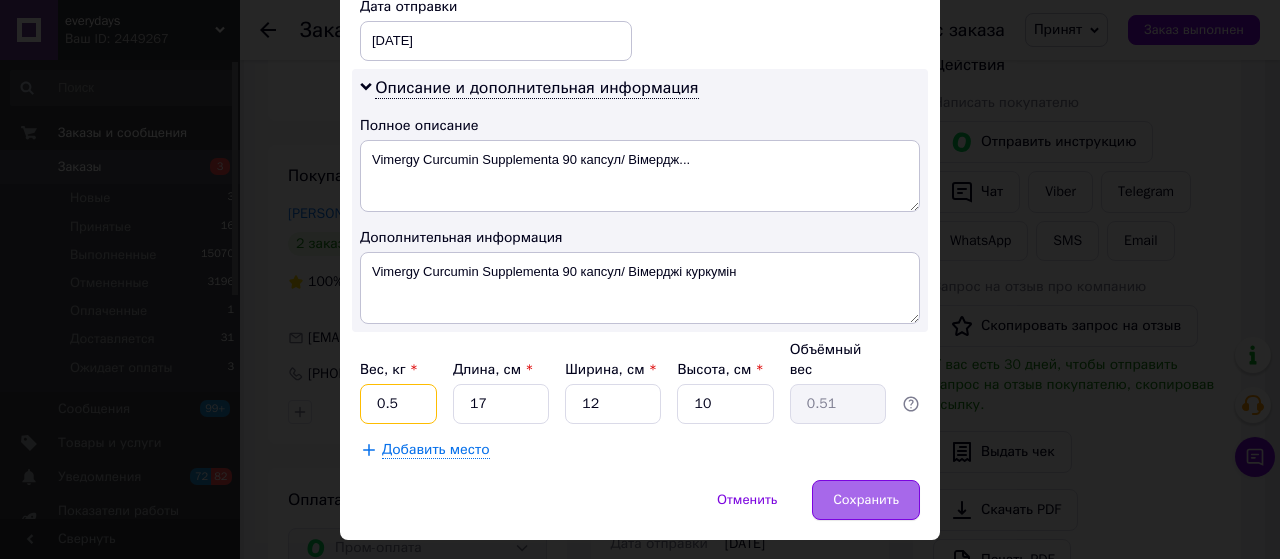 type on "0.5" 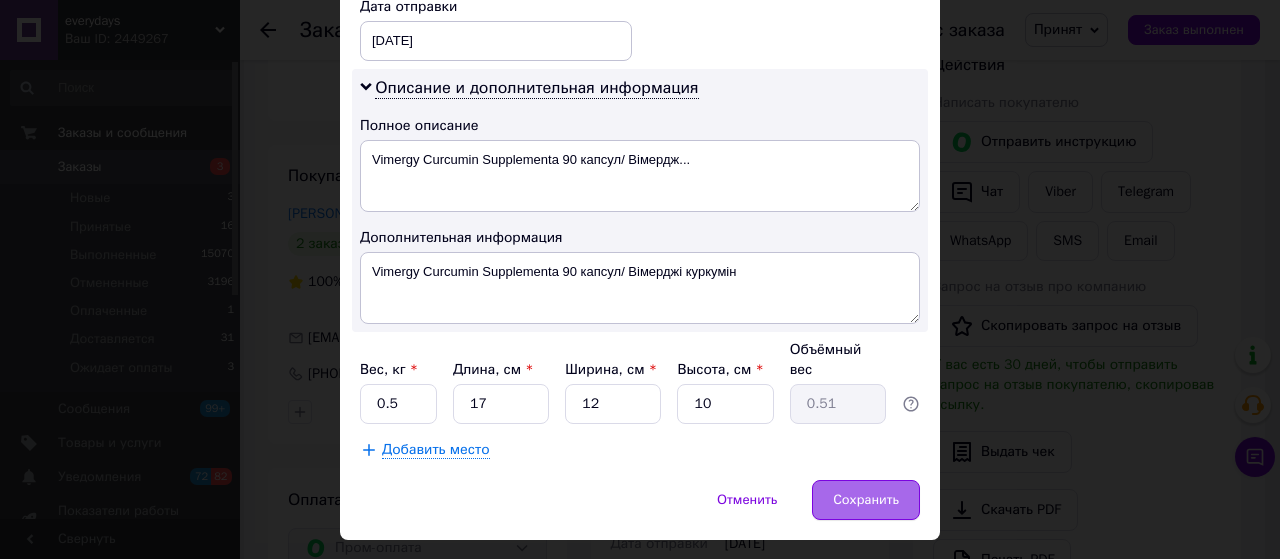 click on "Сохранить" at bounding box center (866, 500) 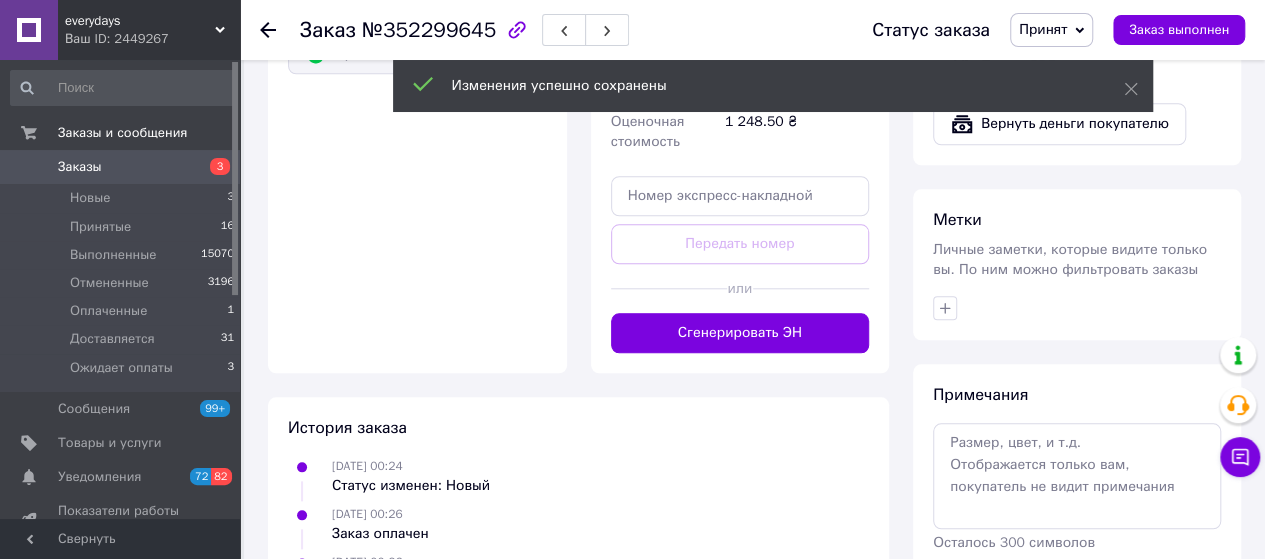 scroll, scrollTop: 892, scrollLeft: 0, axis: vertical 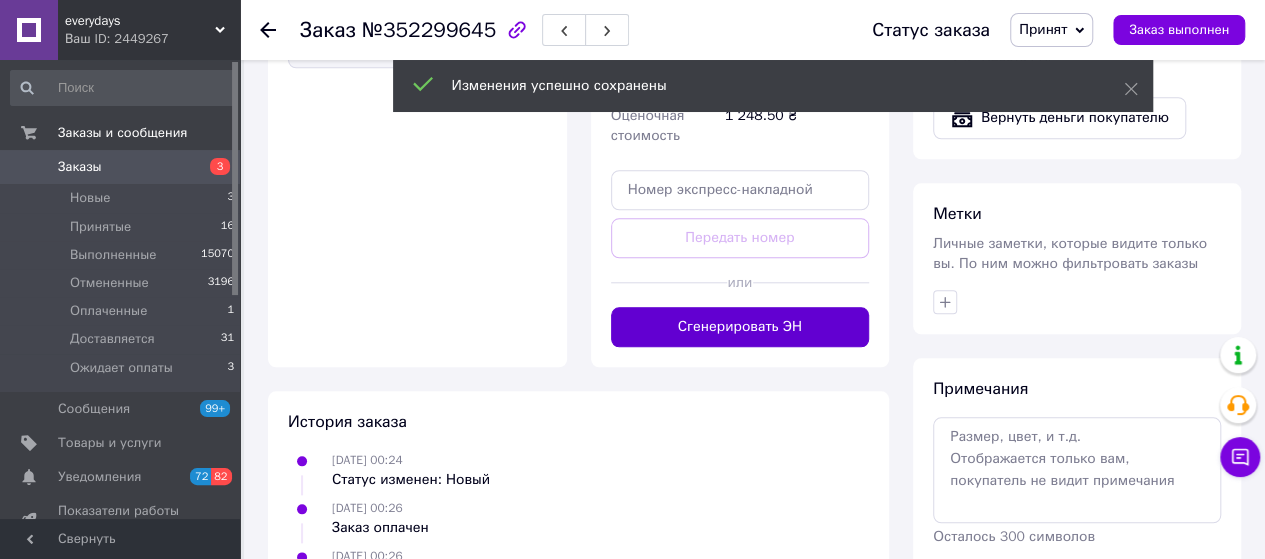 click on "Сгенерировать ЭН" at bounding box center [740, 327] 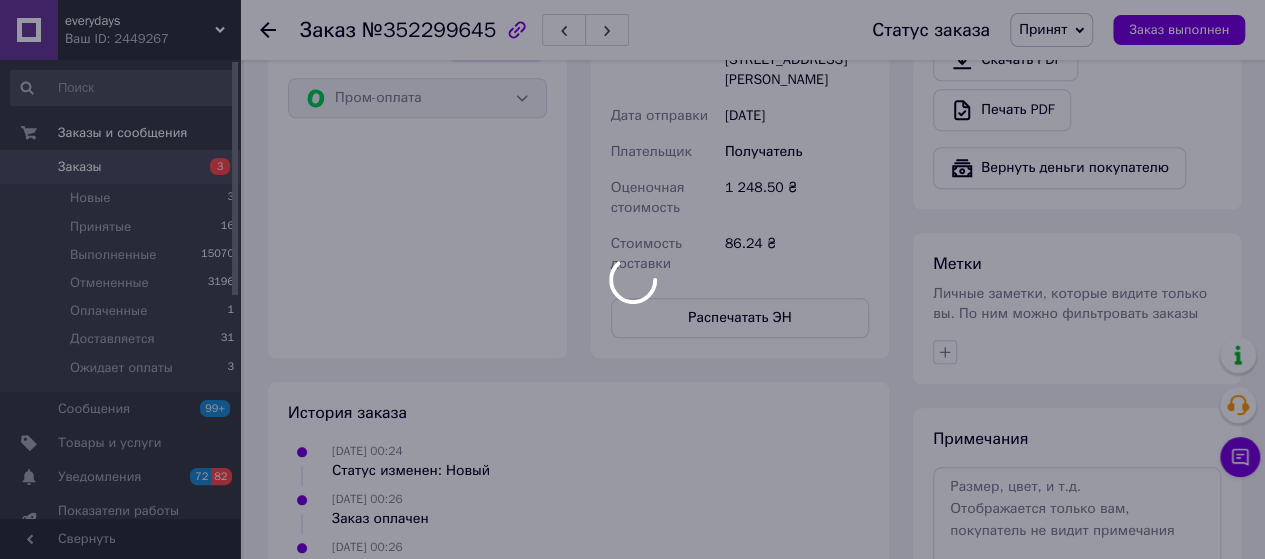 scroll, scrollTop: 892, scrollLeft: 0, axis: vertical 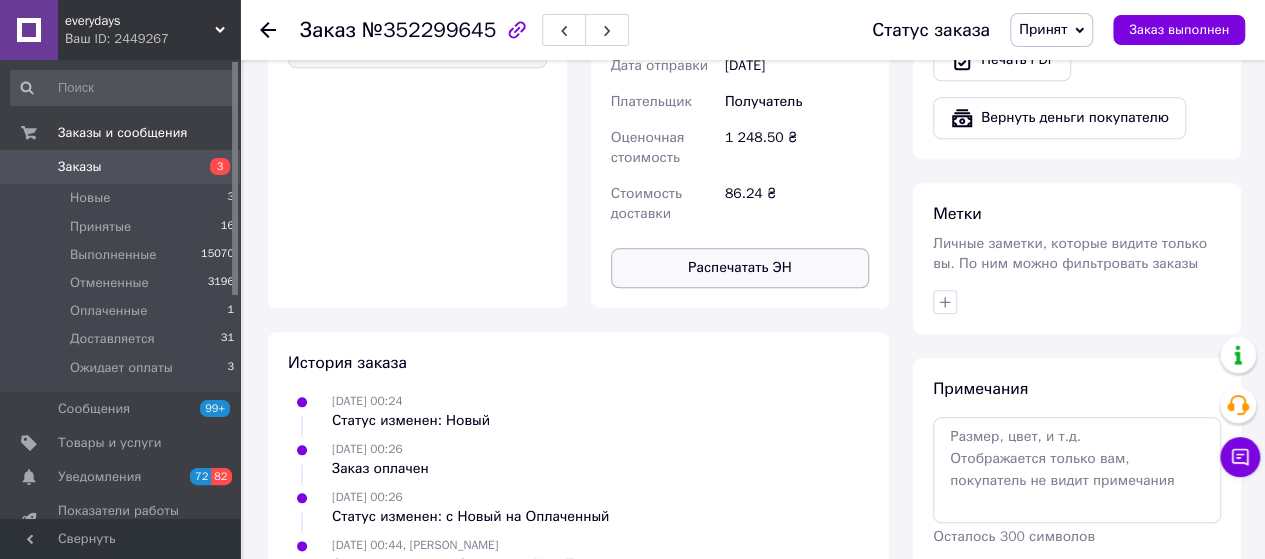 click on "Распечатать ЭН" at bounding box center (740, 268) 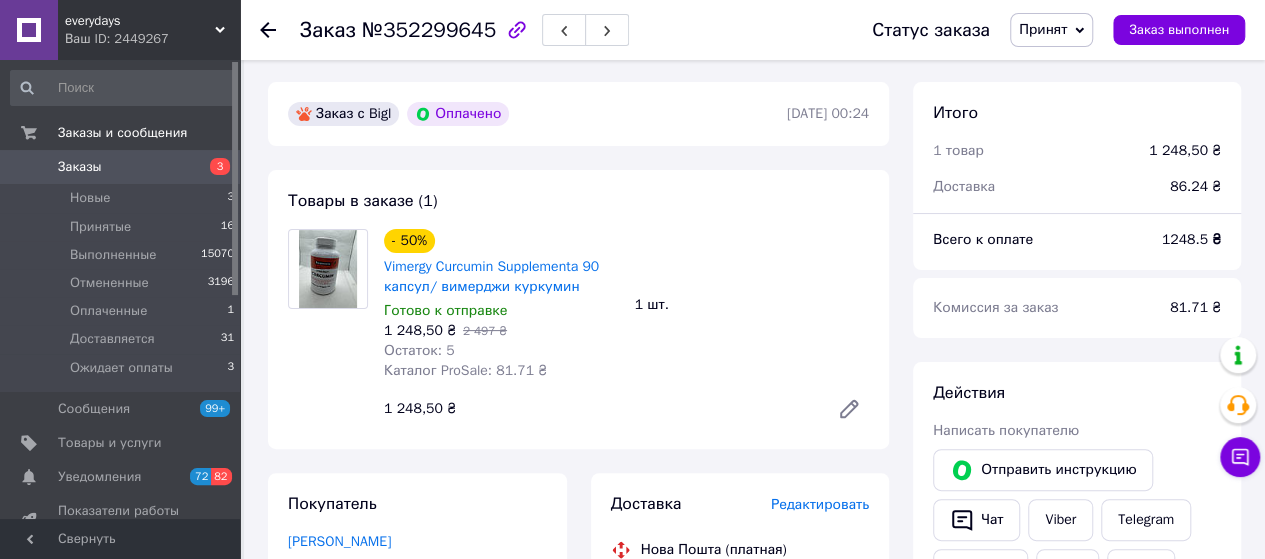 scroll, scrollTop: 0, scrollLeft: 0, axis: both 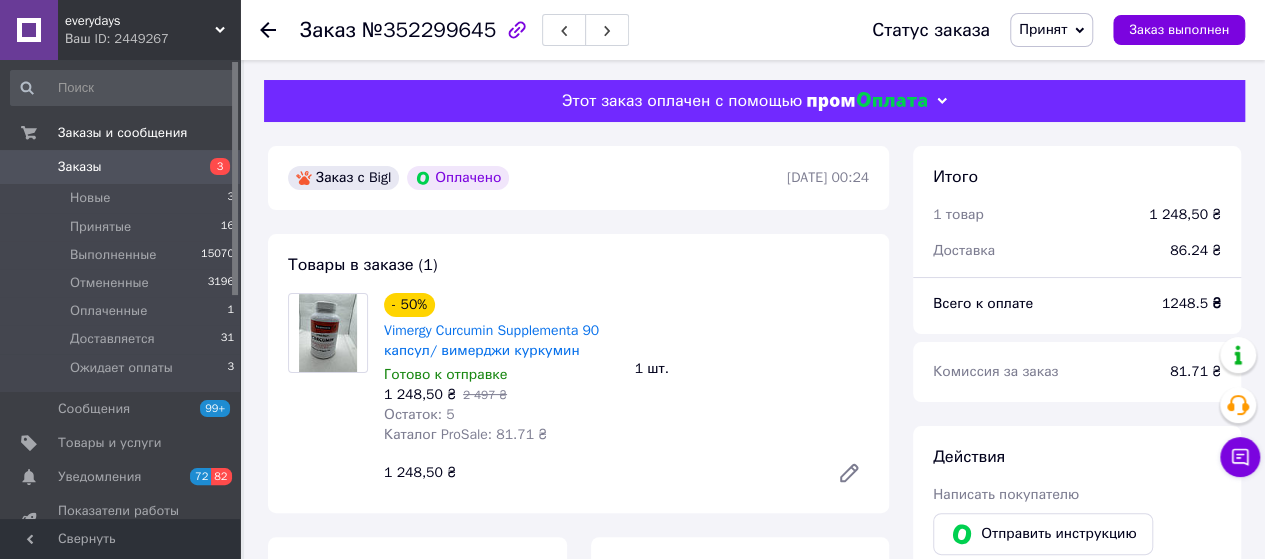 click on "Заказы" at bounding box center (121, 167) 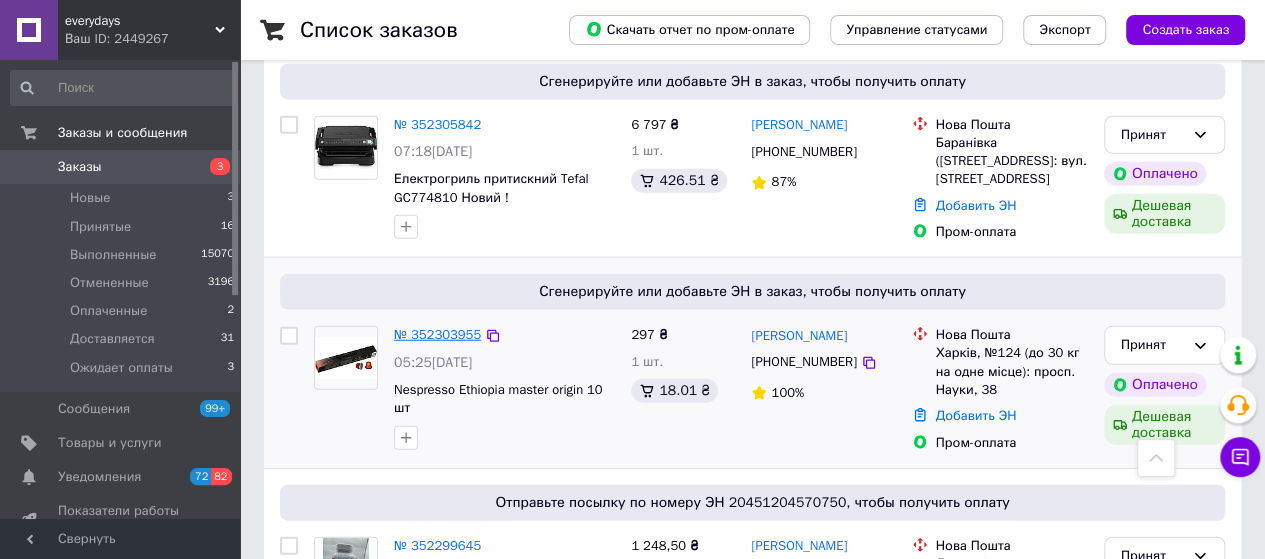 click on "№ 352303955" at bounding box center (437, 334) 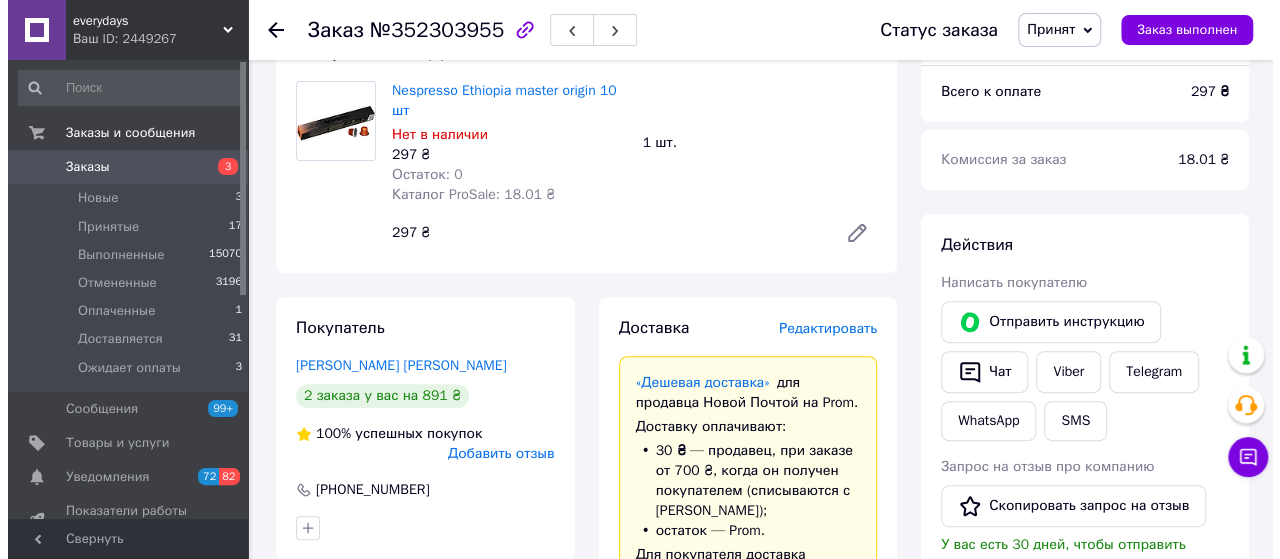 scroll, scrollTop: 400, scrollLeft: 0, axis: vertical 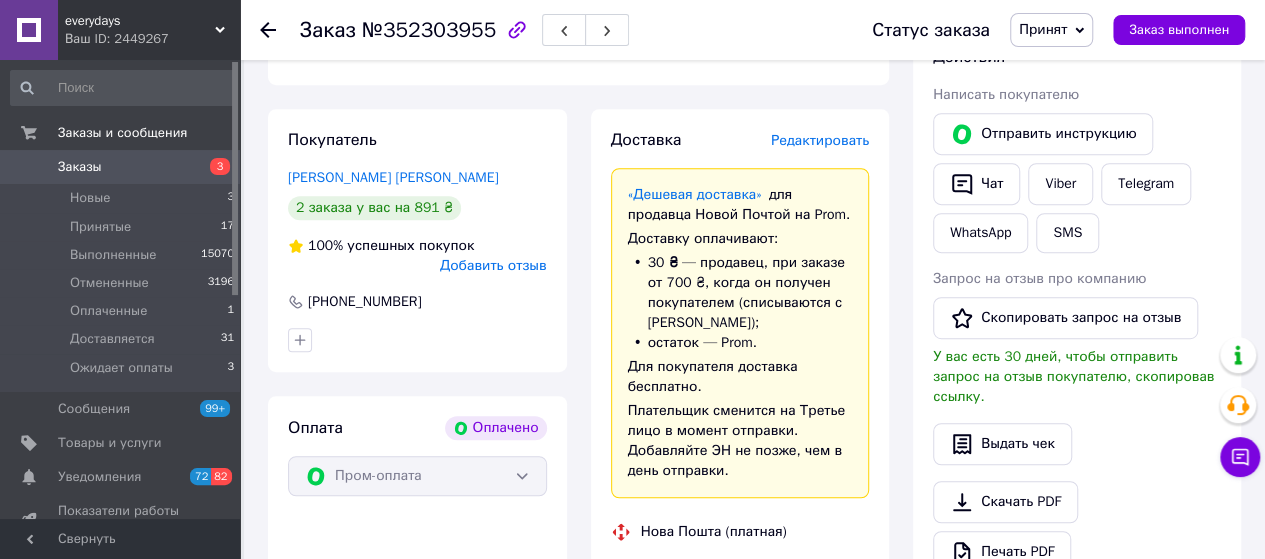 click on "Редактировать" at bounding box center (820, 140) 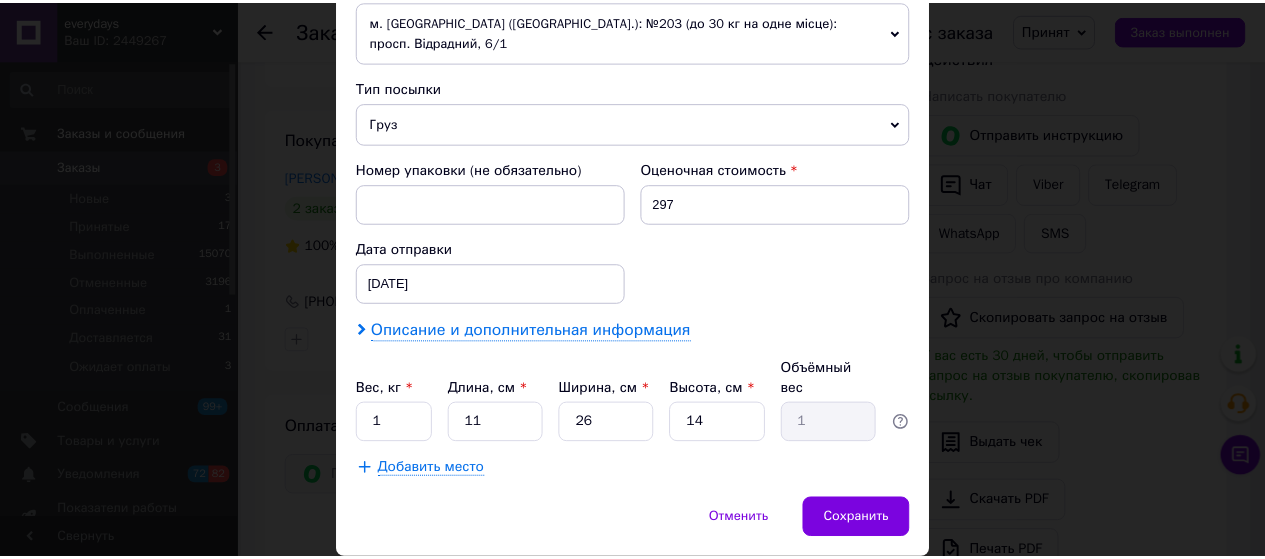scroll, scrollTop: 760, scrollLeft: 0, axis: vertical 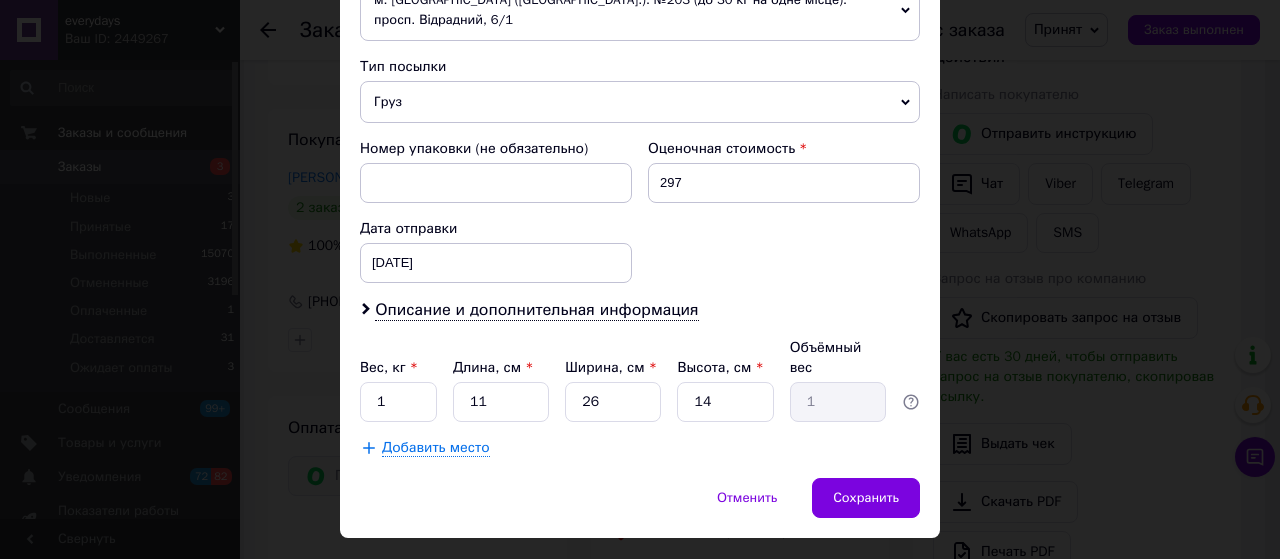drag, startPoint x: 396, startPoint y: 335, endPoint x: 383, endPoint y: 343, distance: 15.264338 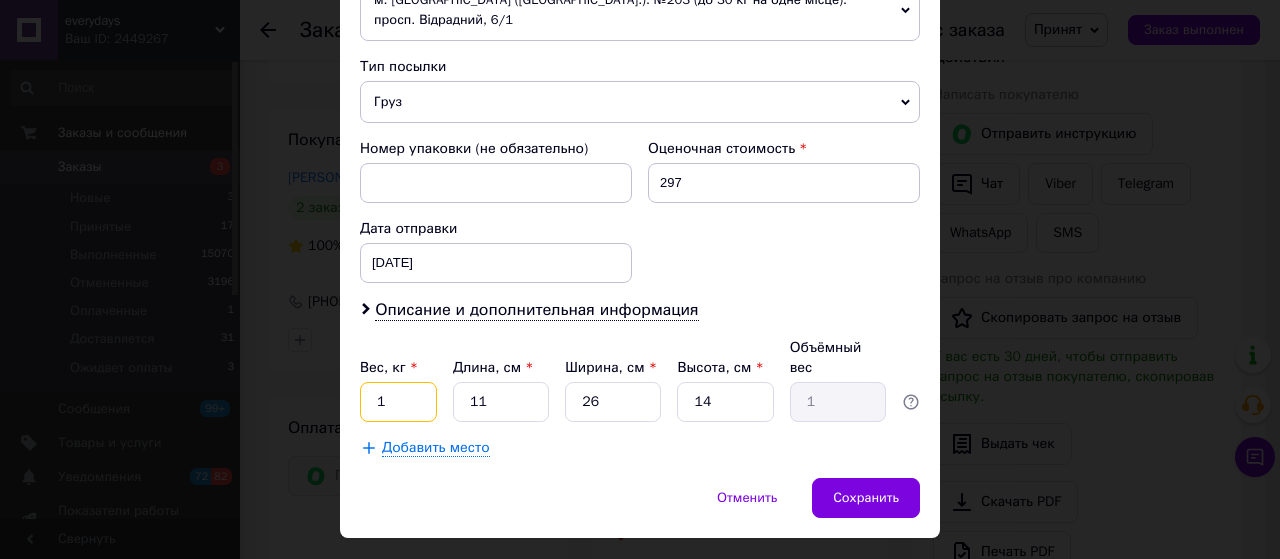 drag, startPoint x: 393, startPoint y: 351, endPoint x: 356, endPoint y: 356, distance: 37.336308 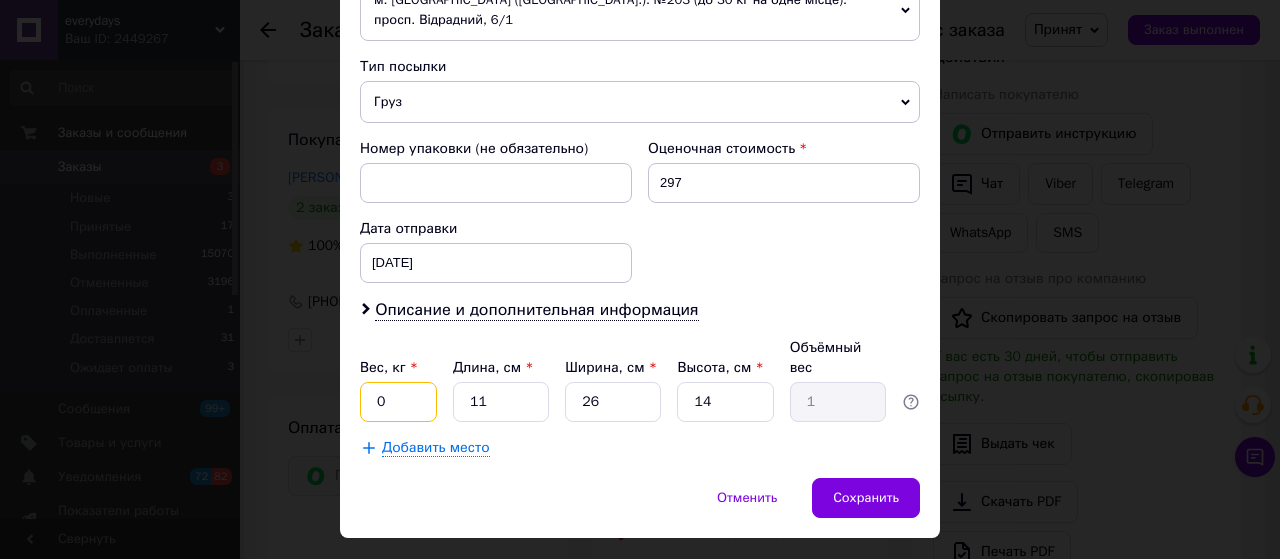 type on "0" 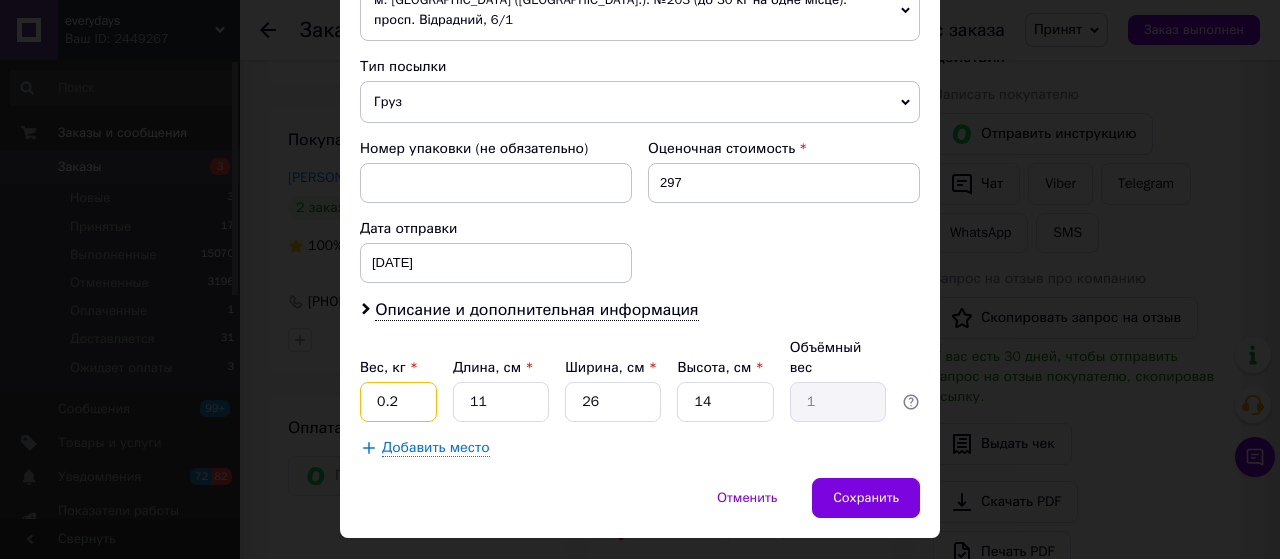 type on "0.2" 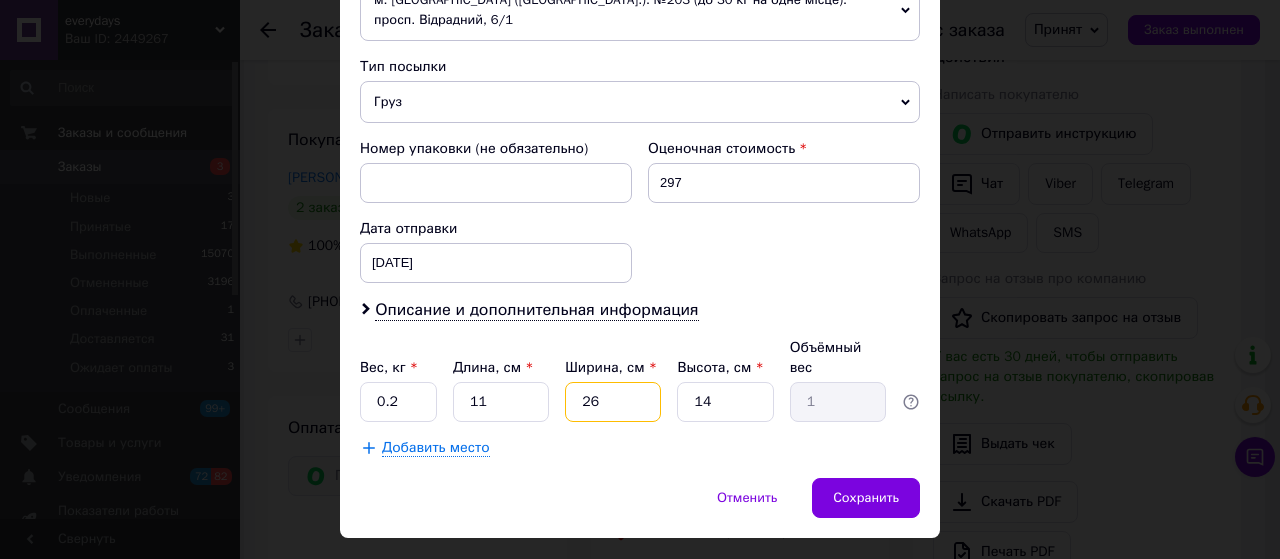 click on "26" at bounding box center [613, 402] 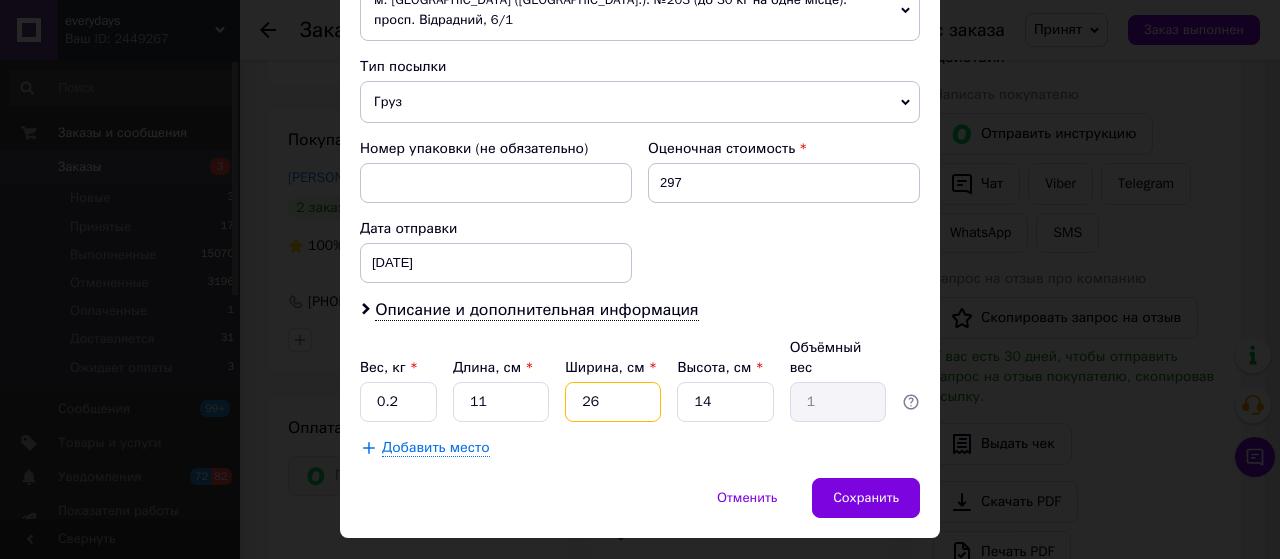 type on "3" 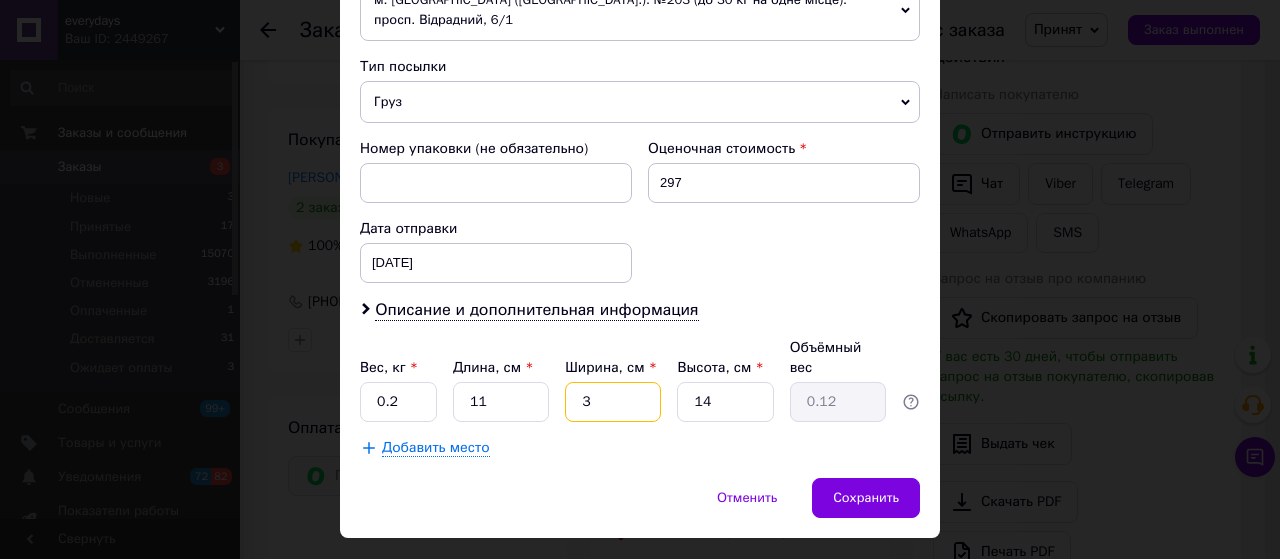 type on "3" 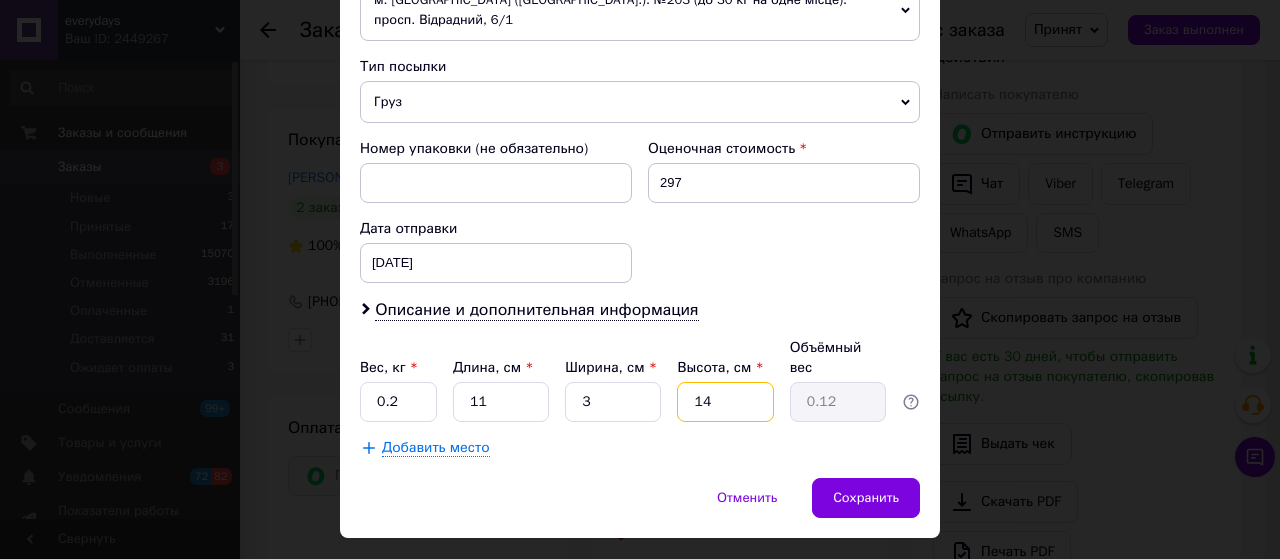 type on "3" 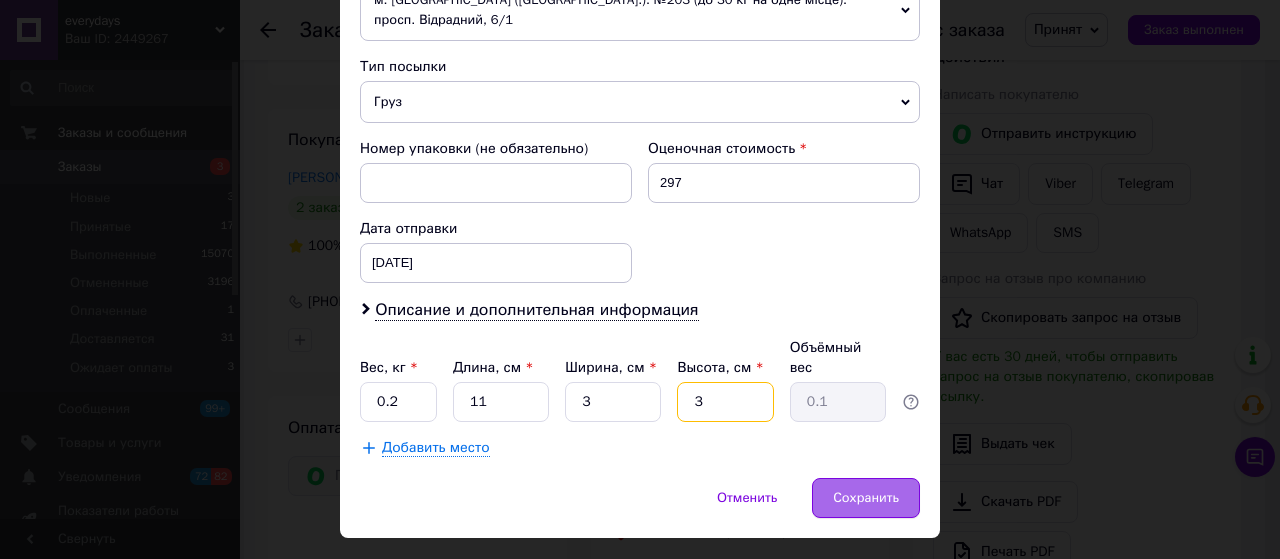 type on "3" 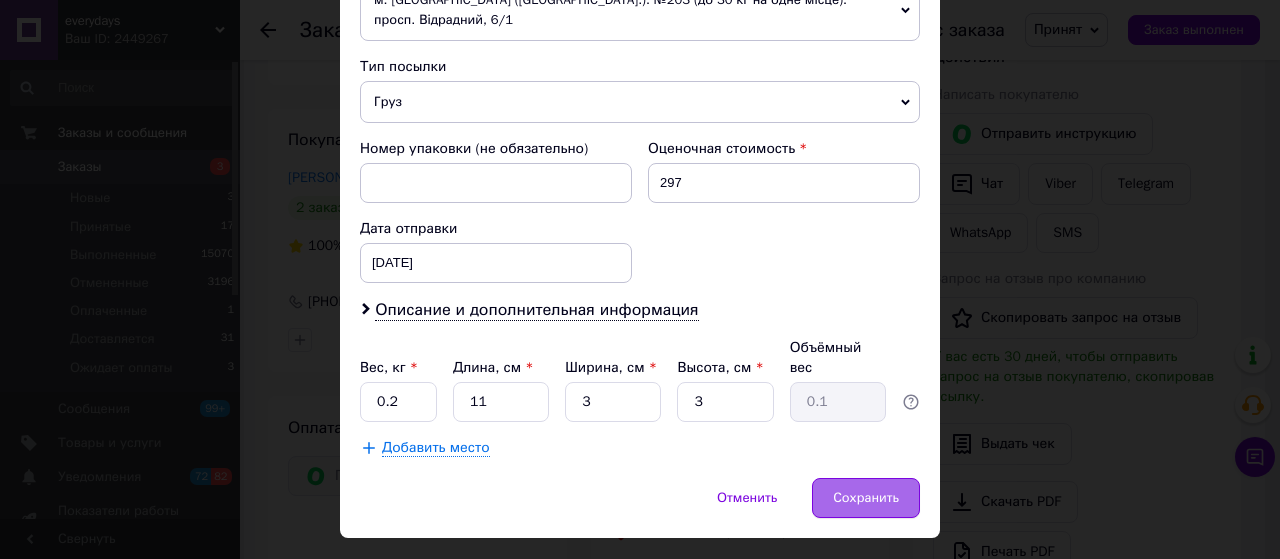 click on "Сохранить" at bounding box center [866, 498] 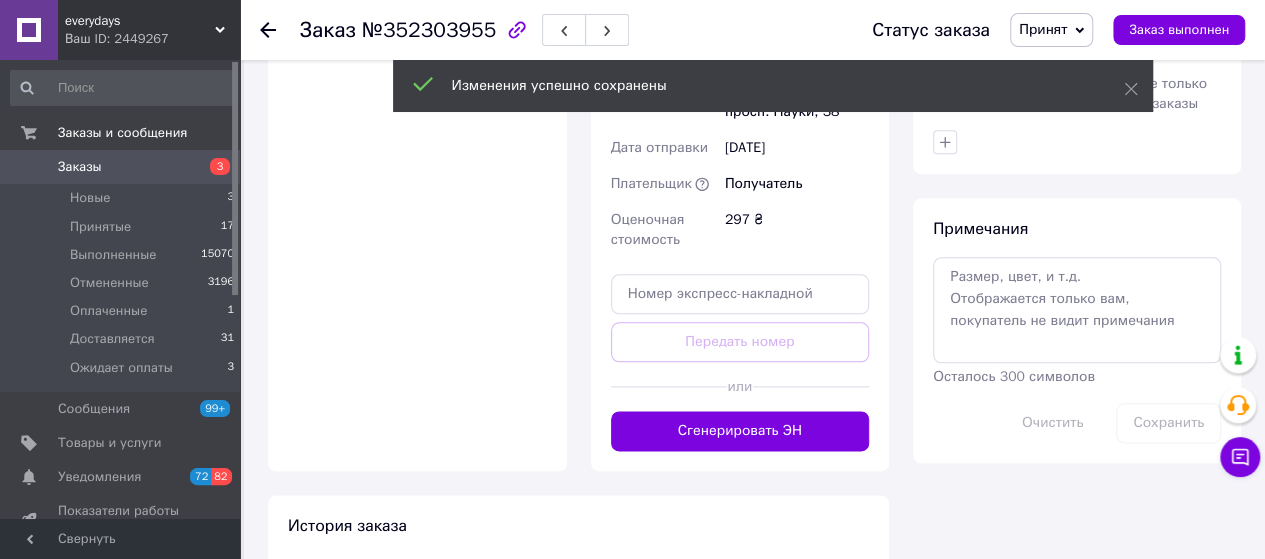 scroll, scrollTop: 1100, scrollLeft: 0, axis: vertical 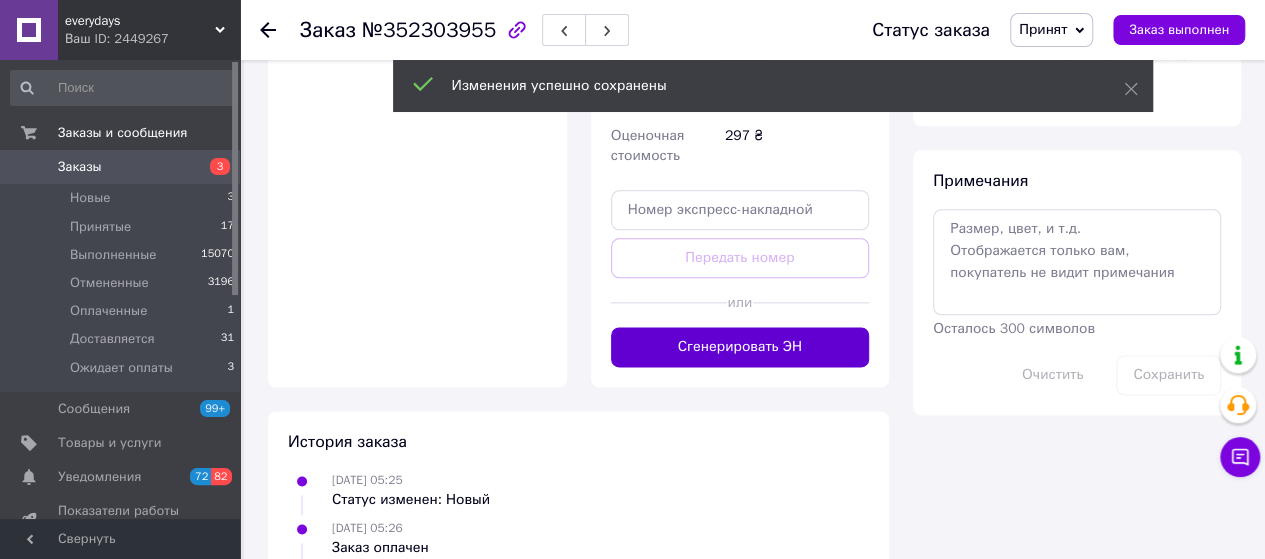 click on "Сгенерировать ЭН" at bounding box center (740, 347) 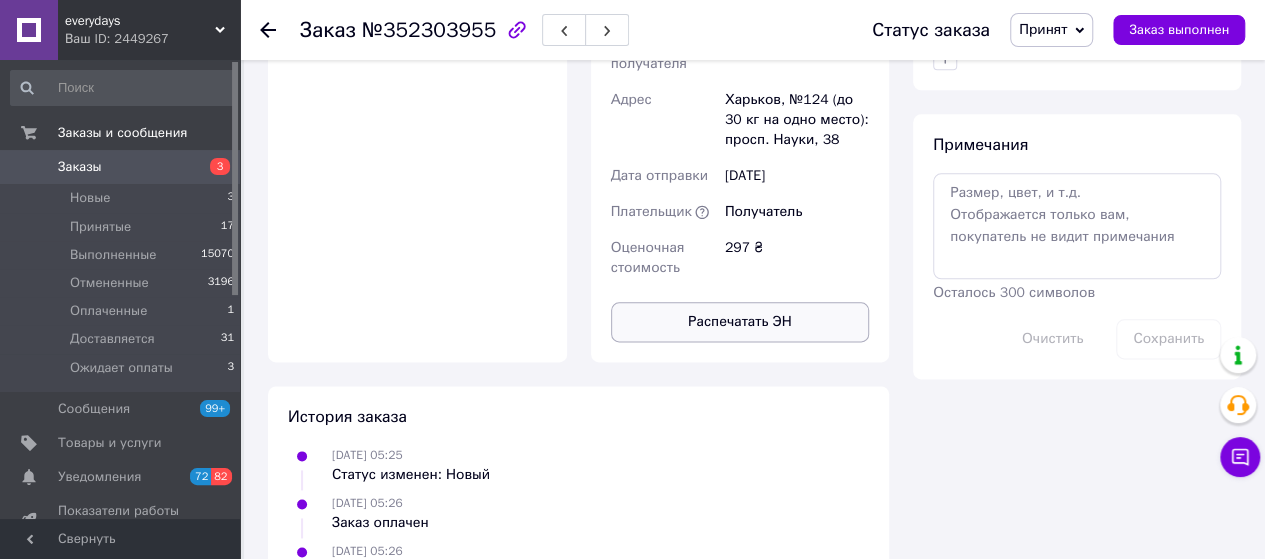 click on "Распечатать ЭН" at bounding box center [740, 322] 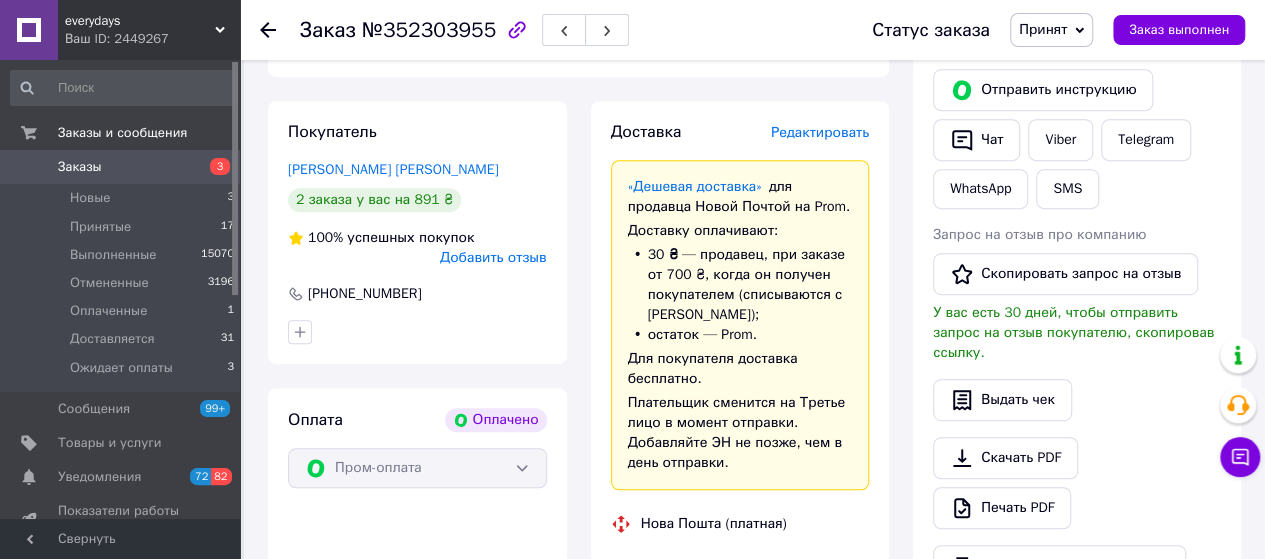 scroll, scrollTop: 300, scrollLeft: 0, axis: vertical 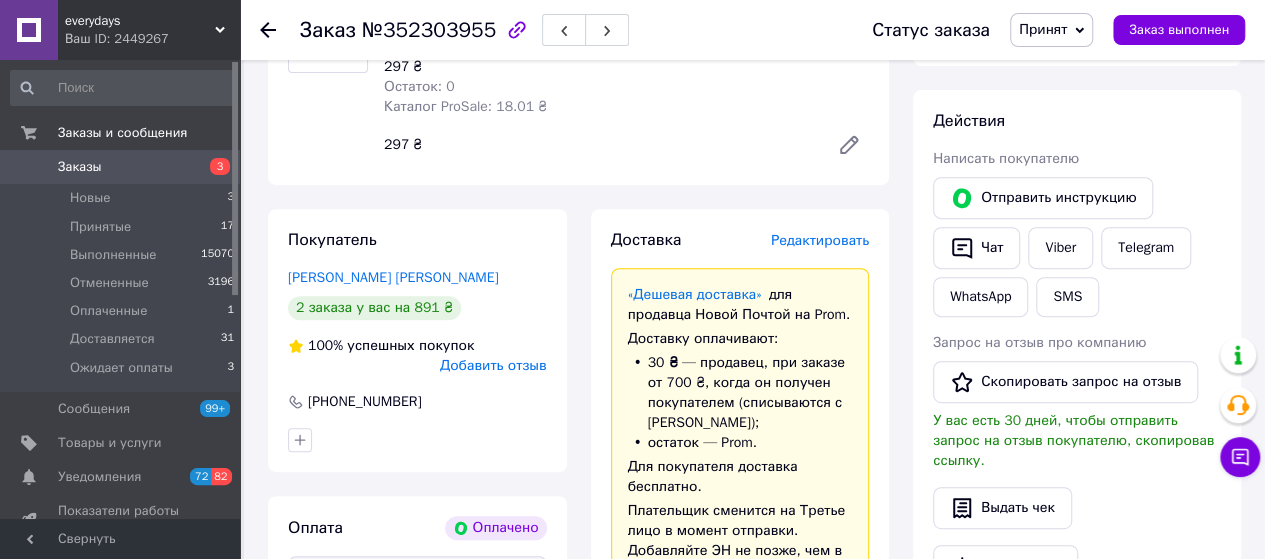 click on "Заказы" at bounding box center [121, 167] 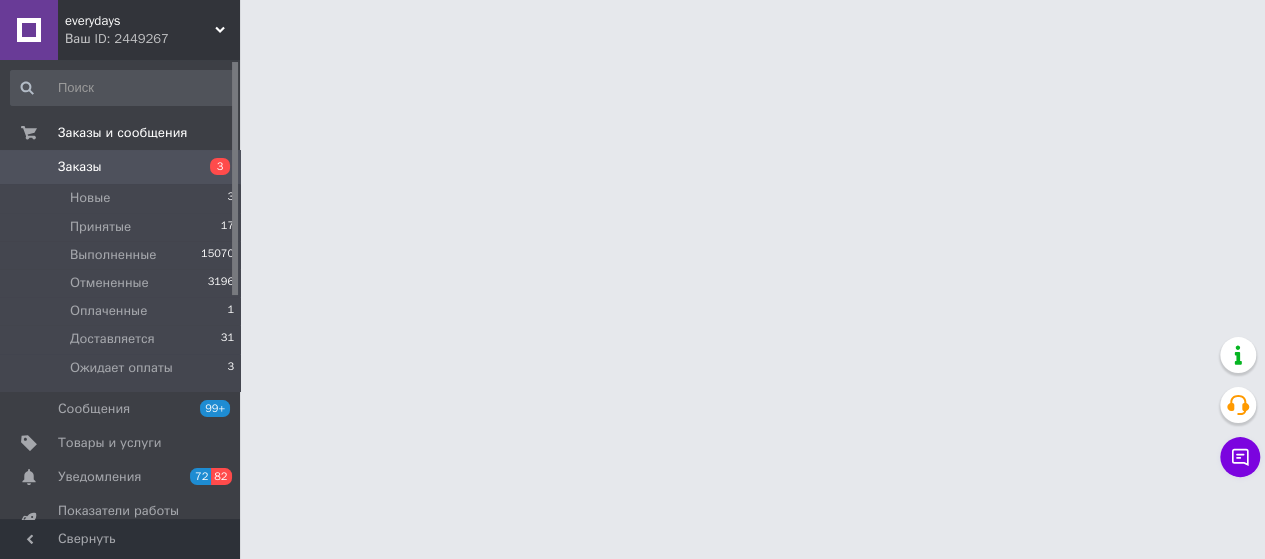 scroll, scrollTop: 0, scrollLeft: 0, axis: both 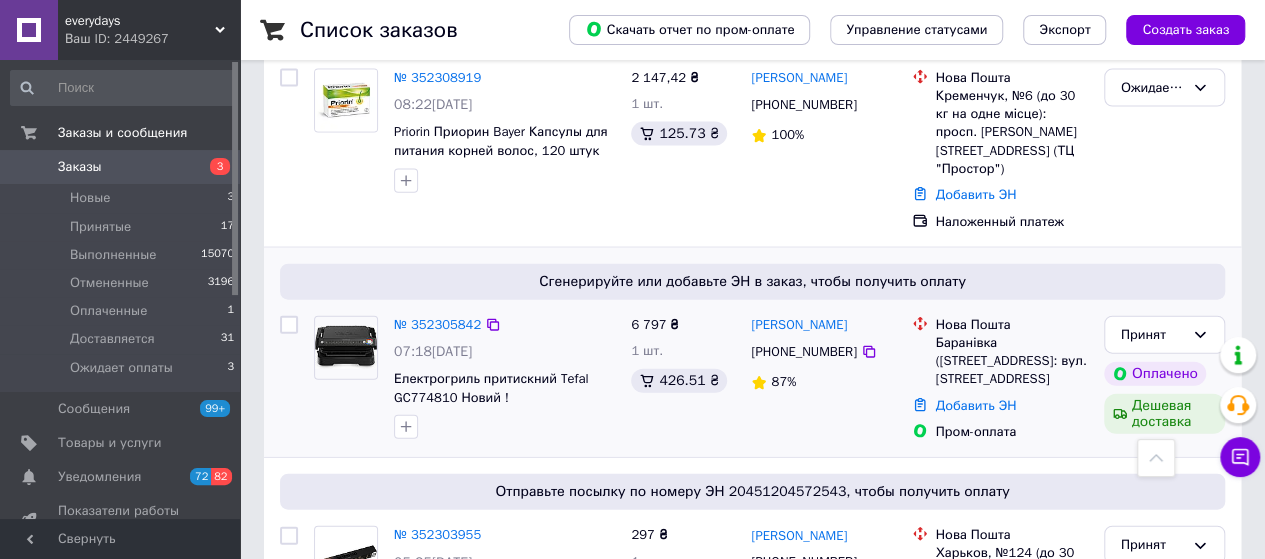 click on "№ 352305842" at bounding box center [437, 325] 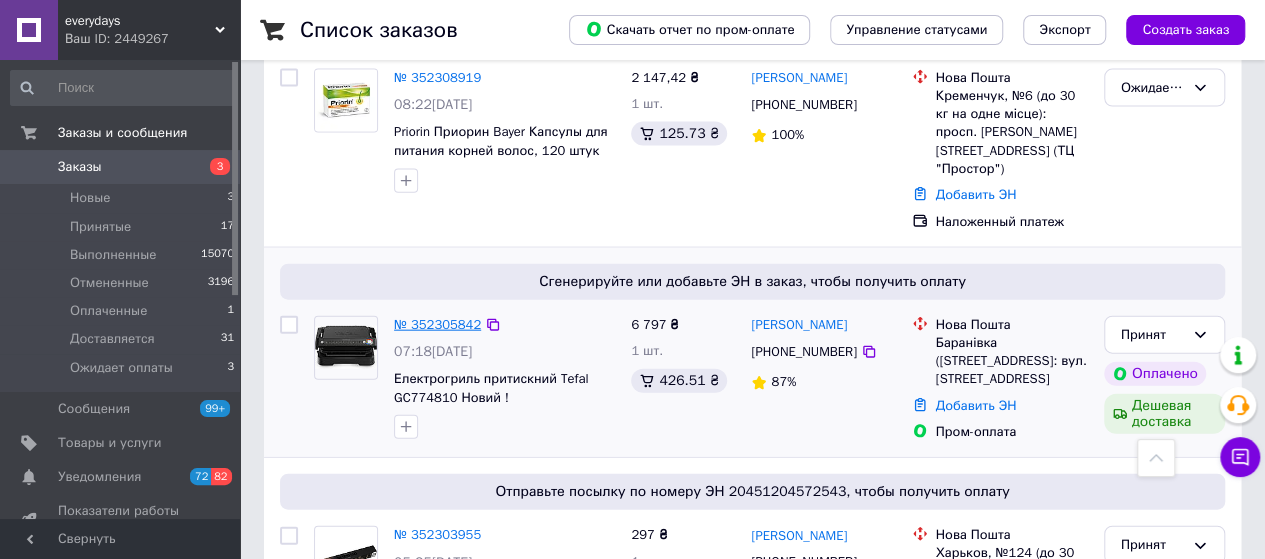 click on "№ 352305842" at bounding box center [437, 324] 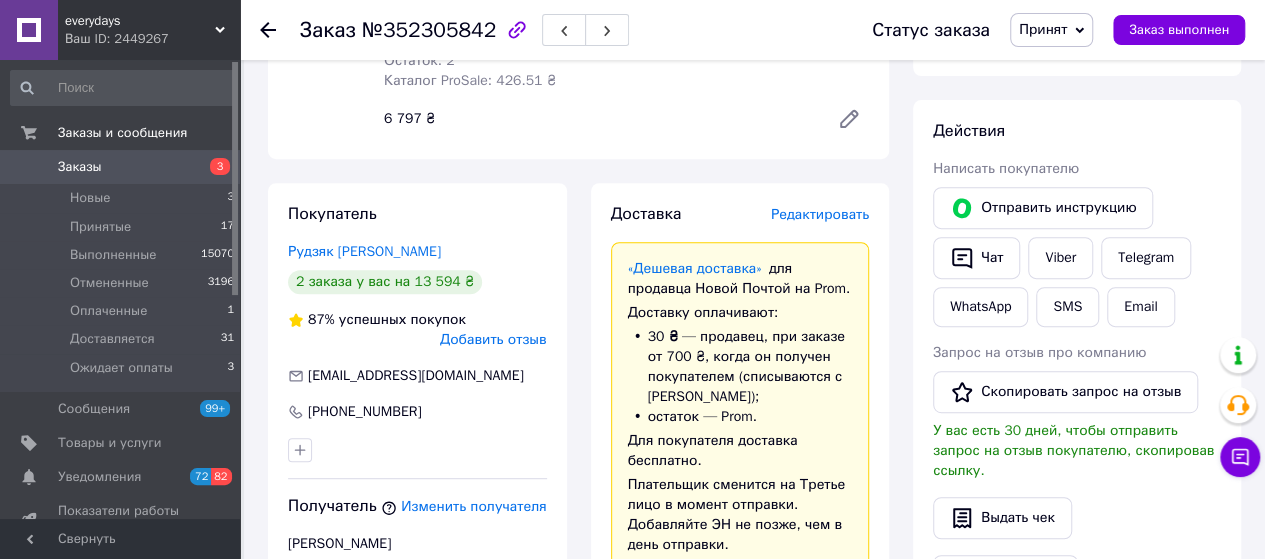 scroll, scrollTop: 260, scrollLeft: 0, axis: vertical 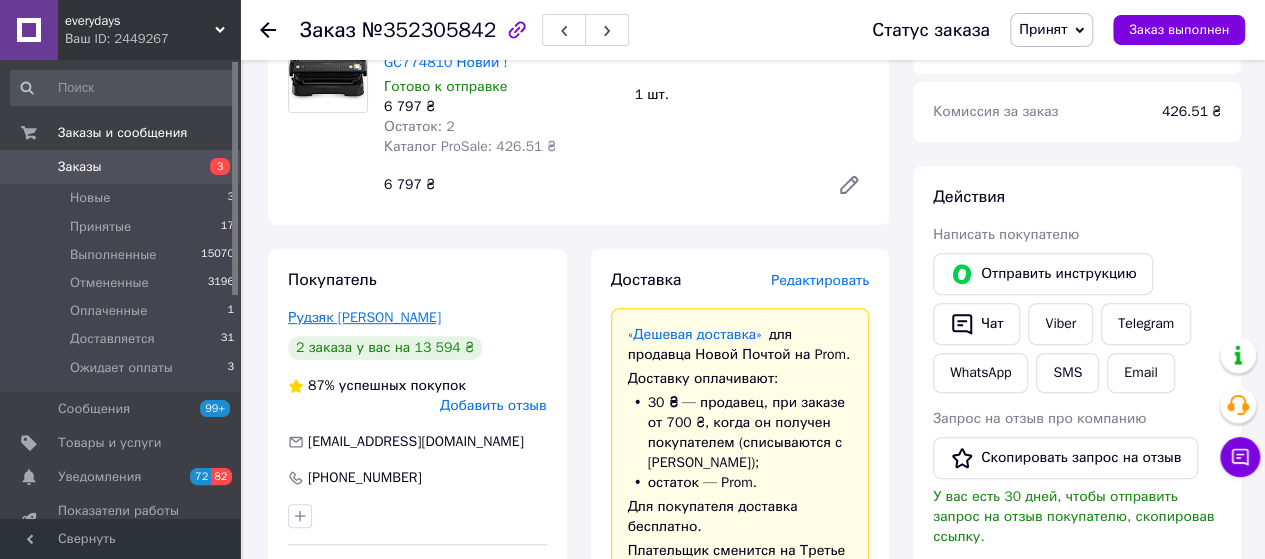 click on "Рудзяк [PERSON_NAME]" at bounding box center (364, 317) 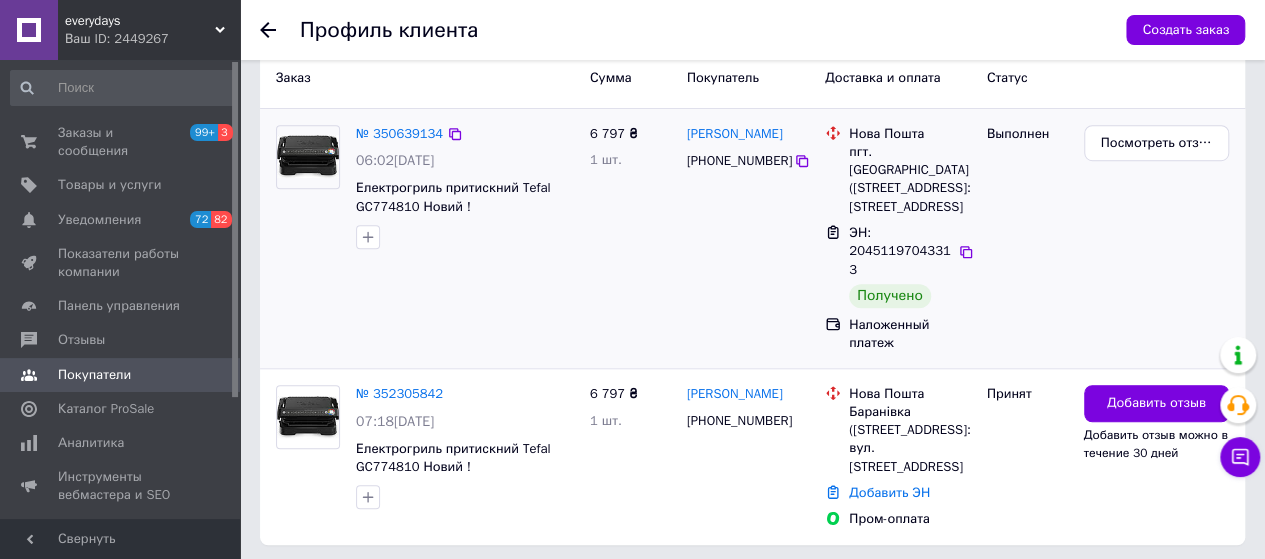scroll, scrollTop: 455, scrollLeft: 0, axis: vertical 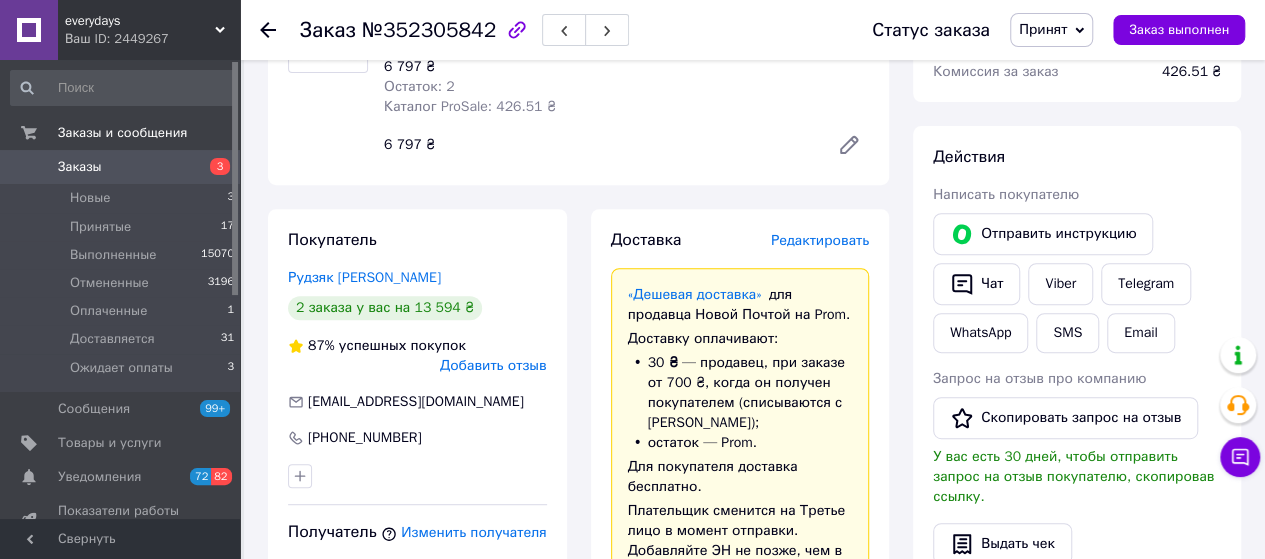click on "Редактировать" at bounding box center [820, 240] 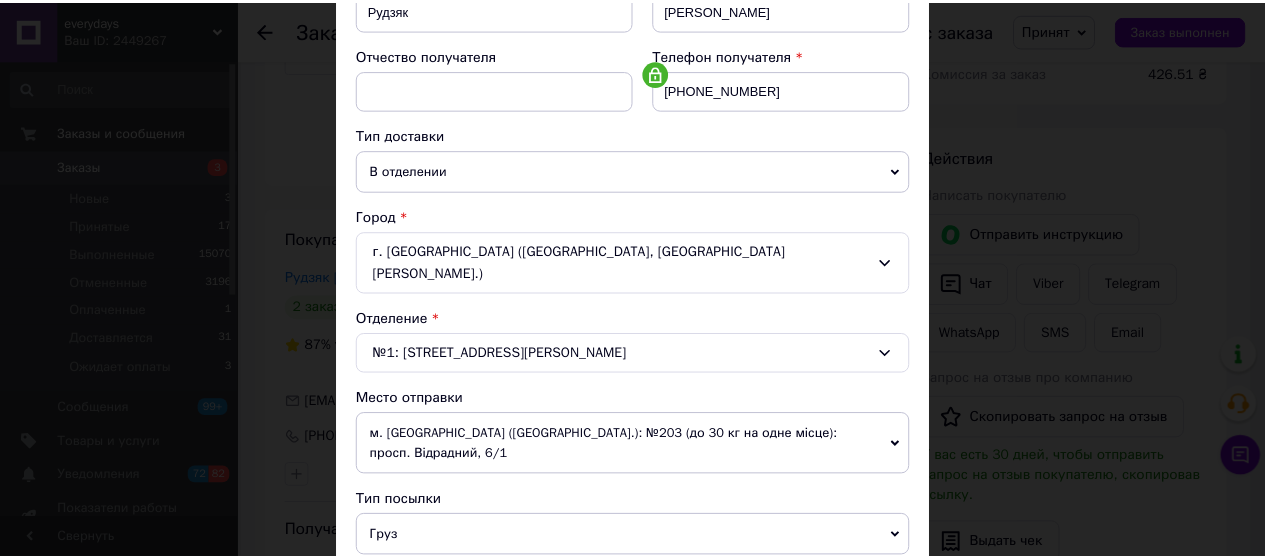 scroll, scrollTop: 760, scrollLeft: 0, axis: vertical 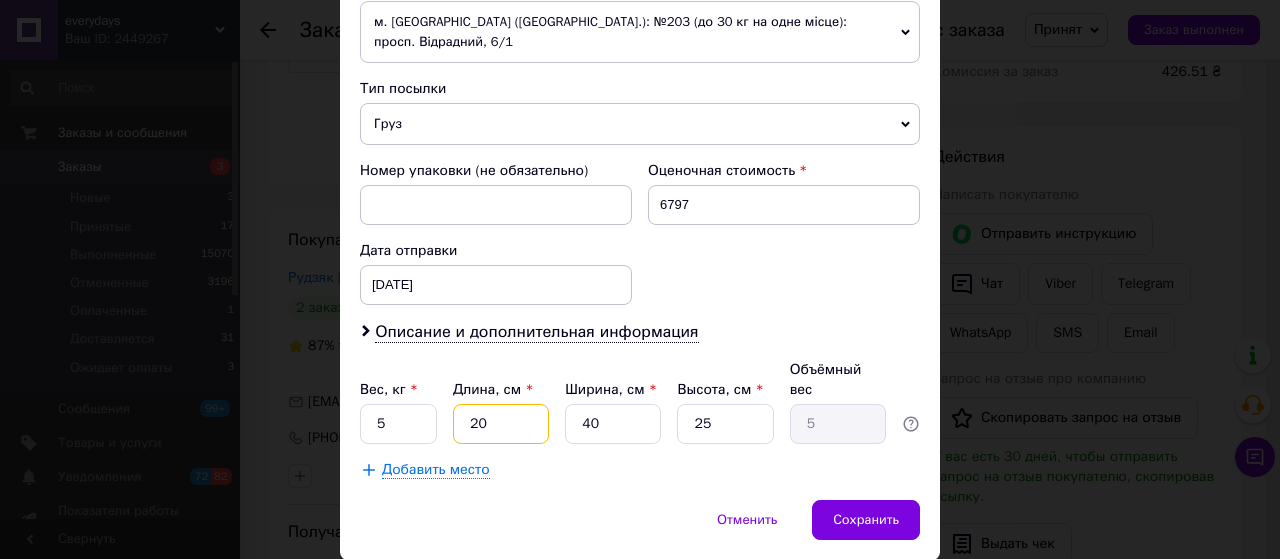 drag, startPoint x: 493, startPoint y: 355, endPoint x: 461, endPoint y: 344, distance: 33.83785 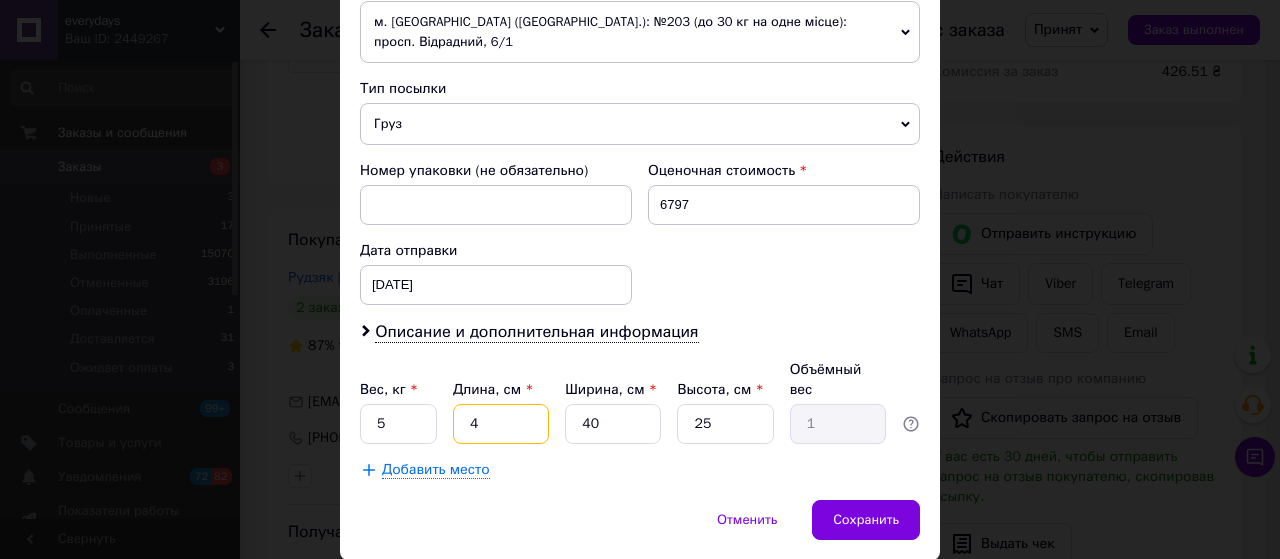 type on "46" 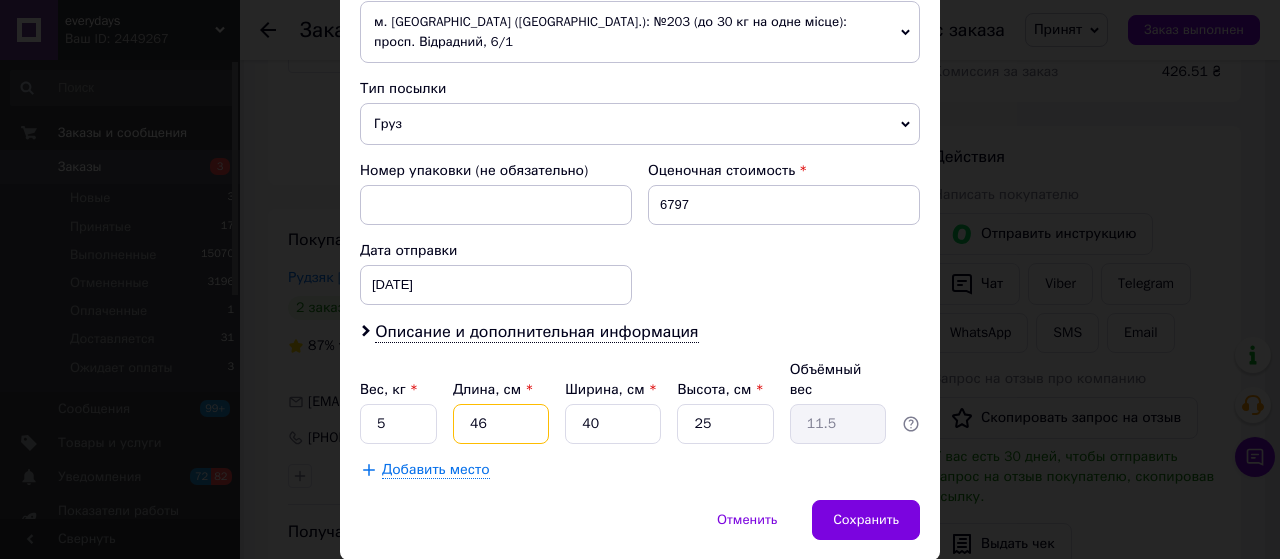 type on "46" 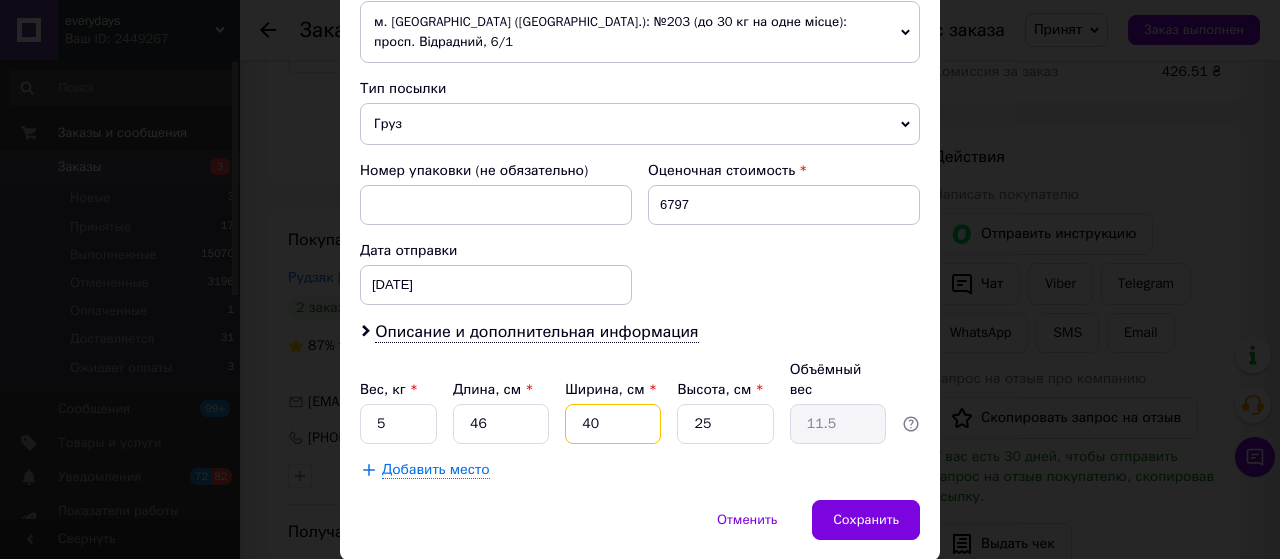 type on "2" 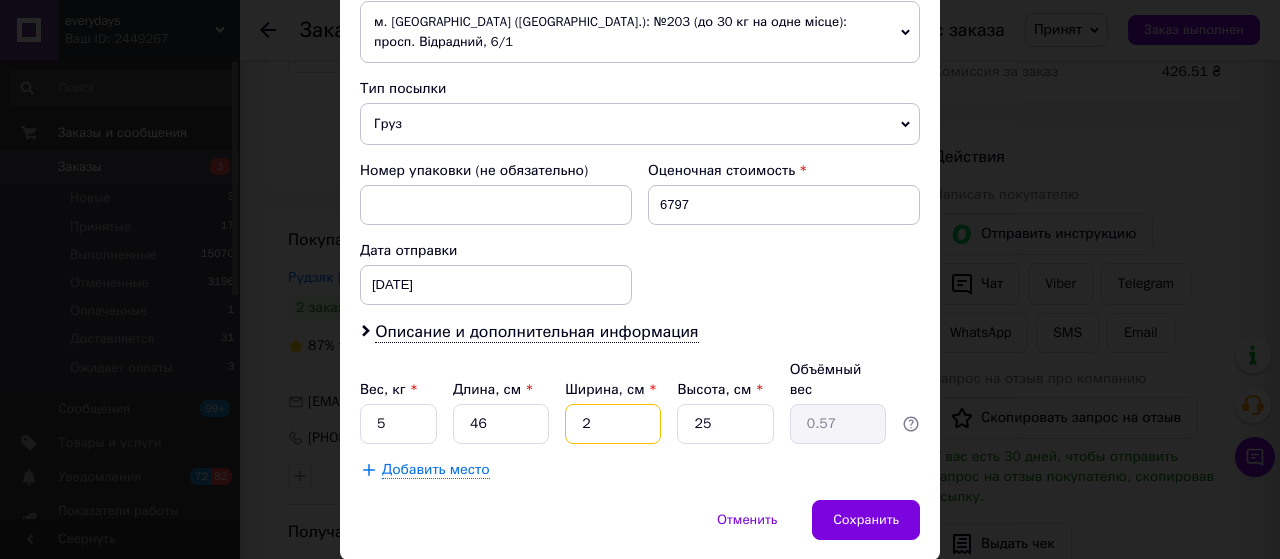 type on "29" 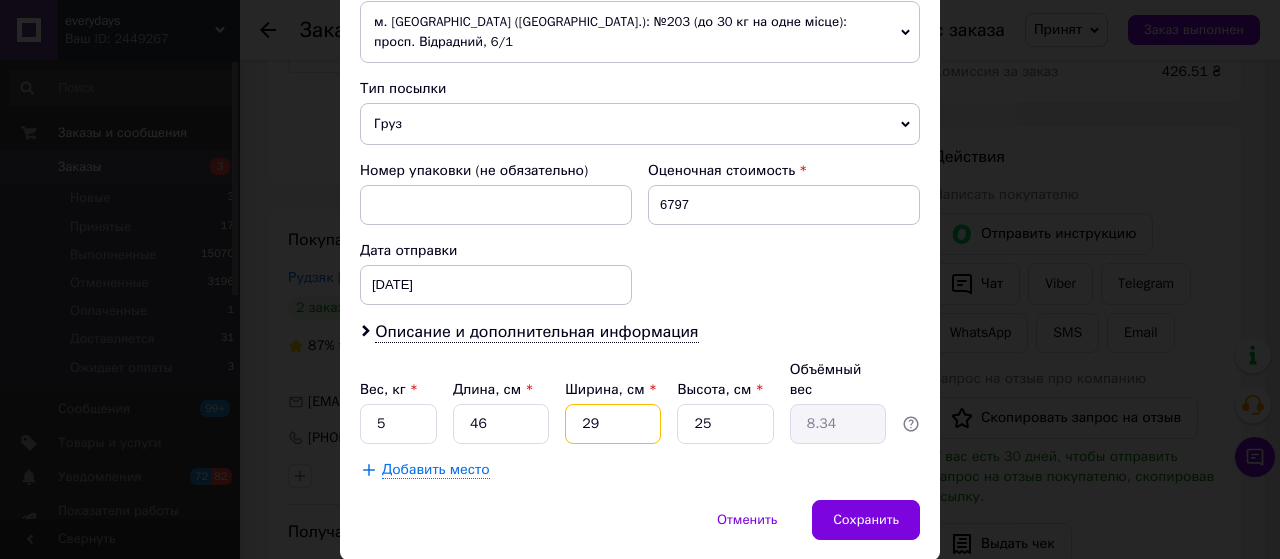 type on "29" 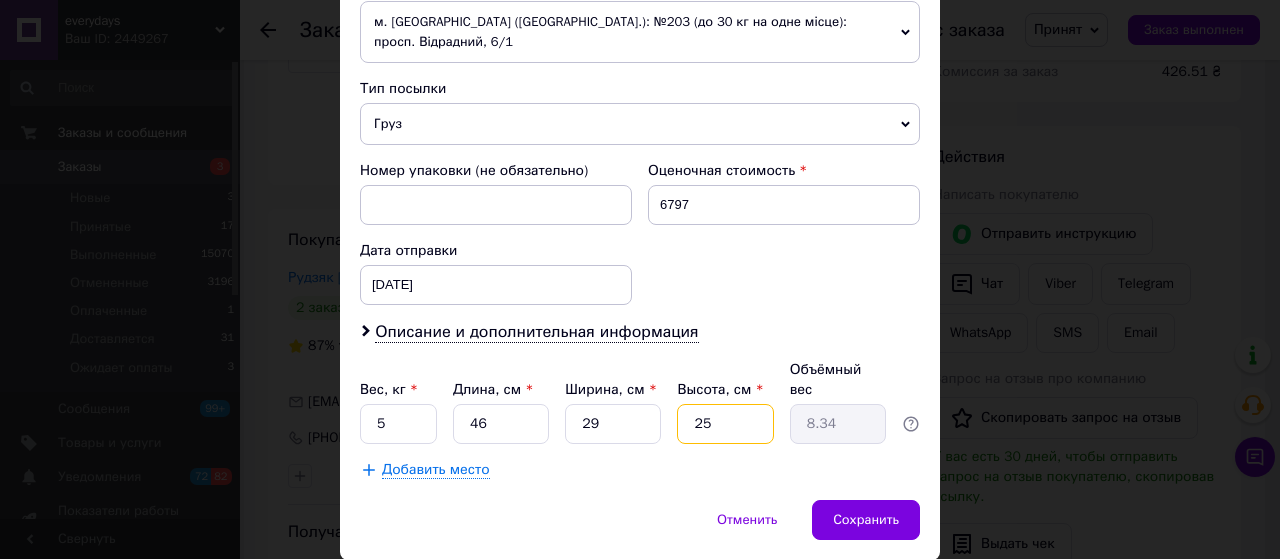type on "4" 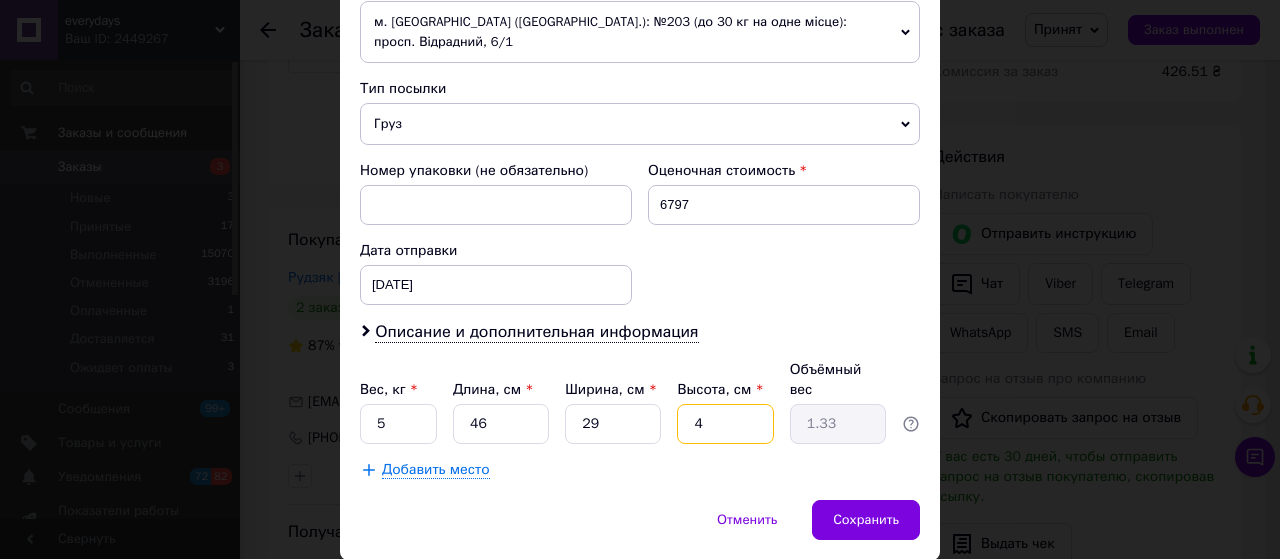 type on "42" 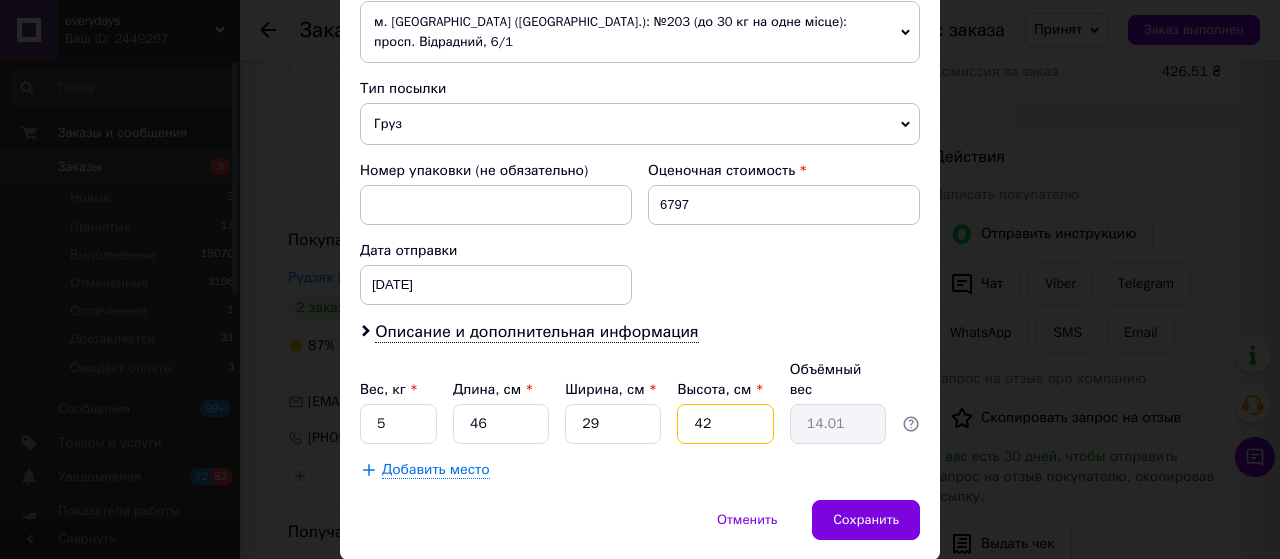 type on "421" 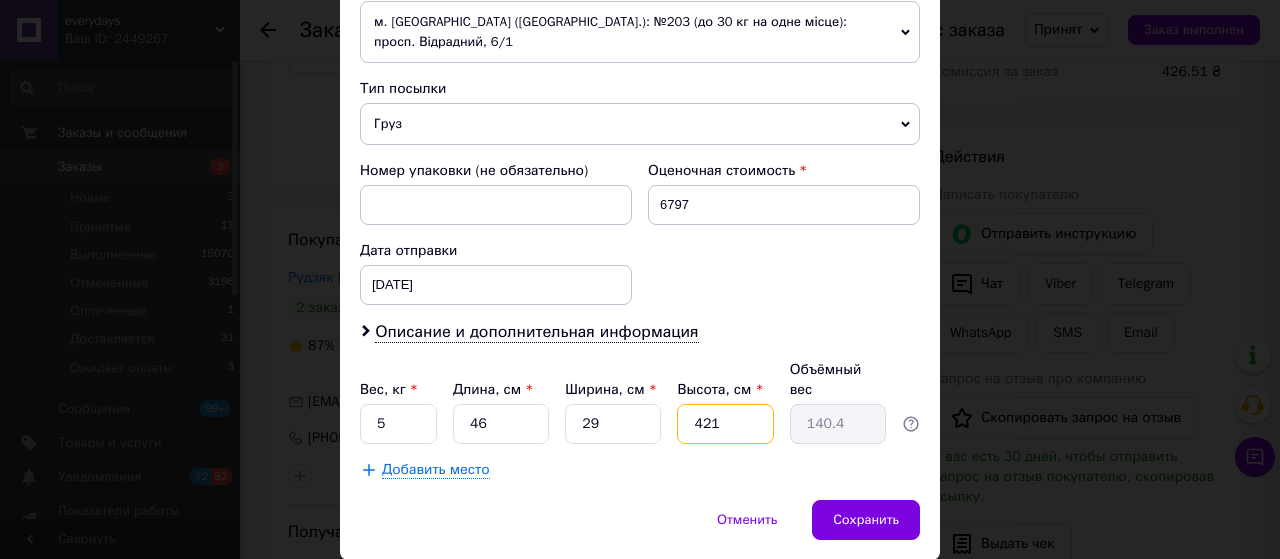type on "42" 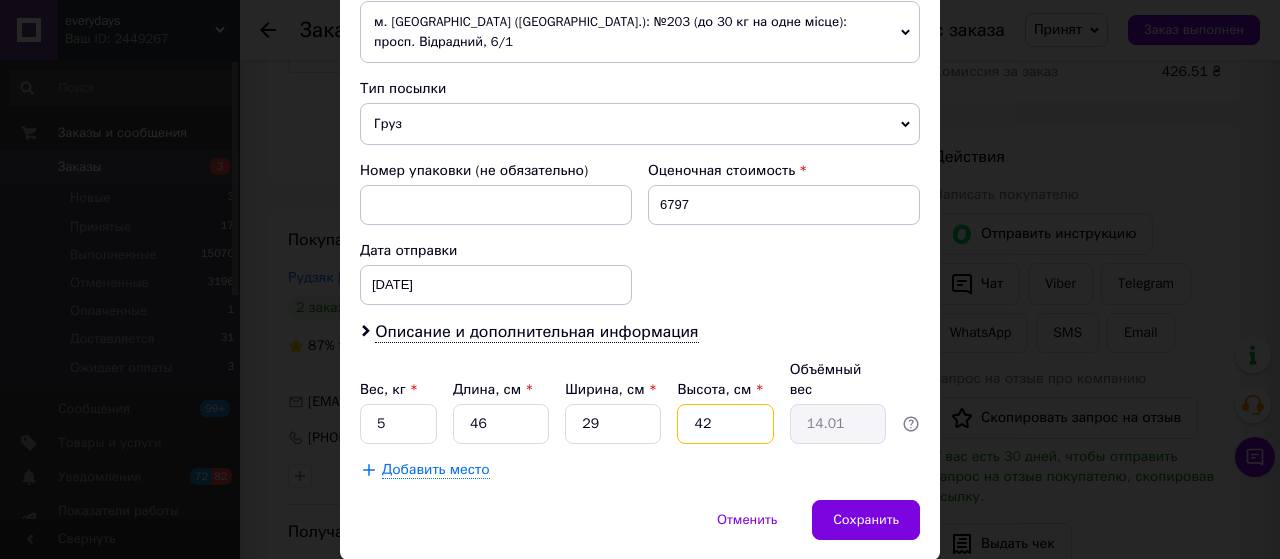 type on "4" 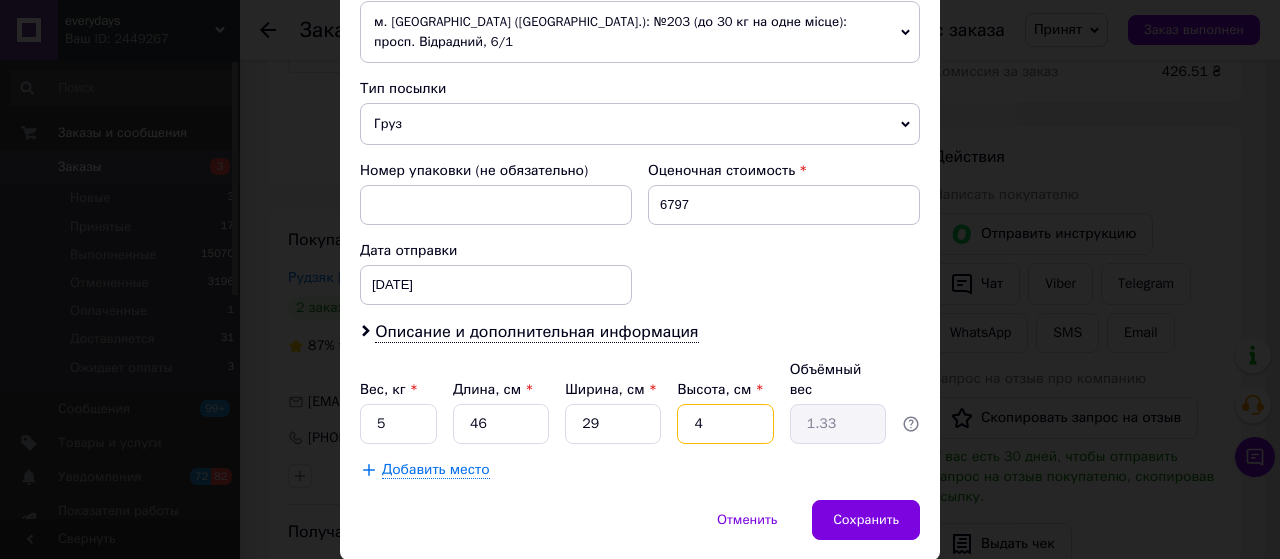 type on "41" 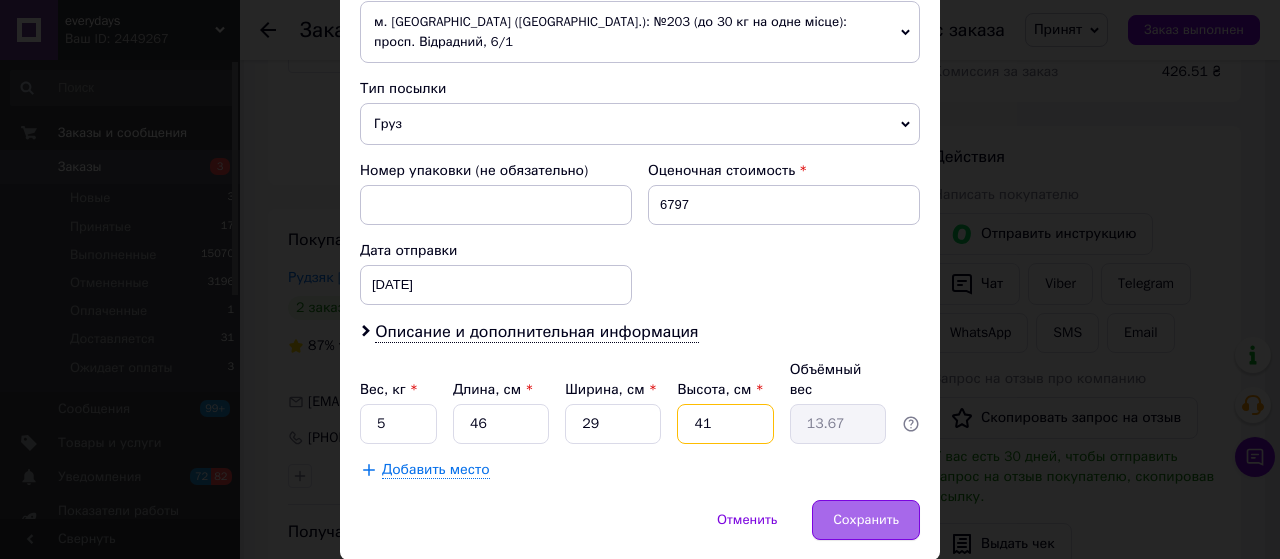type on "41" 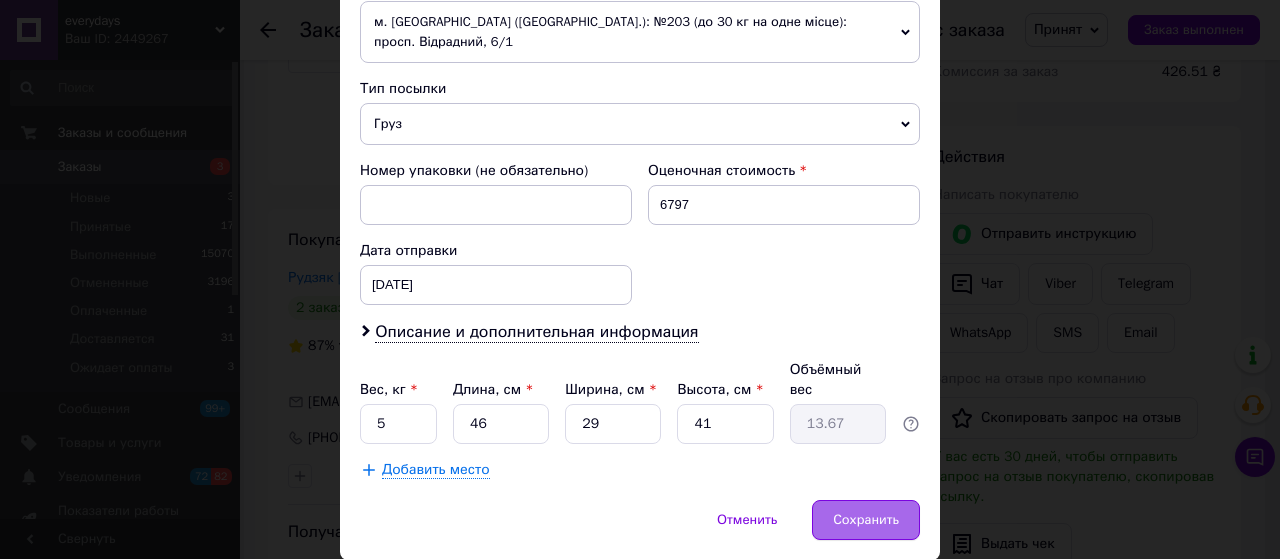 click on "Сохранить" at bounding box center (866, 520) 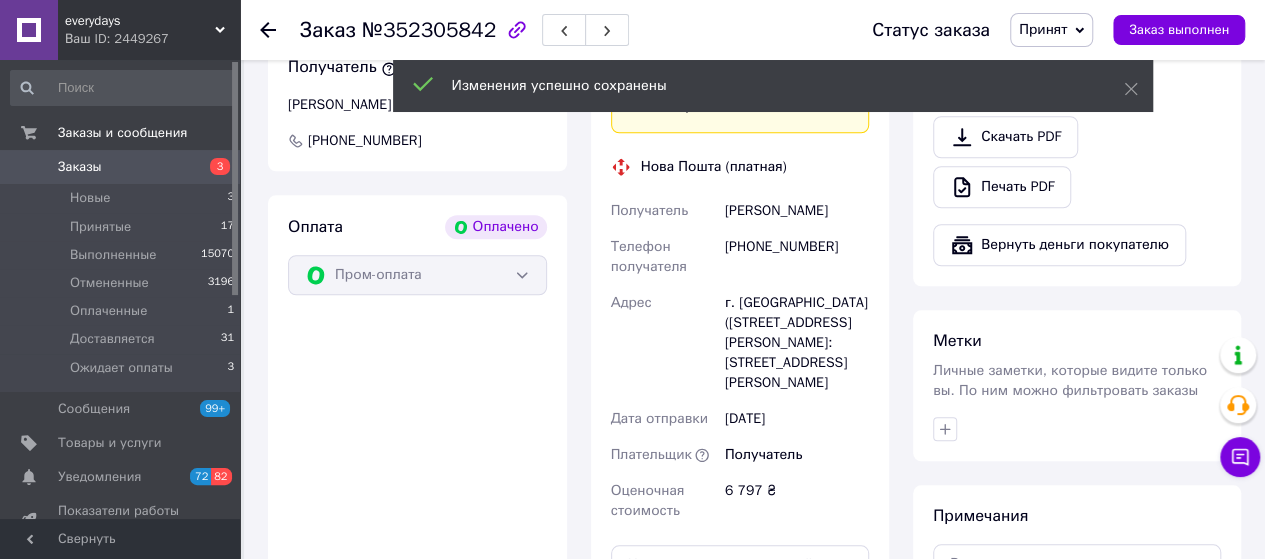 scroll, scrollTop: 1000, scrollLeft: 0, axis: vertical 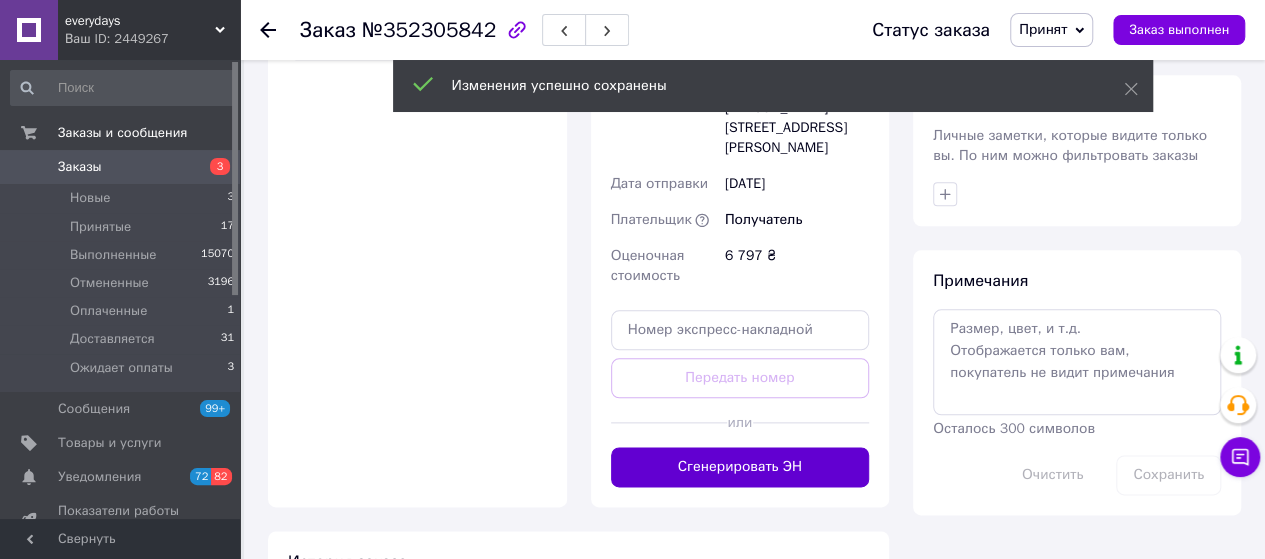 click on "Сгенерировать ЭН" at bounding box center [740, 467] 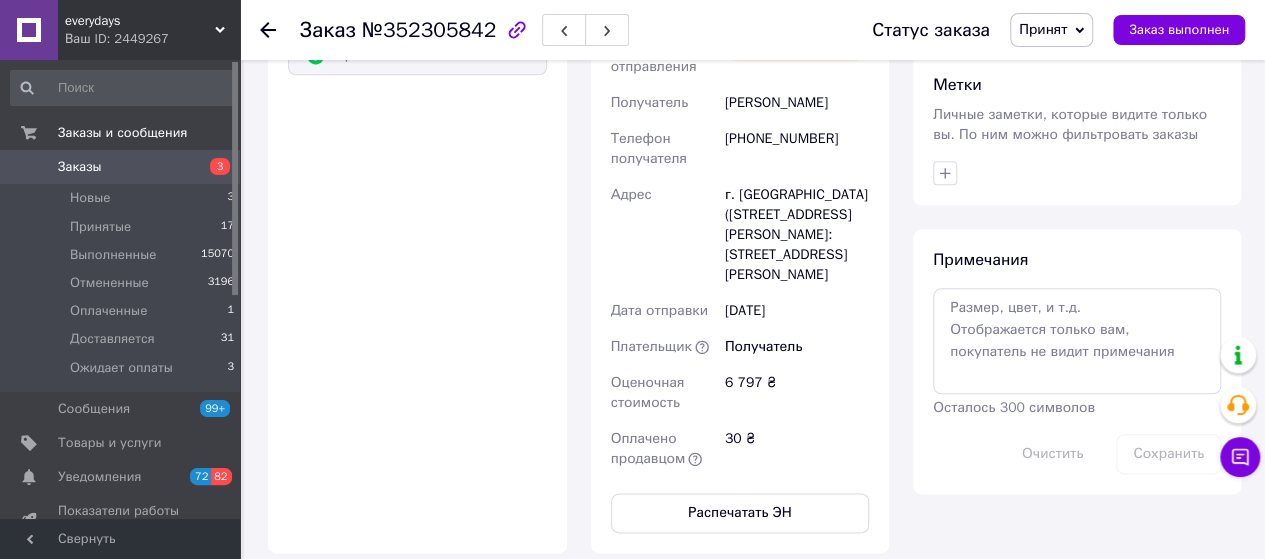 scroll, scrollTop: 1100, scrollLeft: 0, axis: vertical 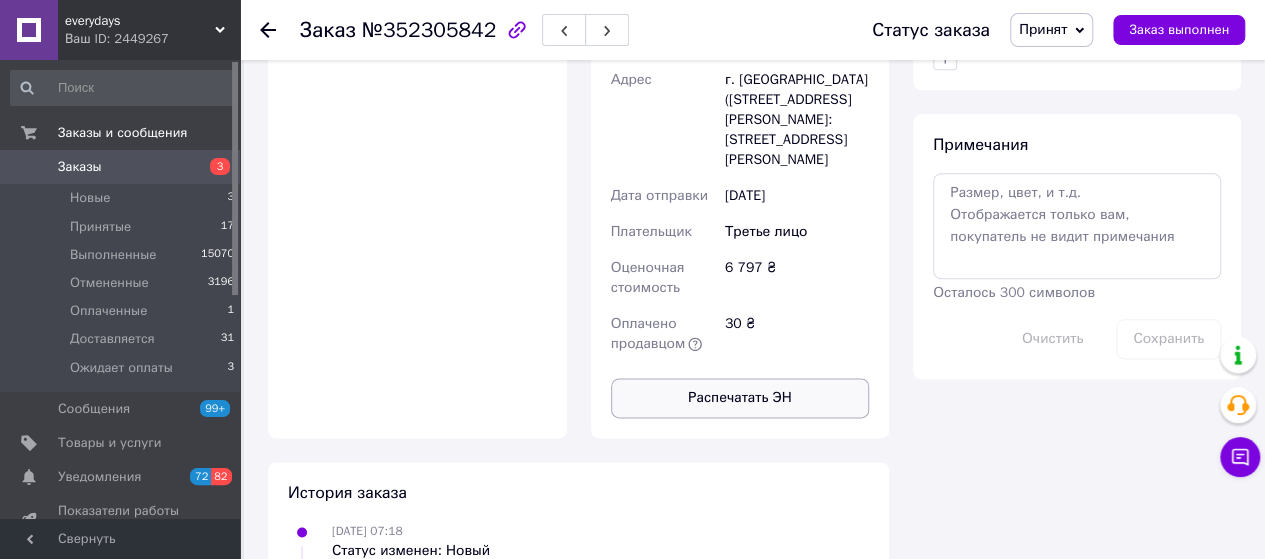 click on "Распечатать ЭН" at bounding box center (740, 398) 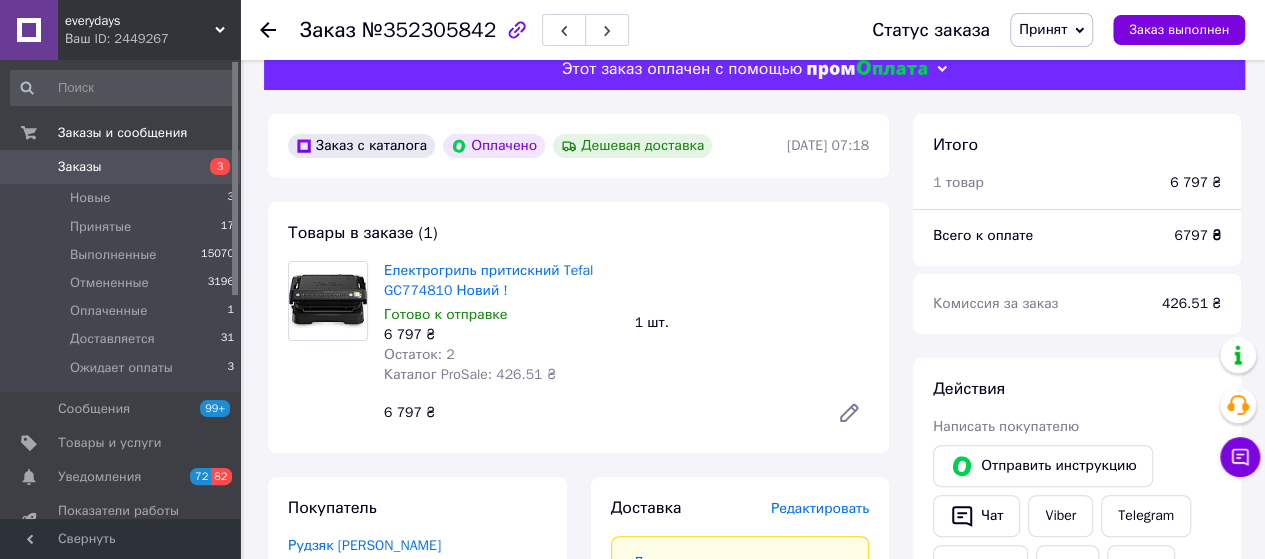 scroll, scrollTop: 0, scrollLeft: 0, axis: both 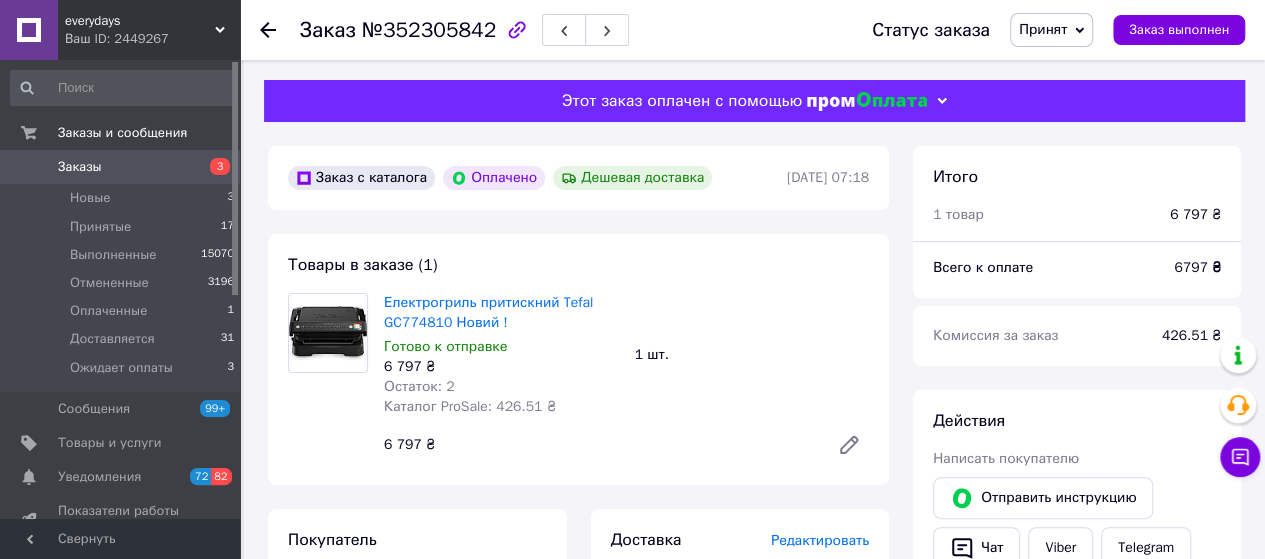 click on "Заказы" at bounding box center [80, 167] 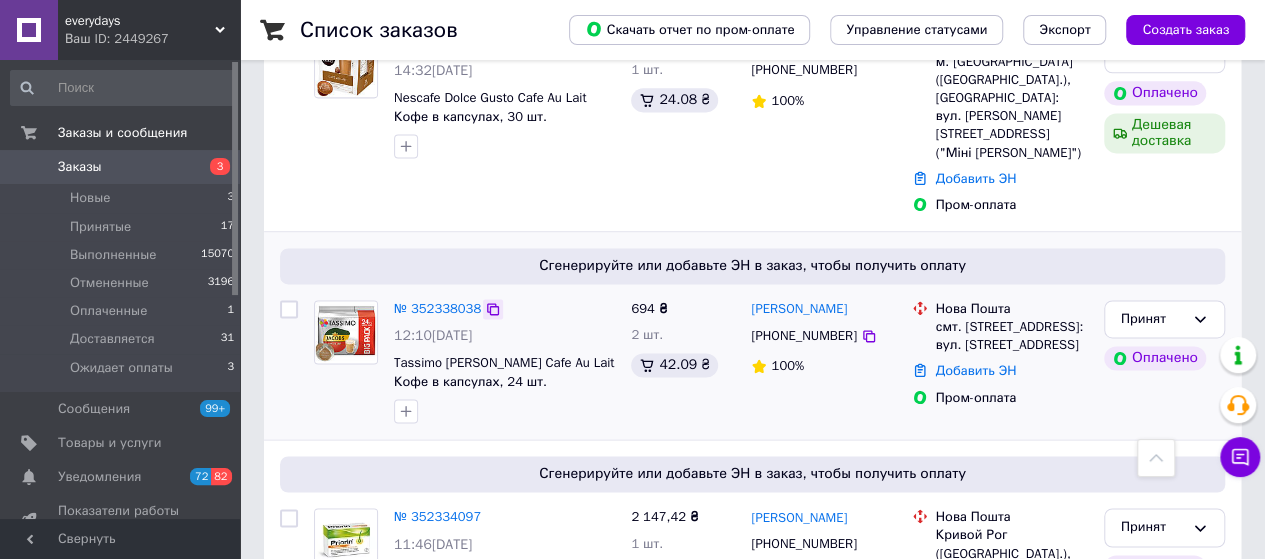 scroll, scrollTop: 1500, scrollLeft: 0, axis: vertical 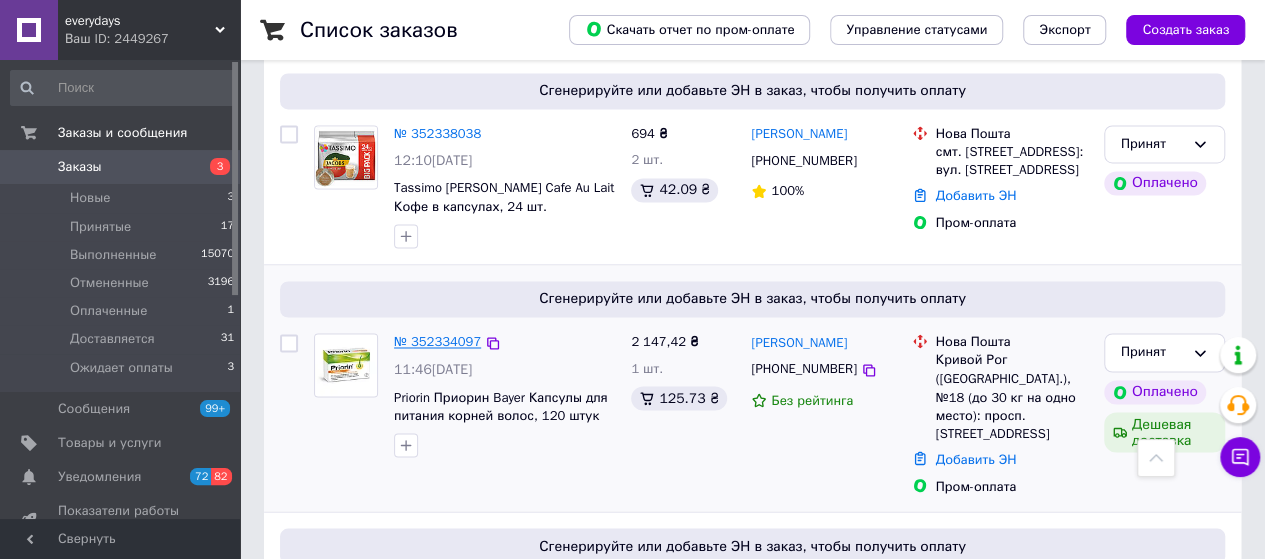 click on "№ 352334097" at bounding box center (437, 341) 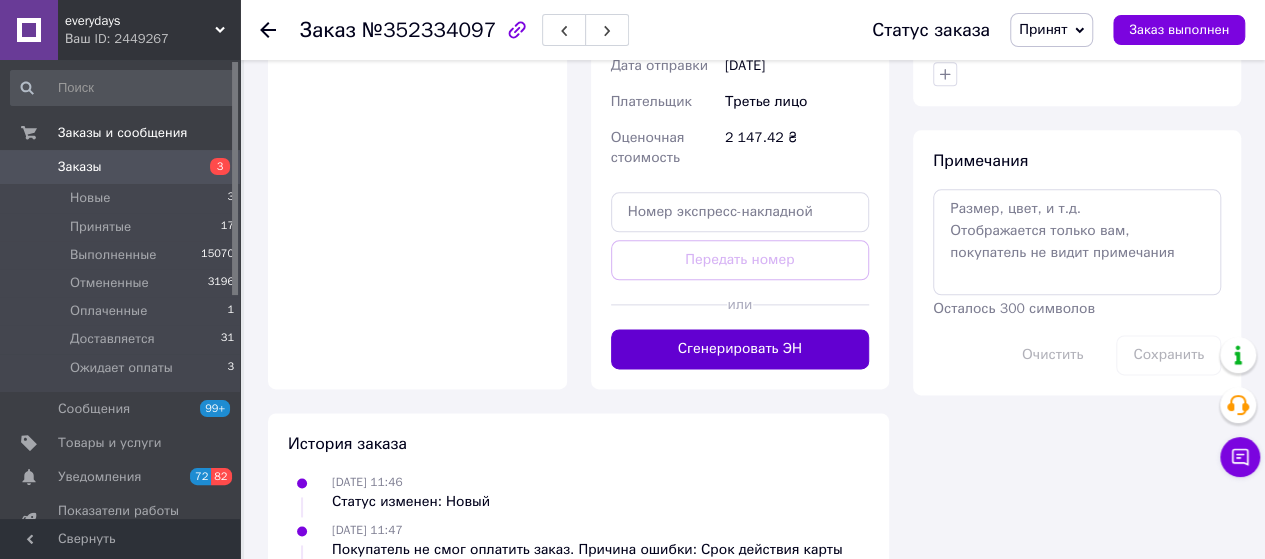 click on "Сгенерировать ЭН" at bounding box center (740, 349) 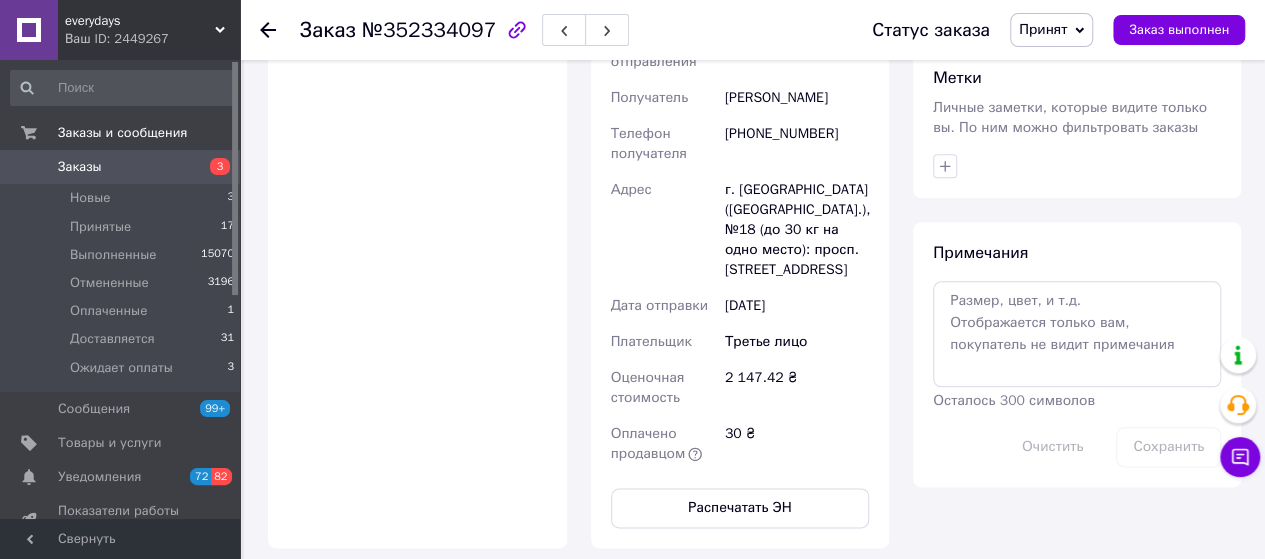 scroll, scrollTop: 1200, scrollLeft: 0, axis: vertical 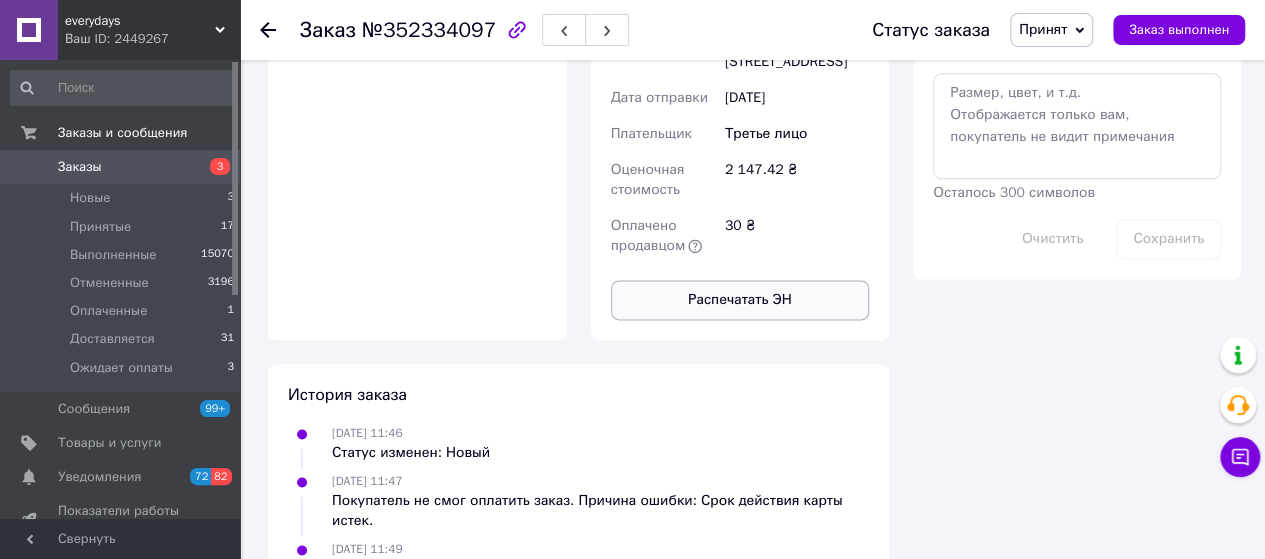 click on "Распечатать ЭН" at bounding box center (740, 300) 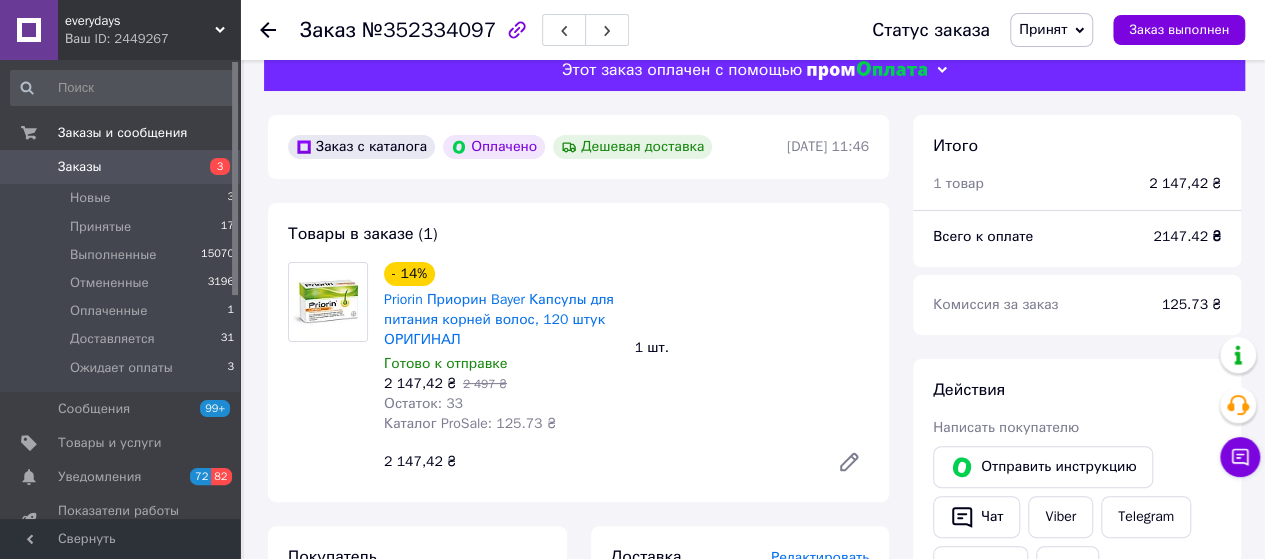 scroll, scrollTop: 0, scrollLeft: 0, axis: both 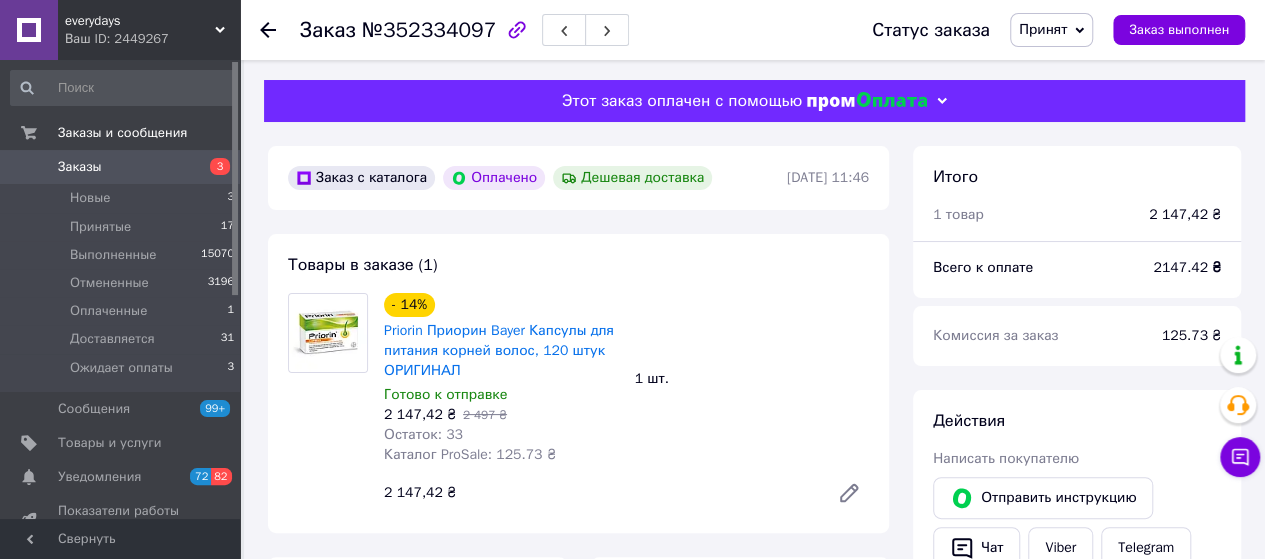 click on "Заказы" at bounding box center (121, 167) 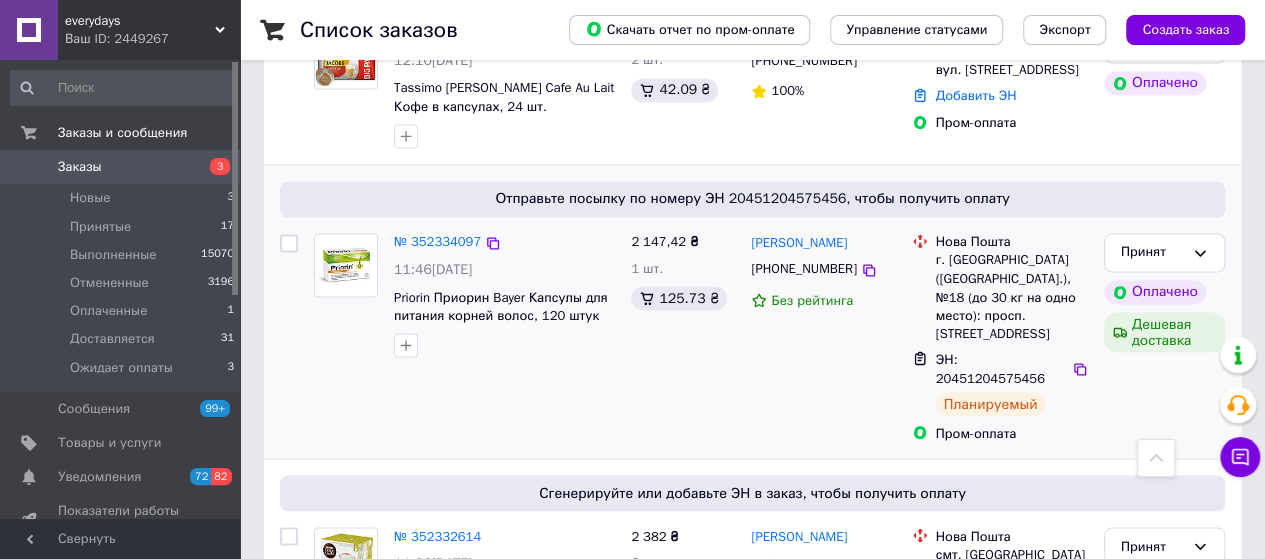 scroll, scrollTop: 1800, scrollLeft: 0, axis: vertical 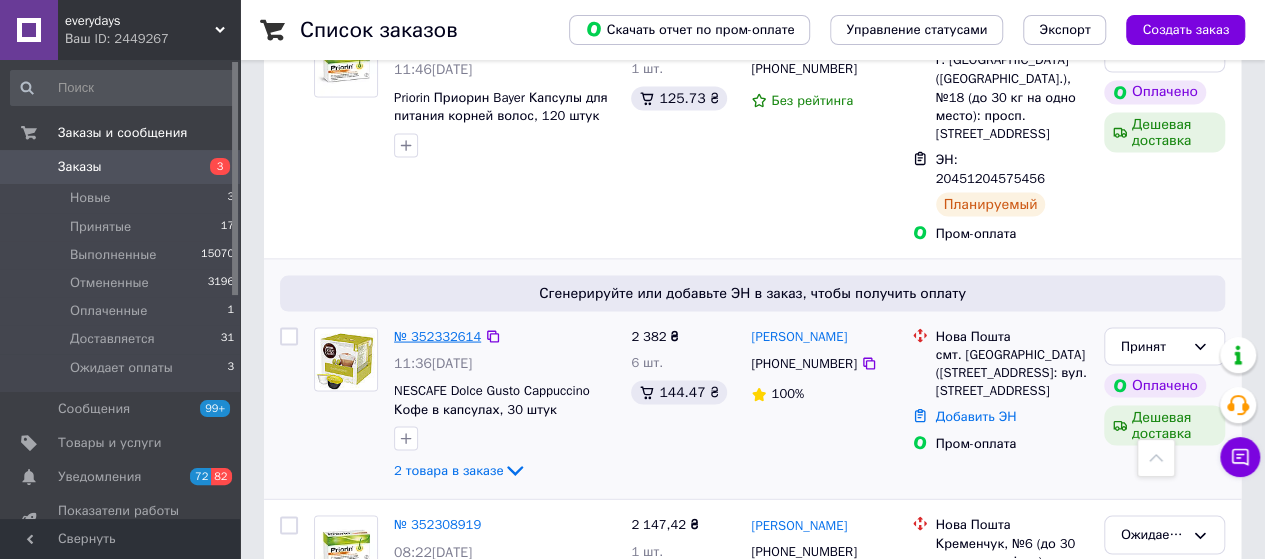 click on "№ 352332614" at bounding box center (437, 335) 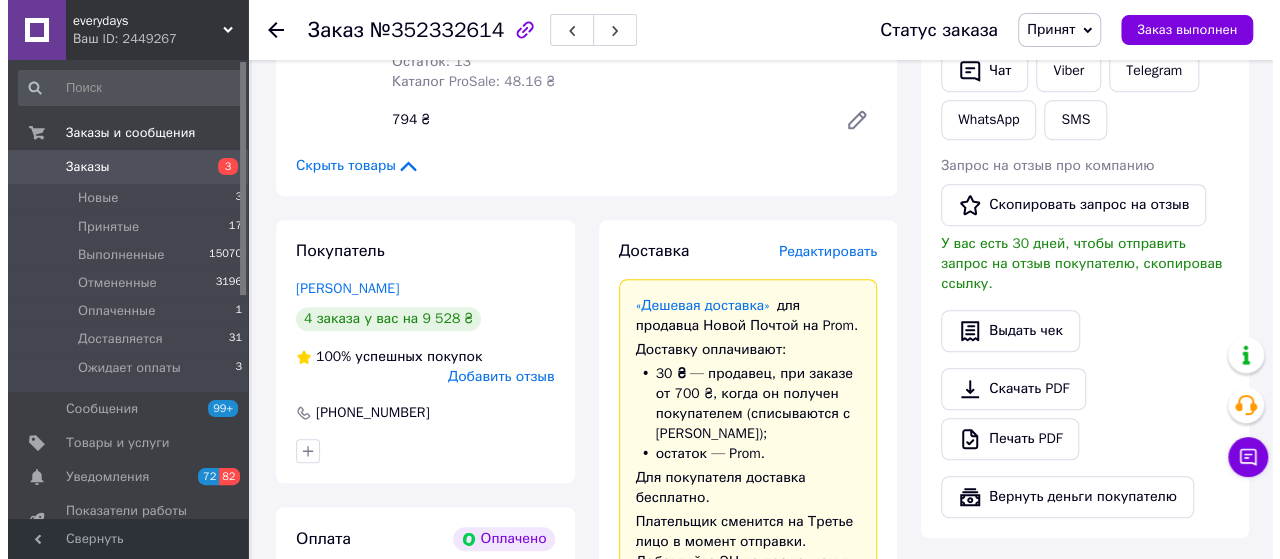 scroll, scrollTop: 613, scrollLeft: 0, axis: vertical 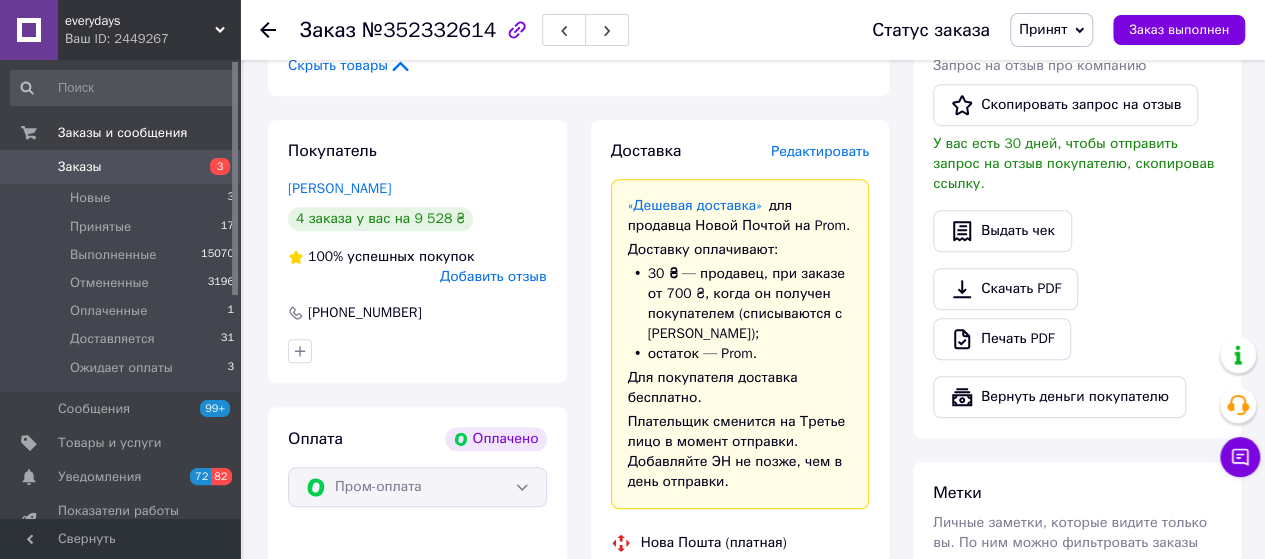 click on "Редактировать" at bounding box center (820, 151) 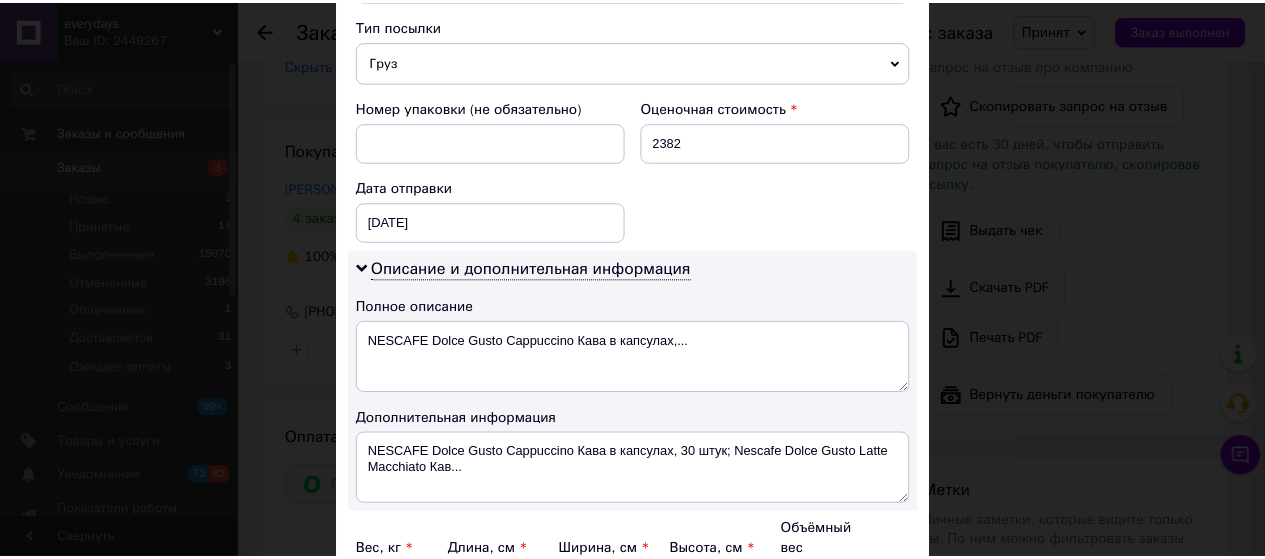 scroll, scrollTop: 982, scrollLeft: 0, axis: vertical 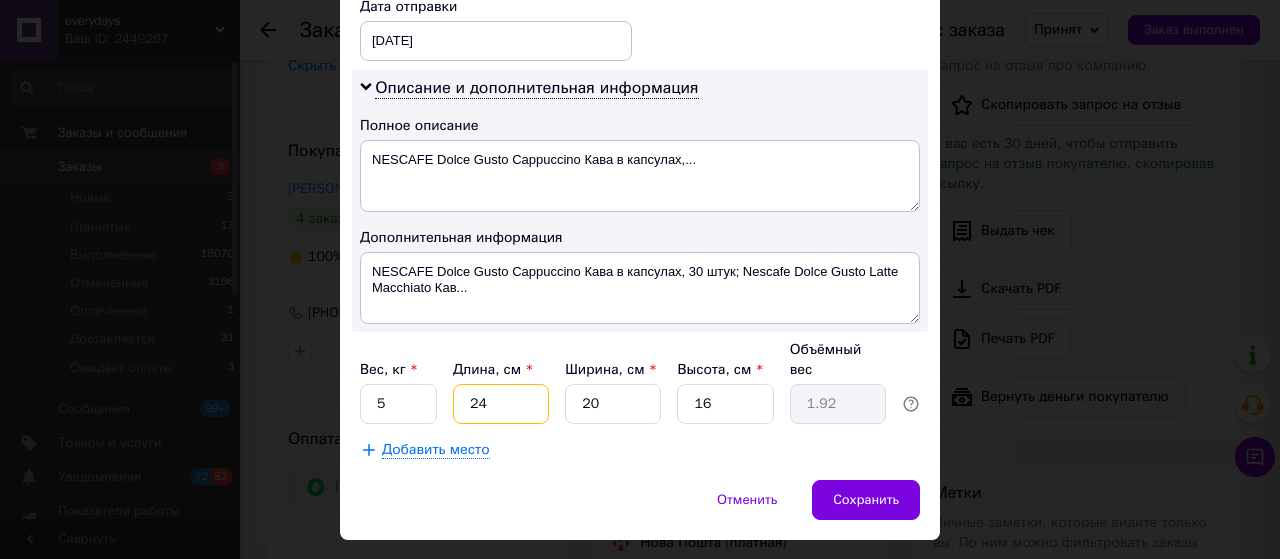 drag, startPoint x: 484, startPoint y: 349, endPoint x: 463, endPoint y: 353, distance: 21.377558 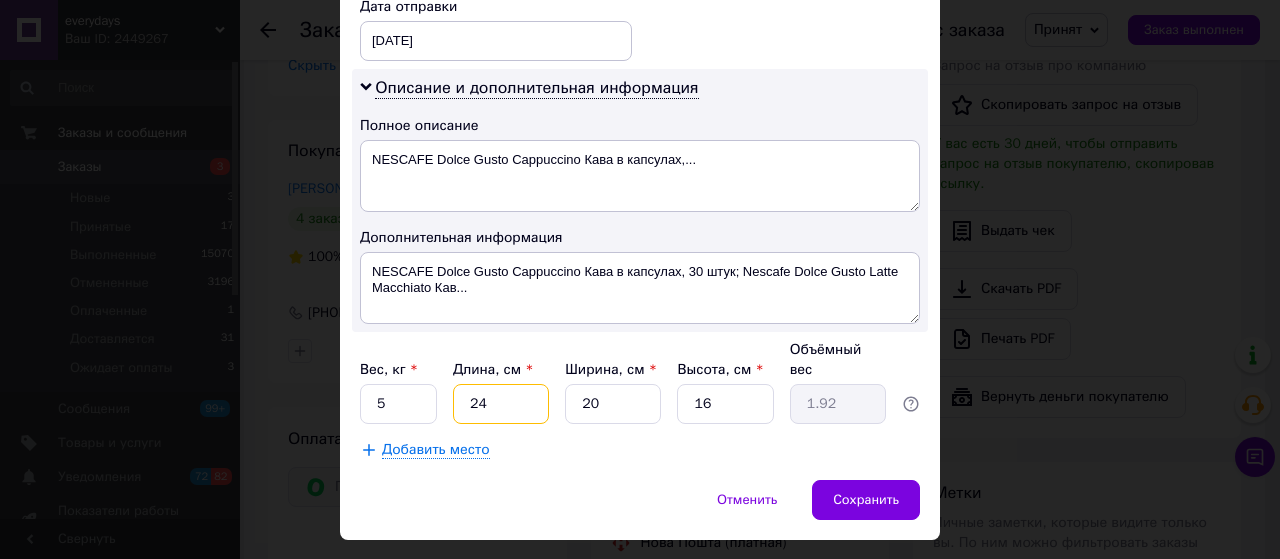 type on "4" 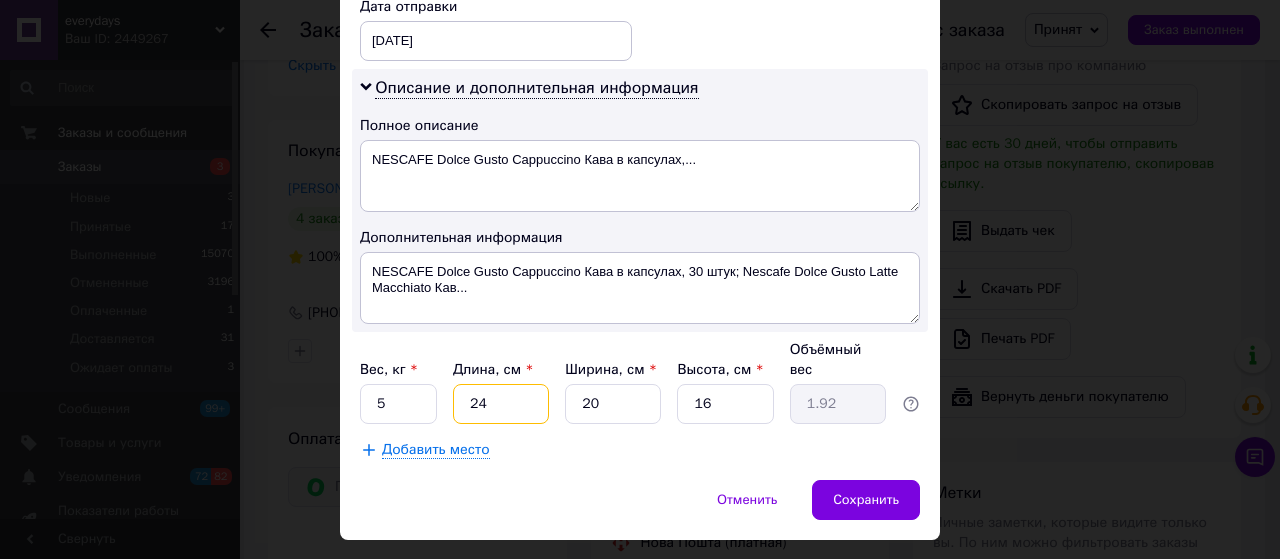 type on "0.32" 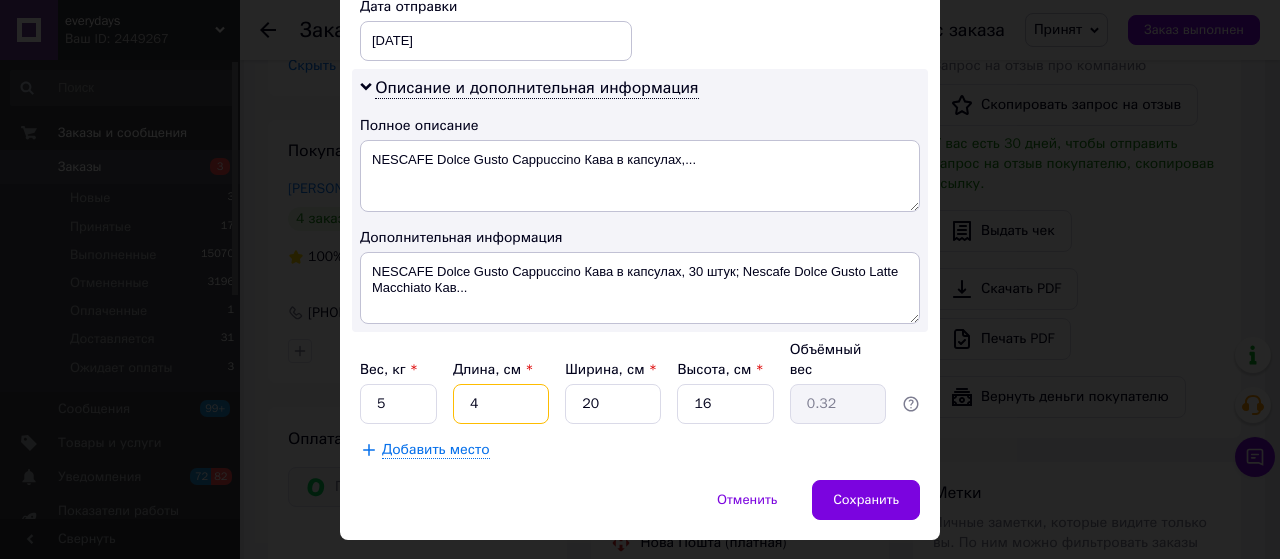 type on "48" 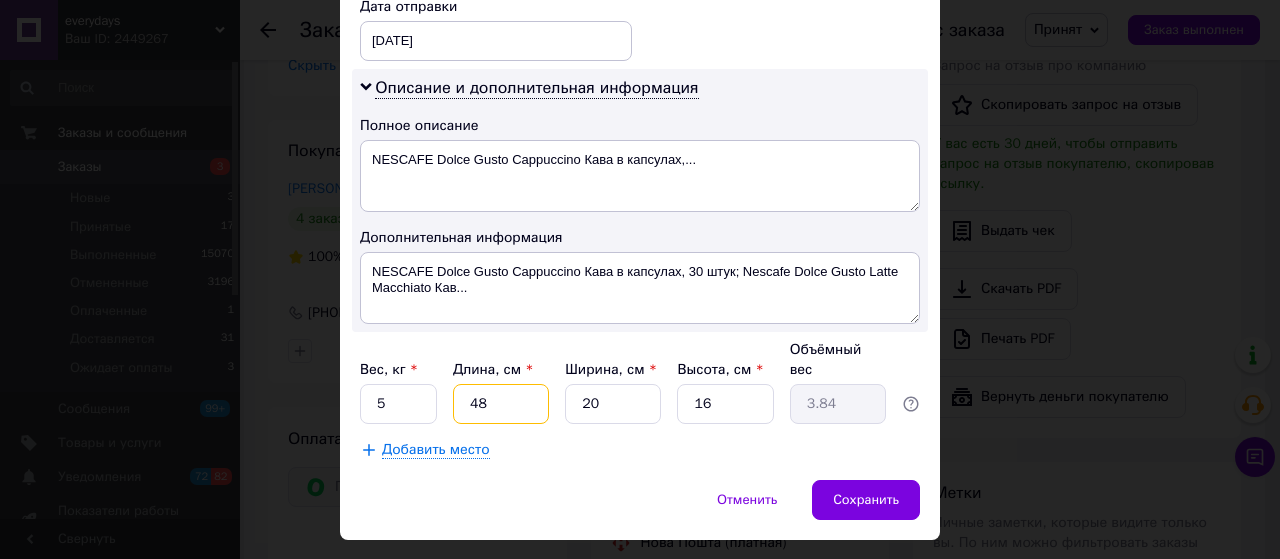 type on "48" 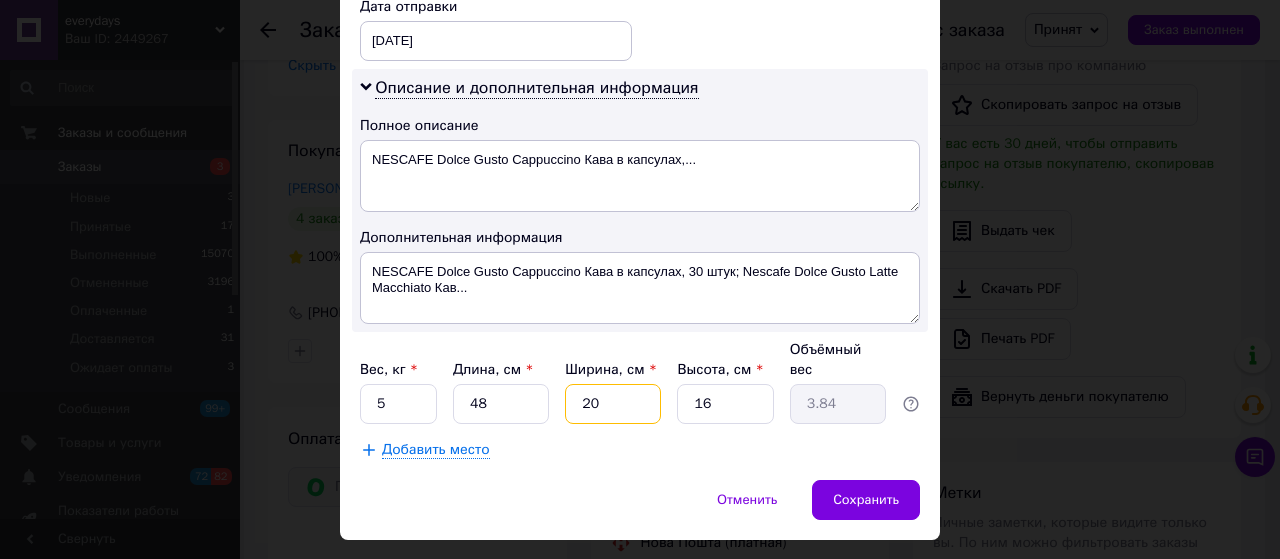 type on "3" 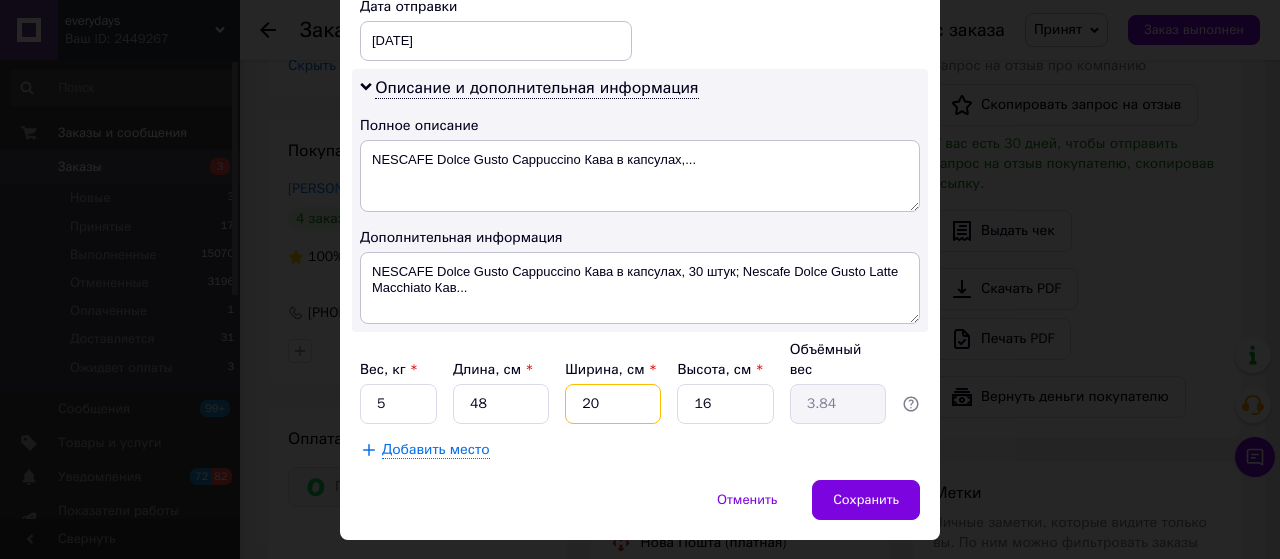 type on "0.58" 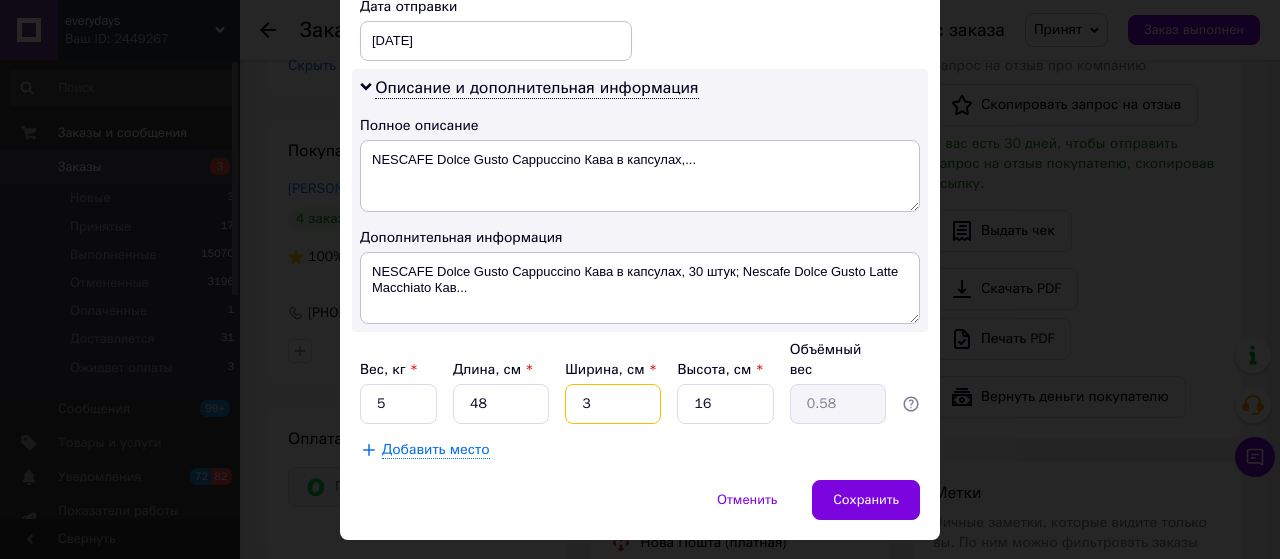 type on "32" 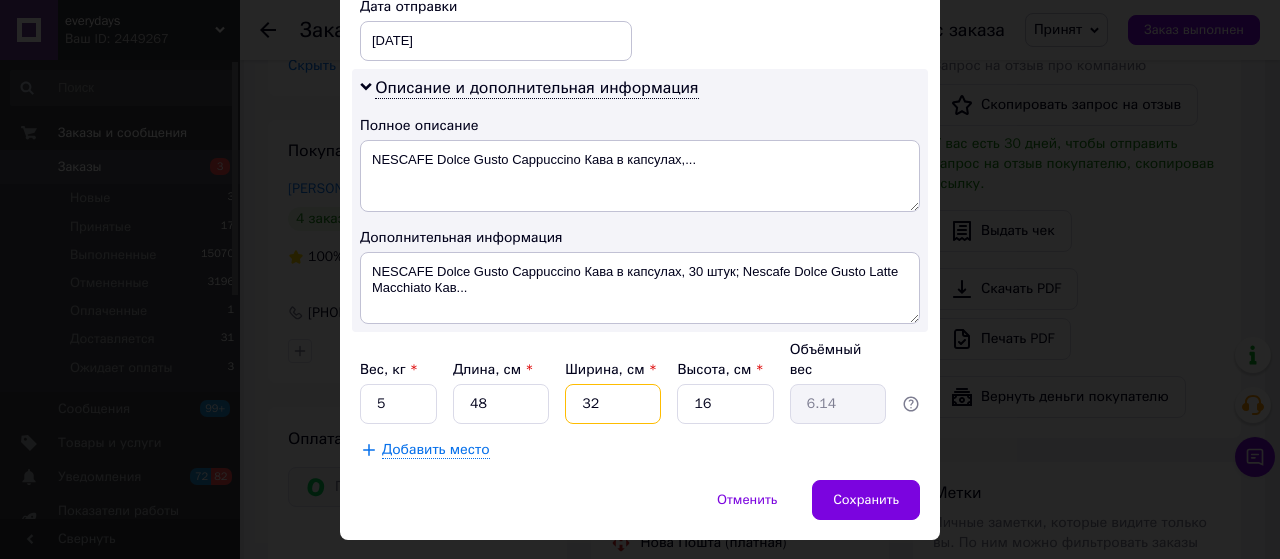 type on "32" 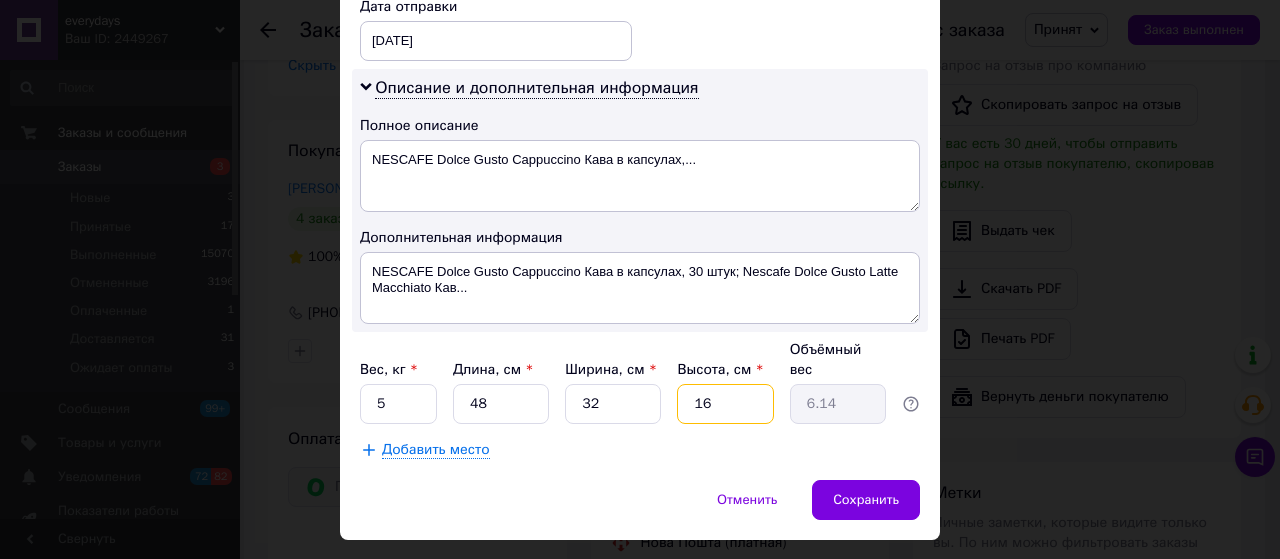 type on "1" 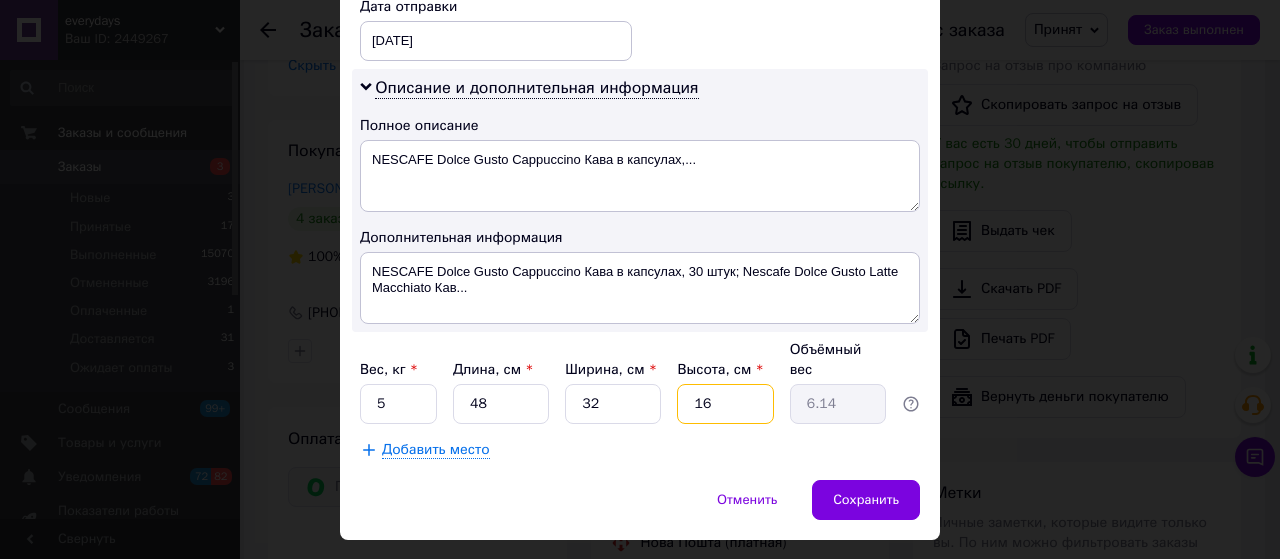 type on "0.38" 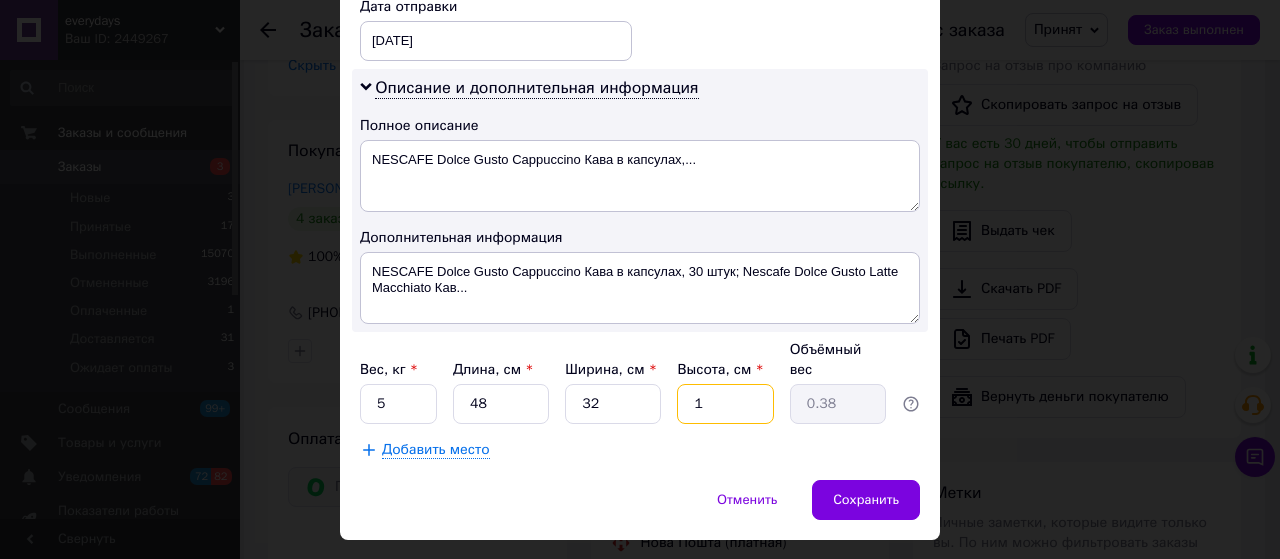 type on "16" 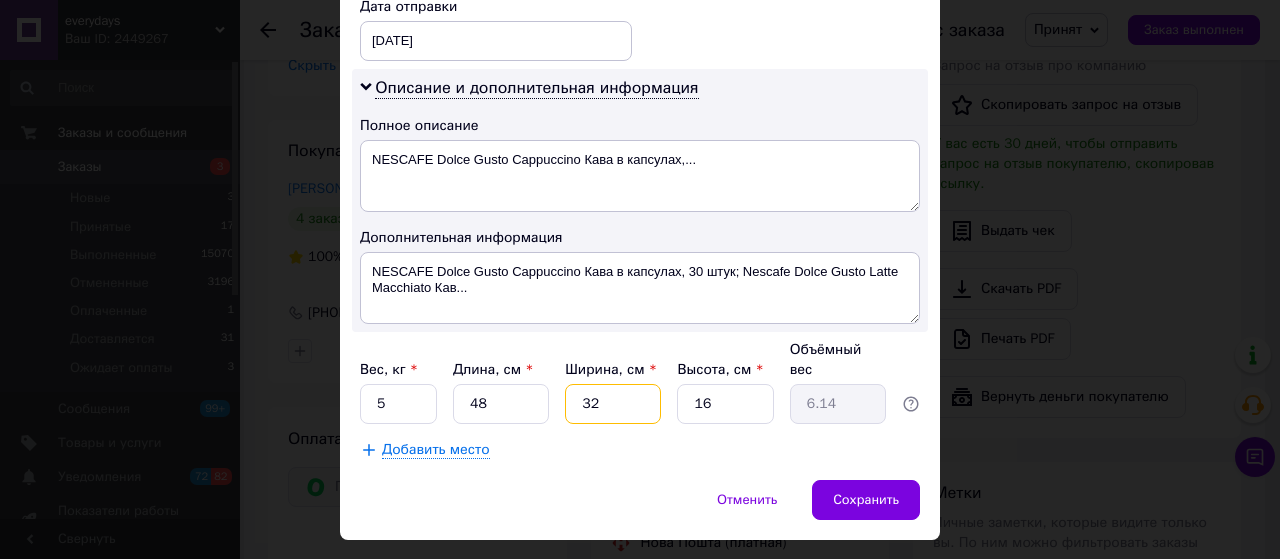 drag, startPoint x: 591, startPoint y: 362, endPoint x: 572, endPoint y: 360, distance: 19.104973 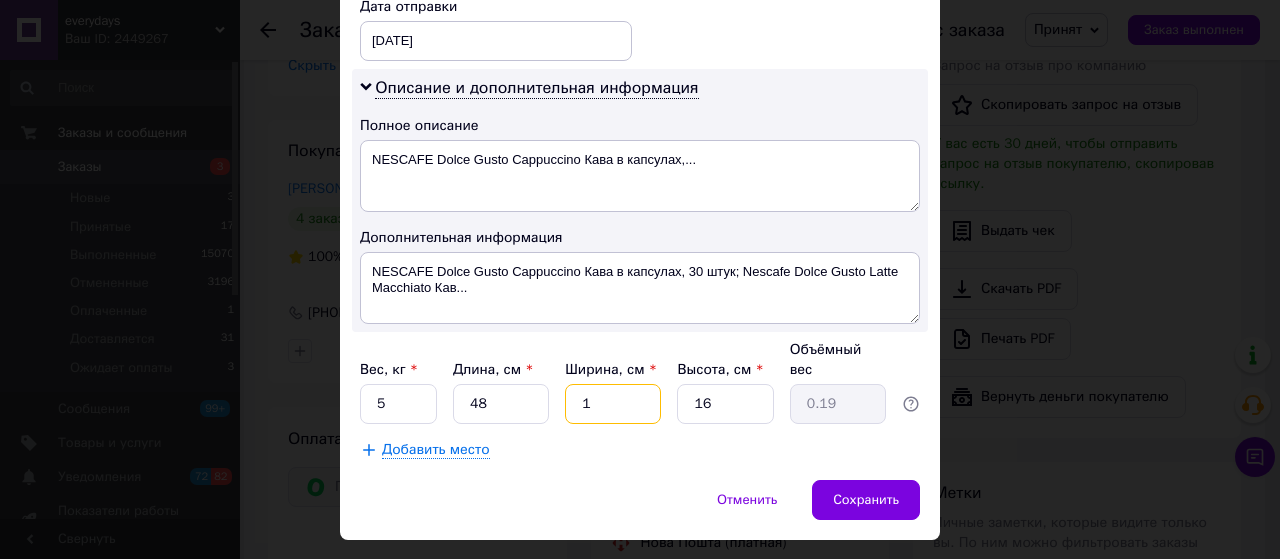type on "16" 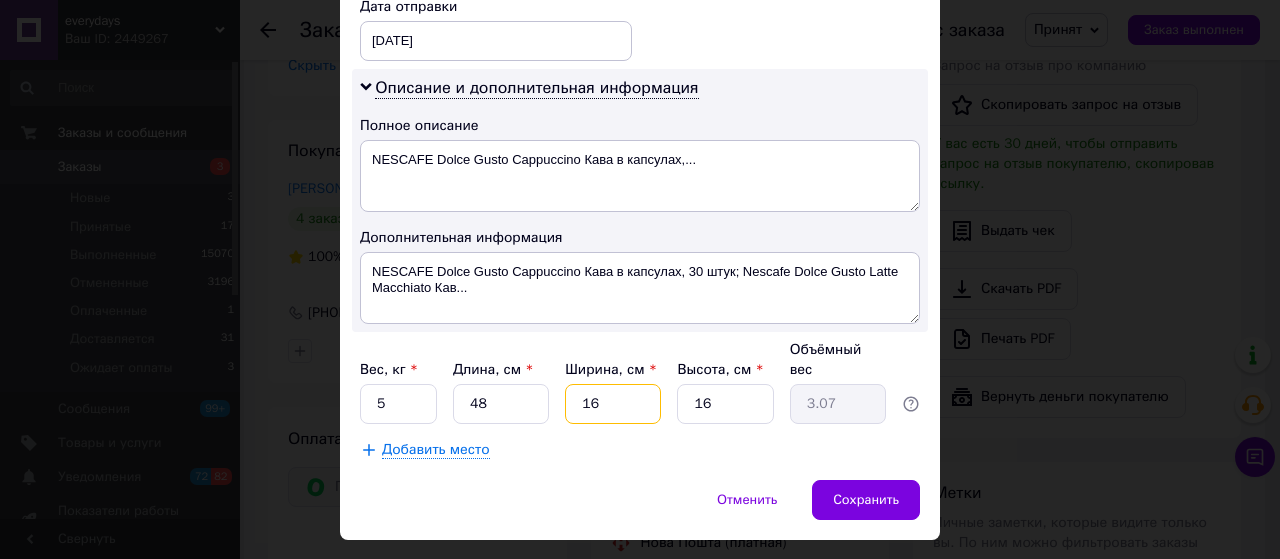 type on "16" 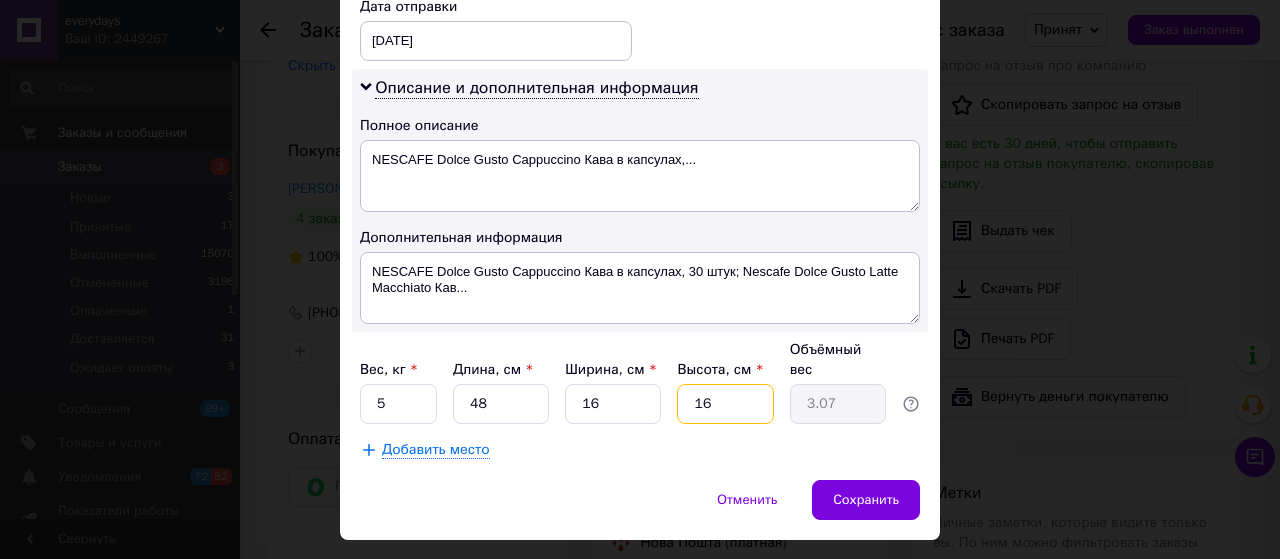 type on "3" 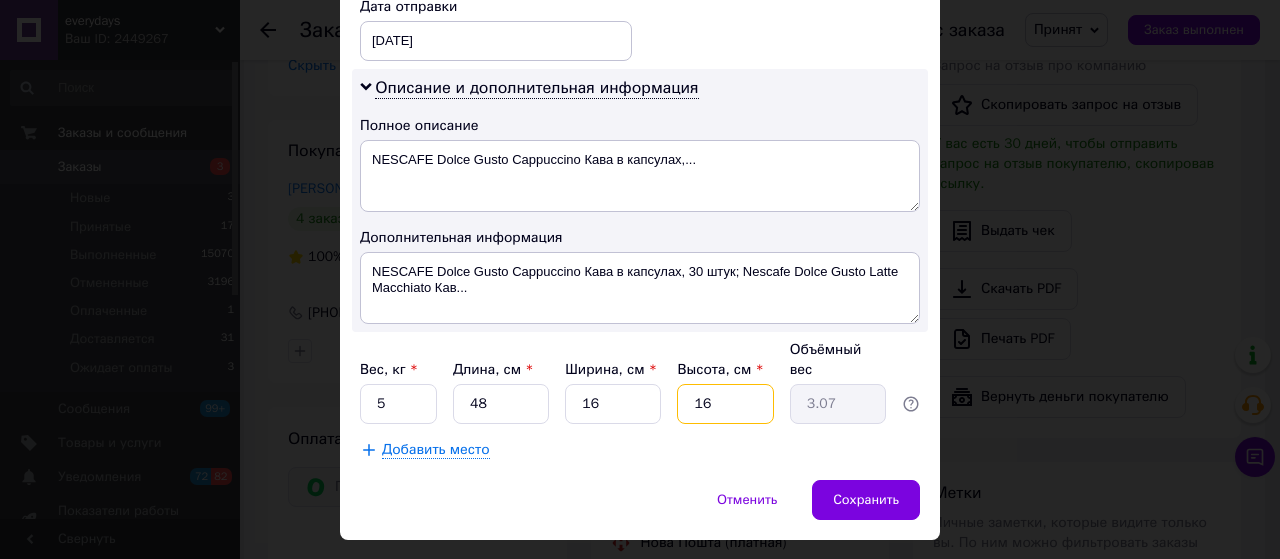 type on "0.58" 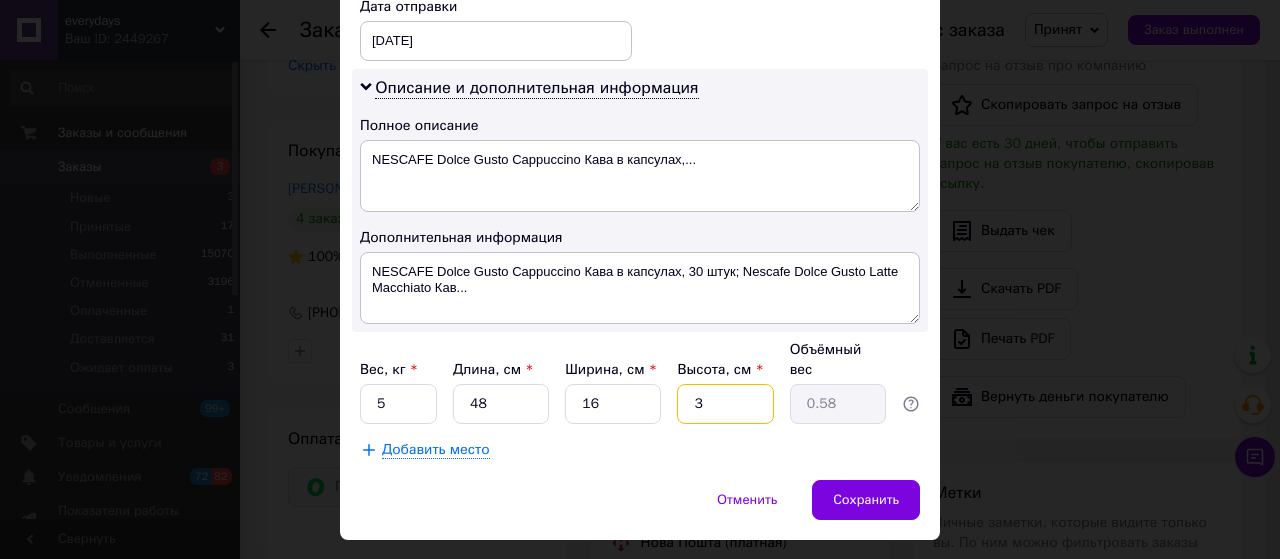 type on "32" 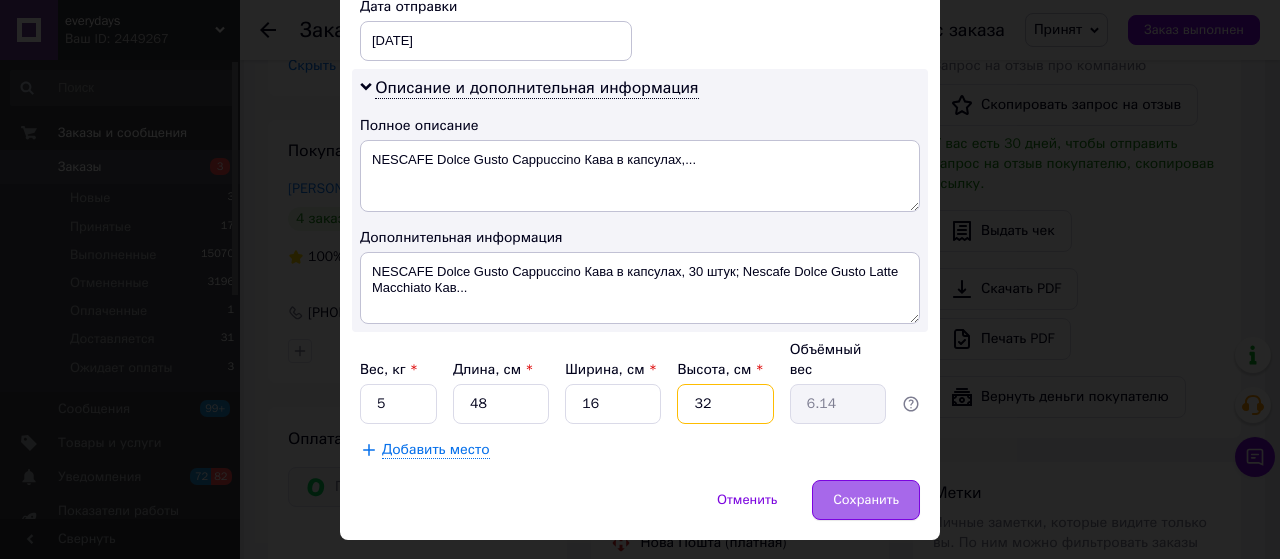 type on "32" 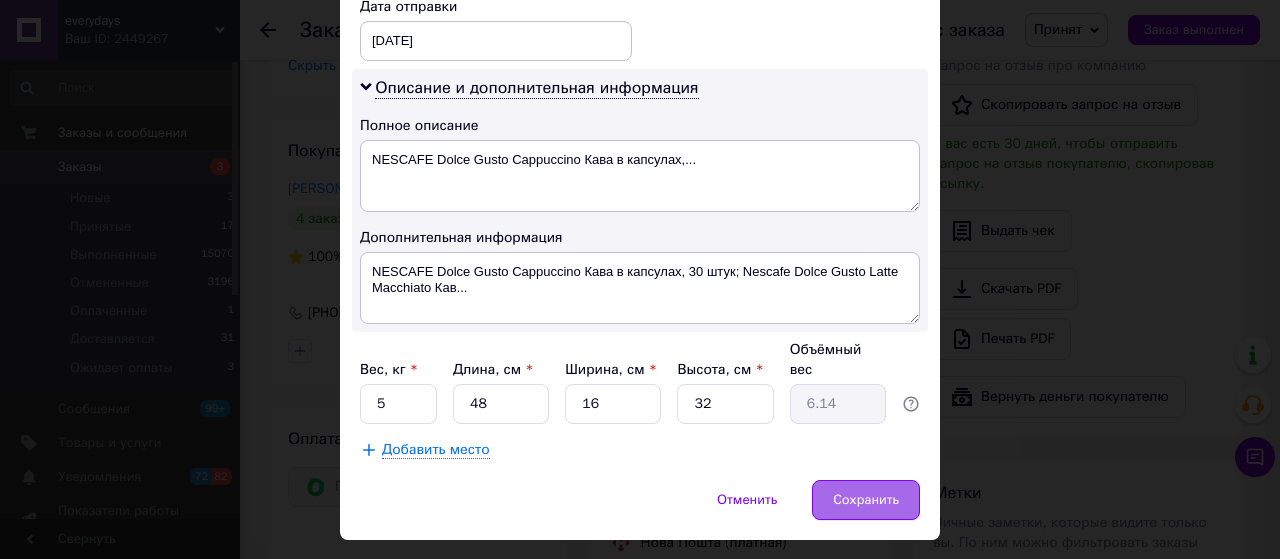 click on "Сохранить" at bounding box center [866, 500] 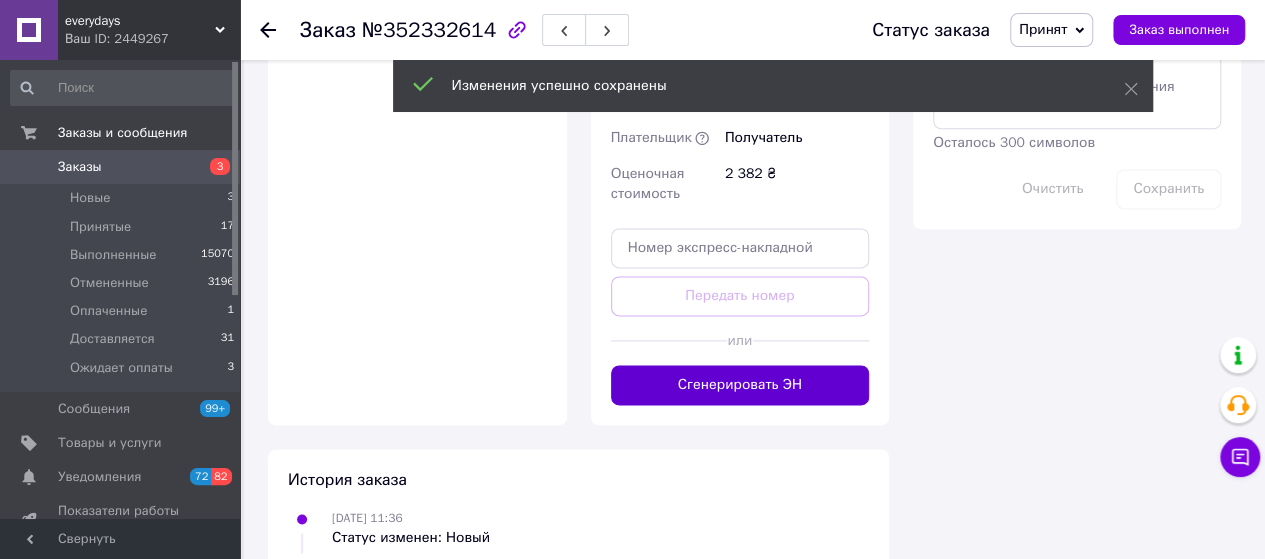 scroll, scrollTop: 1313, scrollLeft: 0, axis: vertical 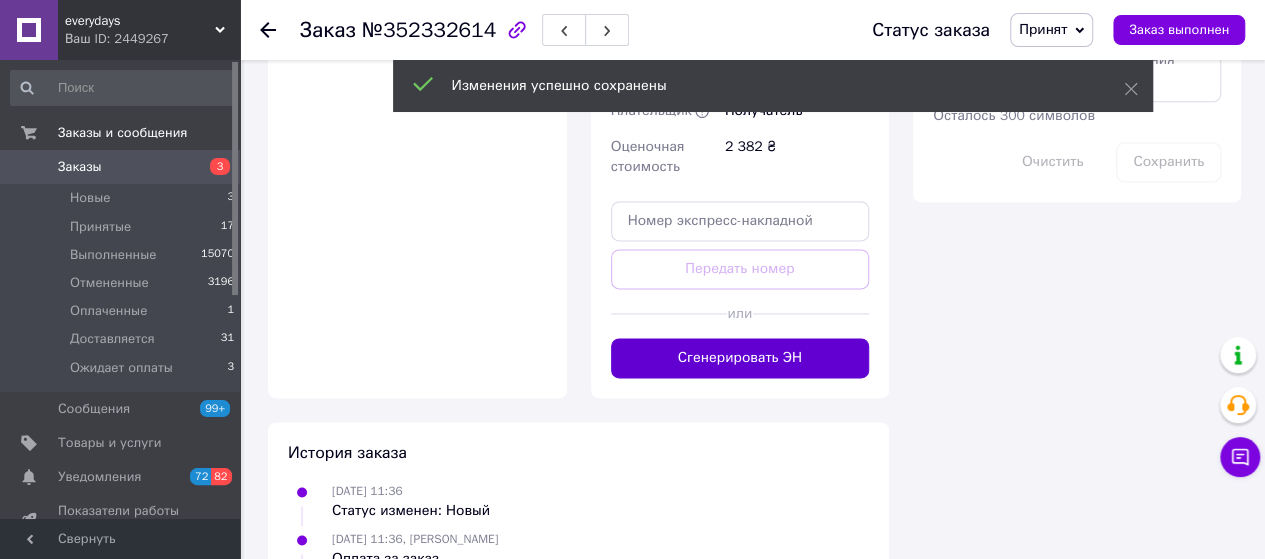 click on "Сгенерировать ЭН" at bounding box center [740, 358] 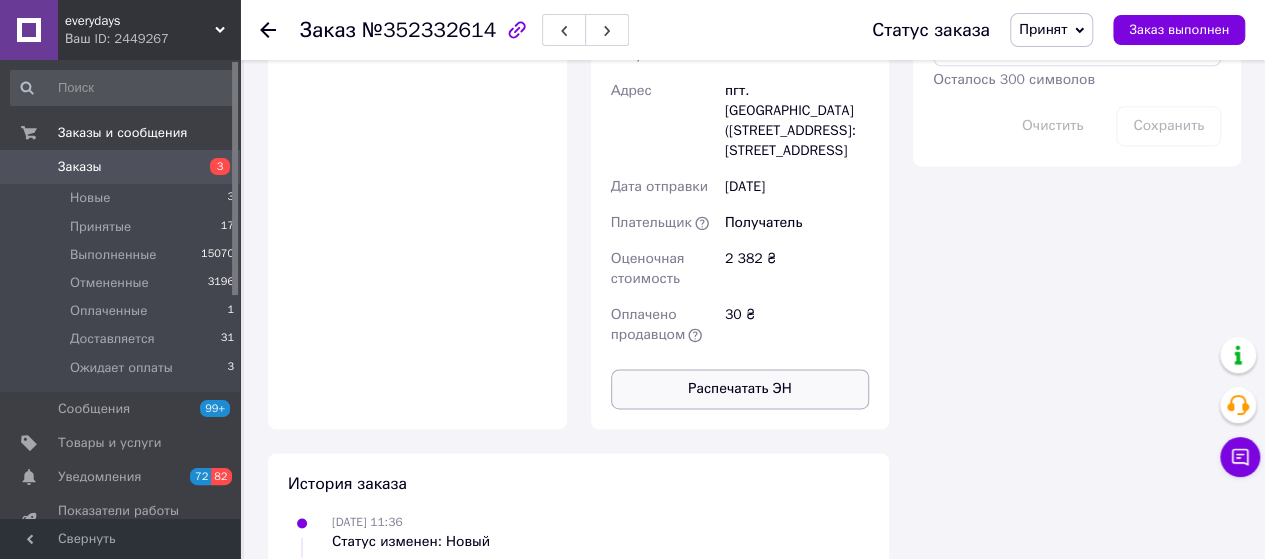 click on "Распечатать ЭН" at bounding box center [740, 389] 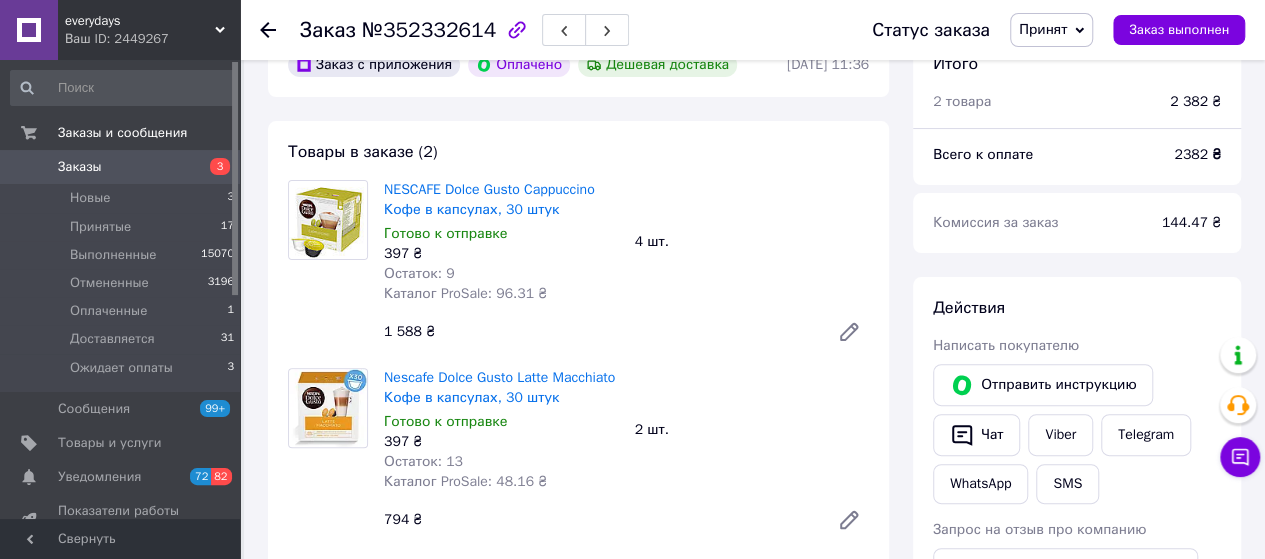 scroll, scrollTop: 0, scrollLeft: 0, axis: both 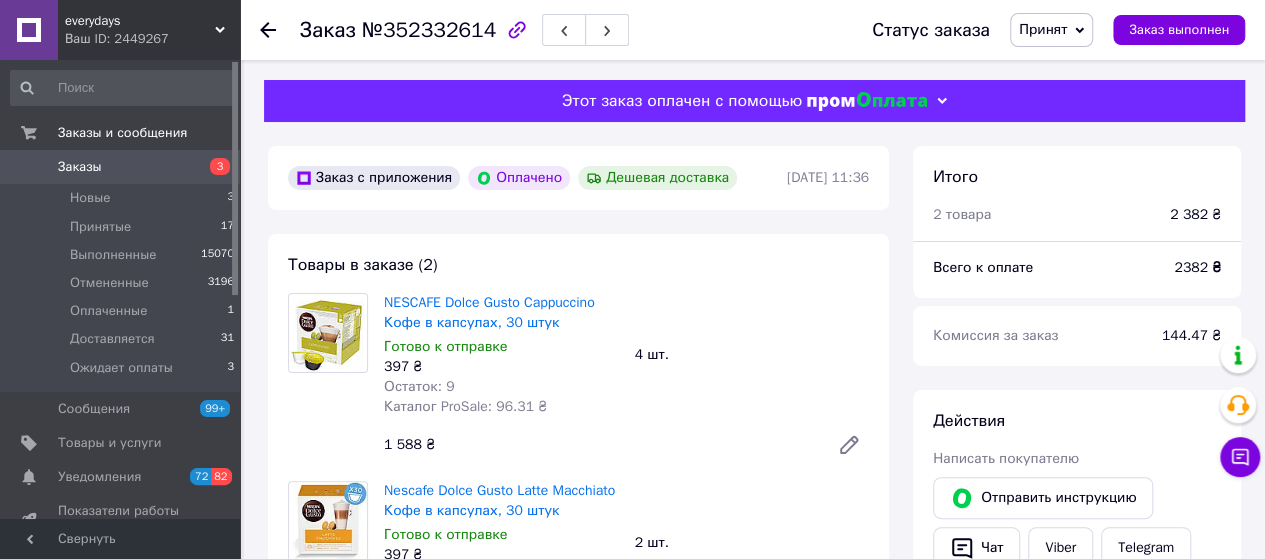 click on "Заказы" at bounding box center [80, 167] 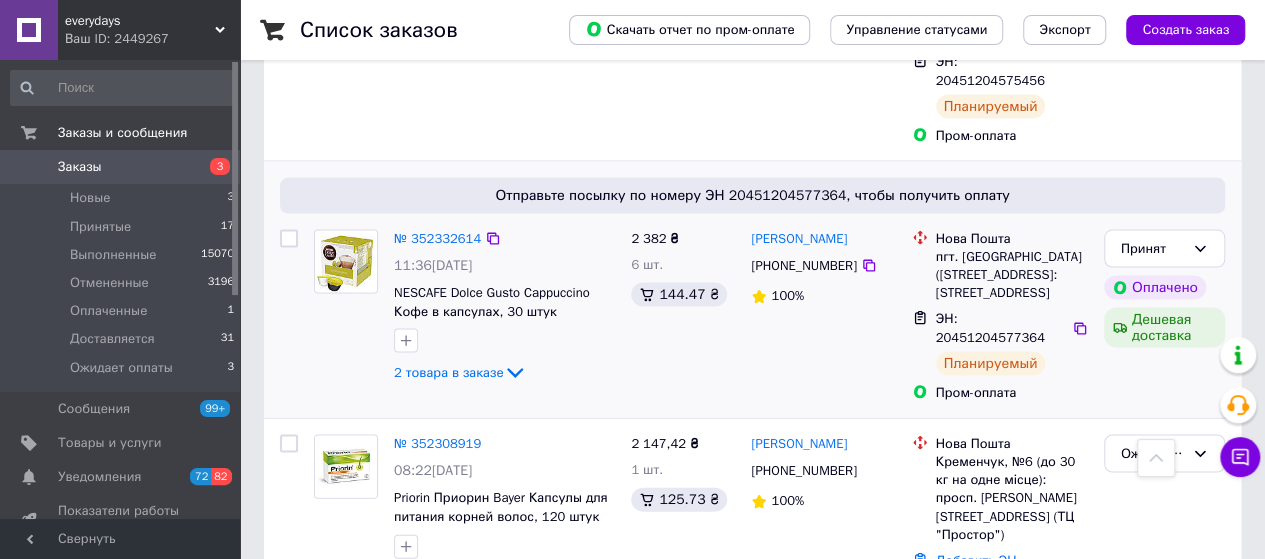 scroll, scrollTop: 1900, scrollLeft: 0, axis: vertical 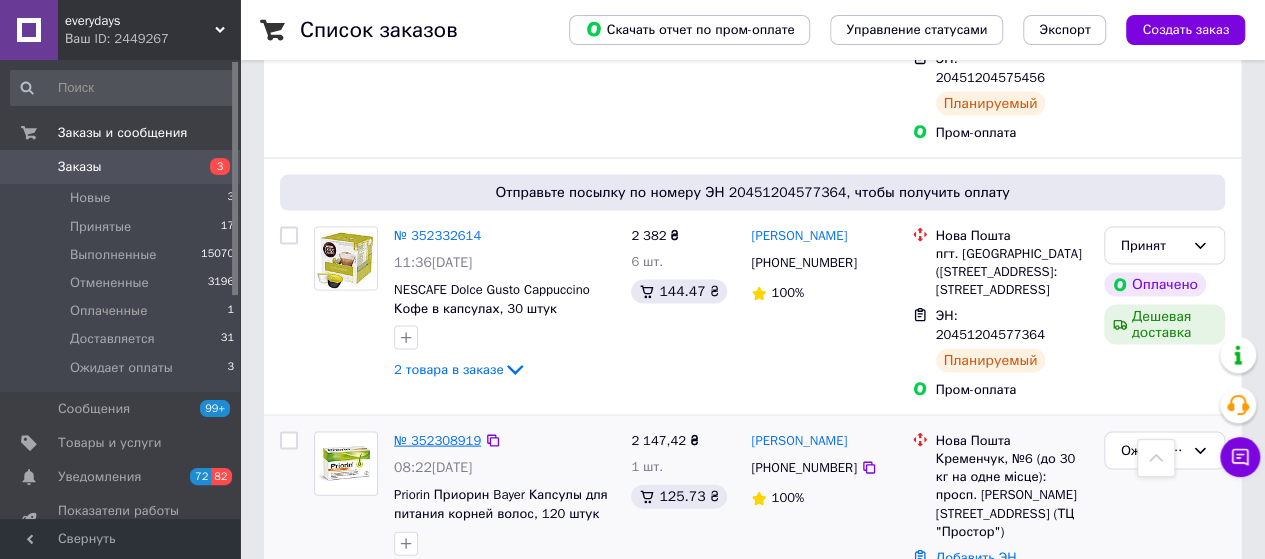 click on "№ 352308919" at bounding box center (437, 440) 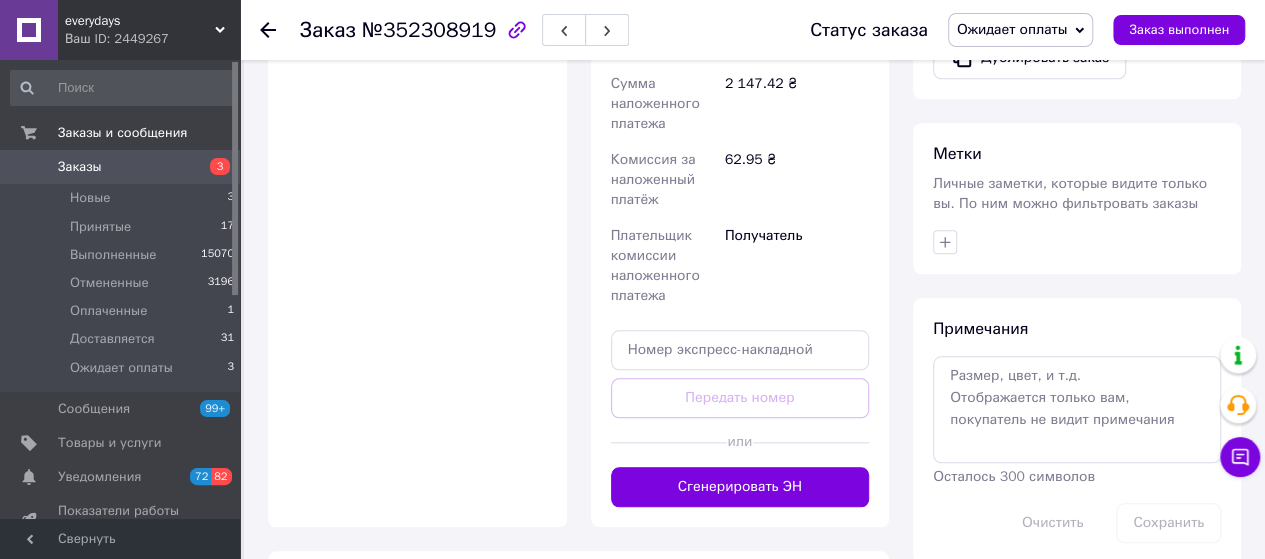 scroll, scrollTop: 1000, scrollLeft: 0, axis: vertical 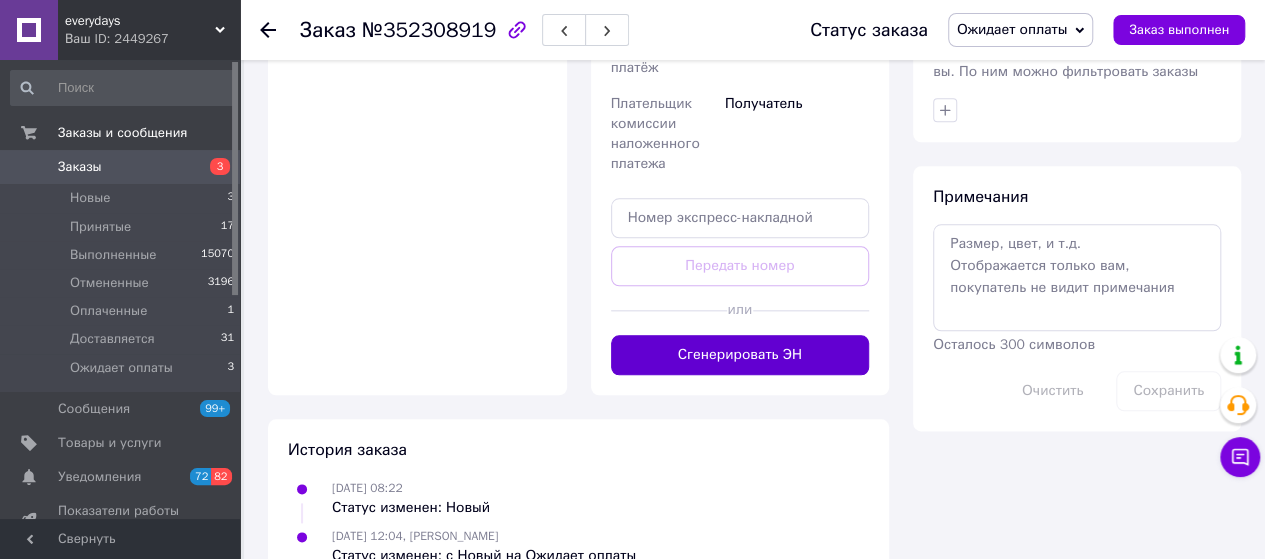 click on "Сгенерировать ЭН" at bounding box center (740, 355) 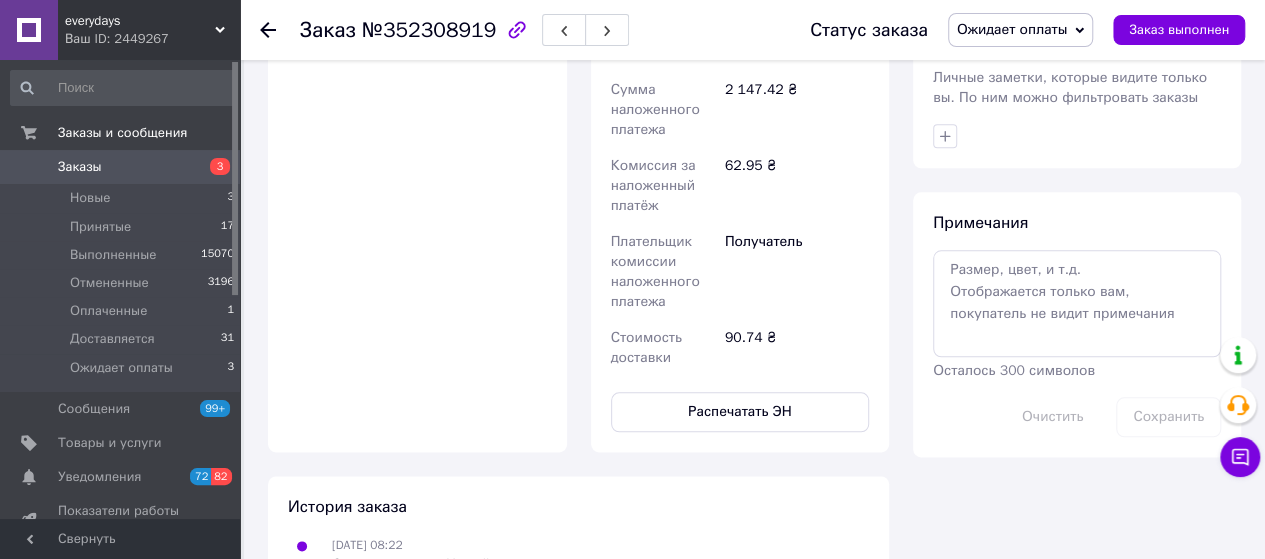 scroll, scrollTop: 1100, scrollLeft: 0, axis: vertical 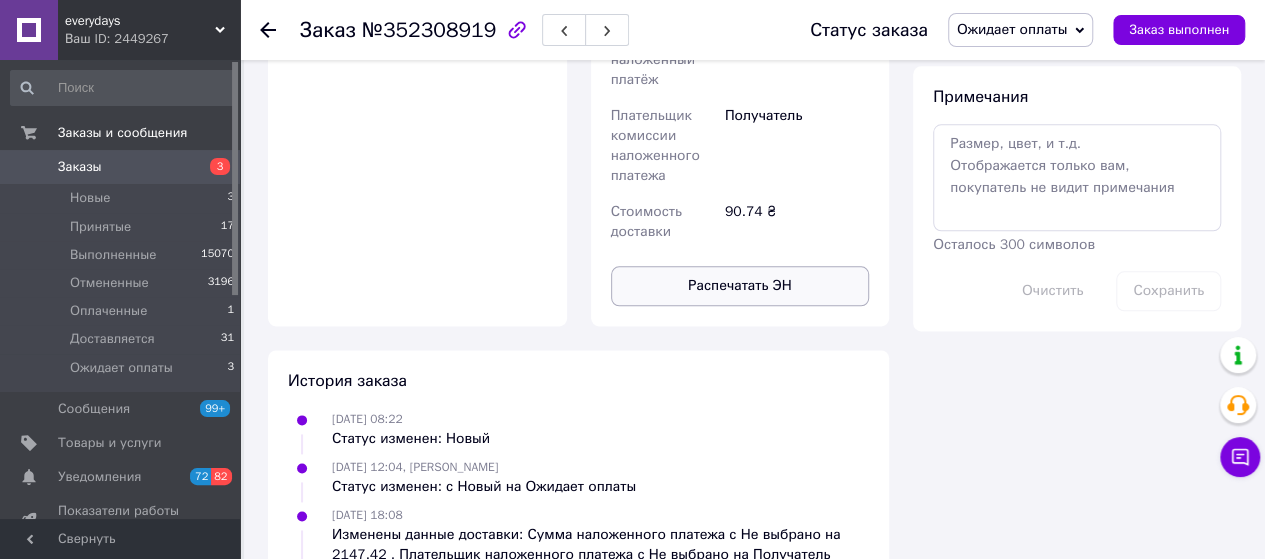 click on "Распечатать ЭН" at bounding box center (740, 286) 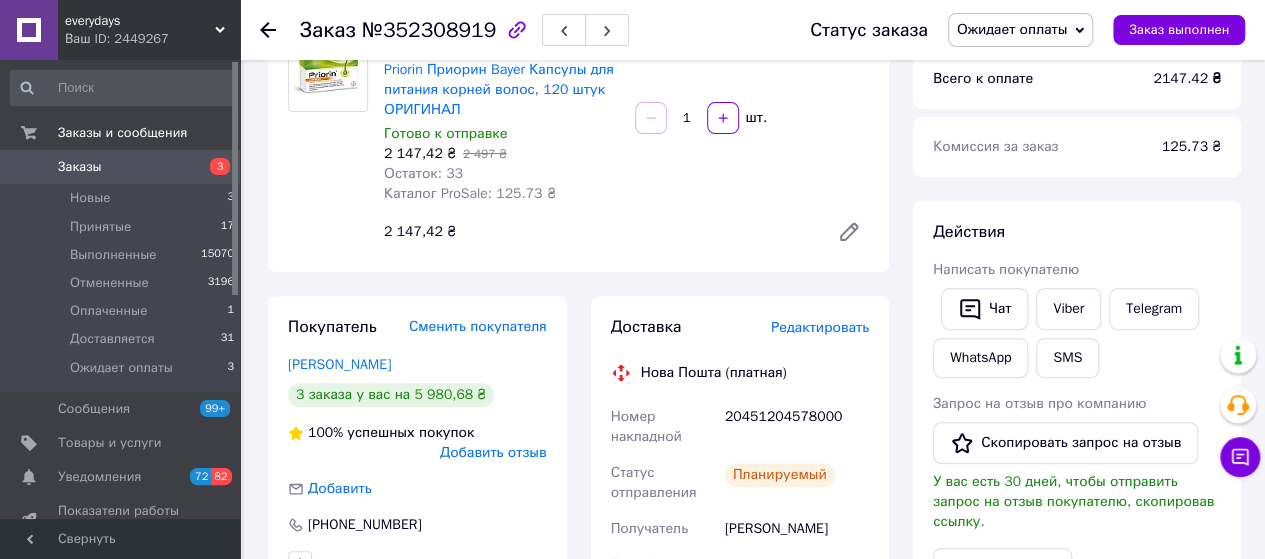 scroll, scrollTop: 0, scrollLeft: 0, axis: both 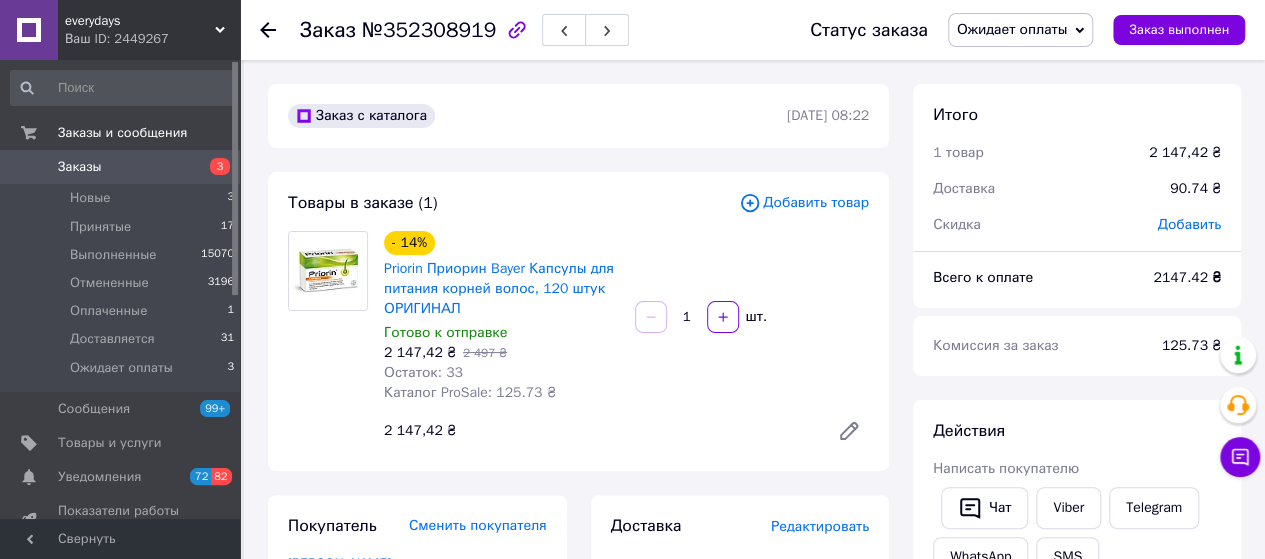 click on "Заказы" at bounding box center (121, 167) 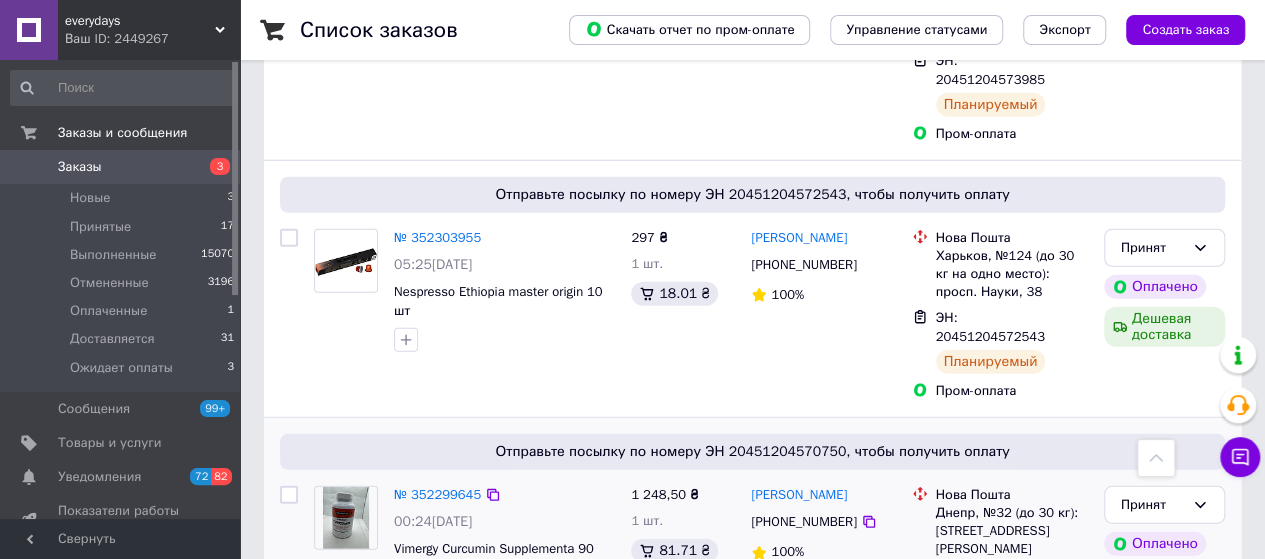 scroll, scrollTop: 2800, scrollLeft: 0, axis: vertical 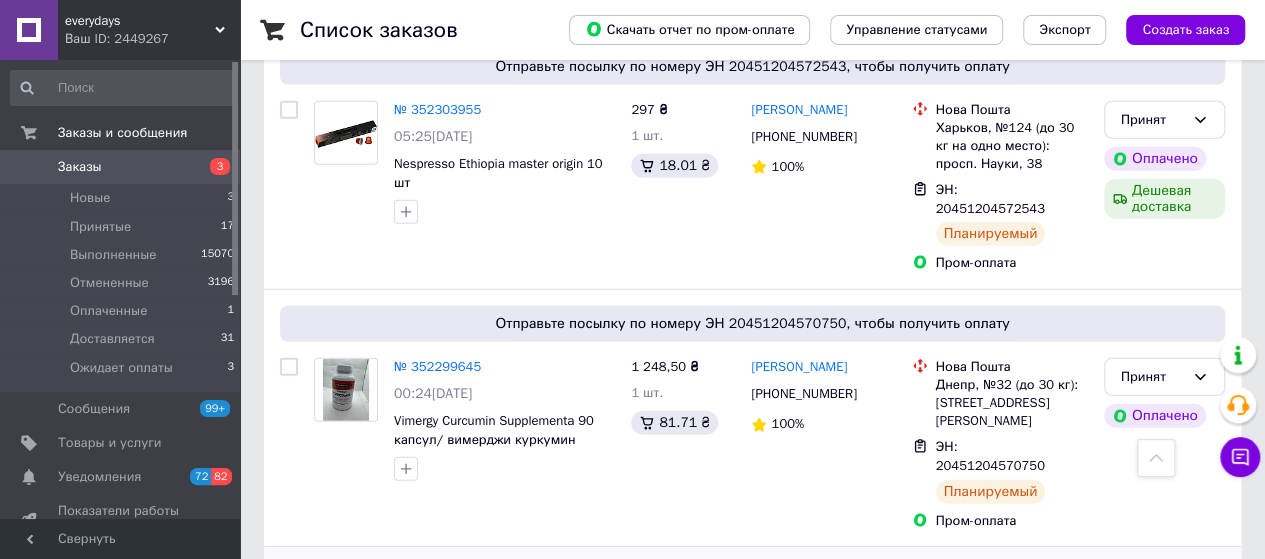 click on "№ 352268358" at bounding box center (437, 571) 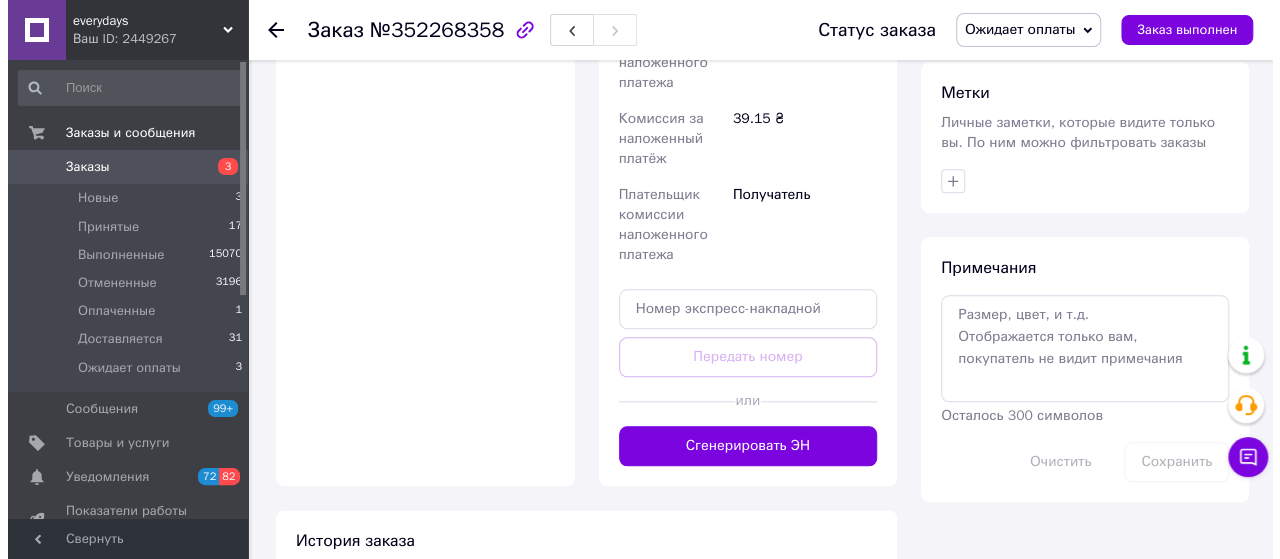 scroll, scrollTop: 330, scrollLeft: 0, axis: vertical 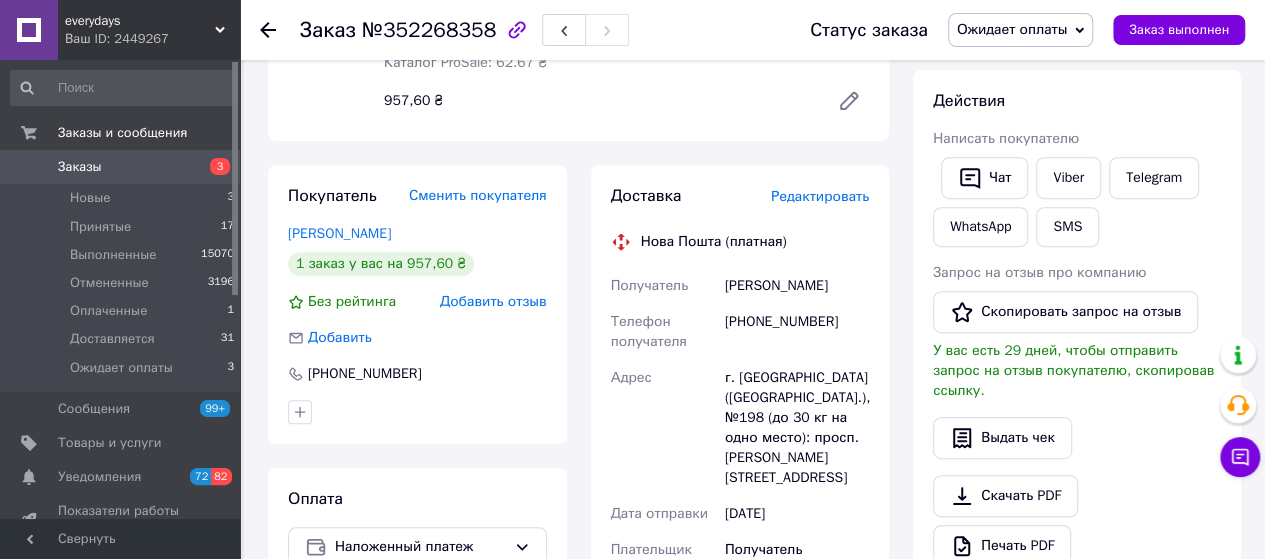 click on "Редактировать" at bounding box center (820, 196) 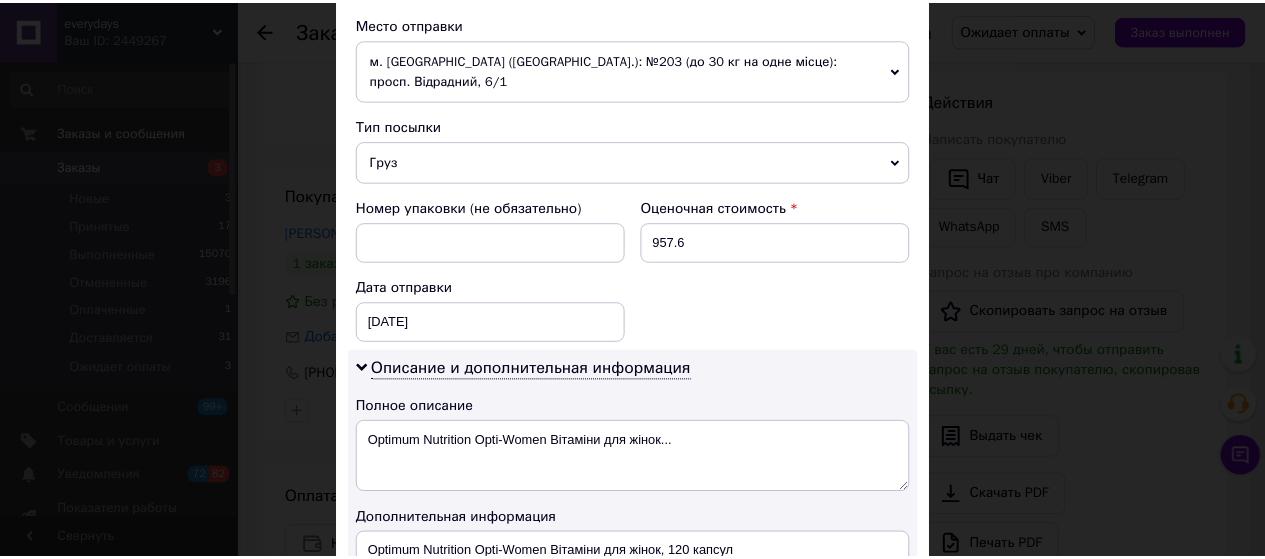 scroll, scrollTop: 1179, scrollLeft: 0, axis: vertical 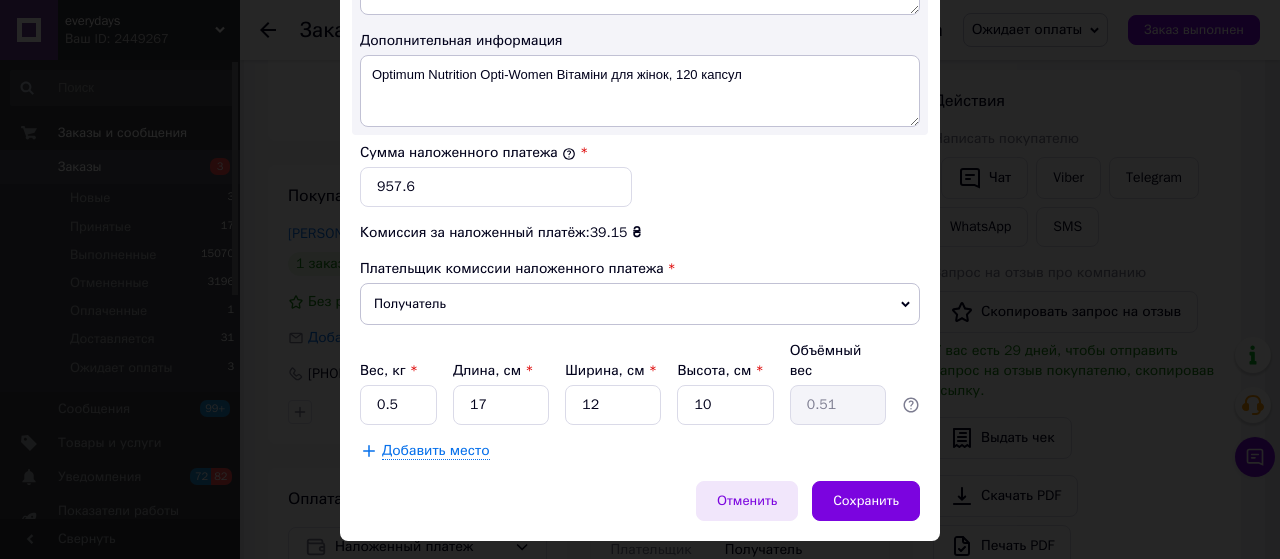click on "Отменить" at bounding box center [747, 501] 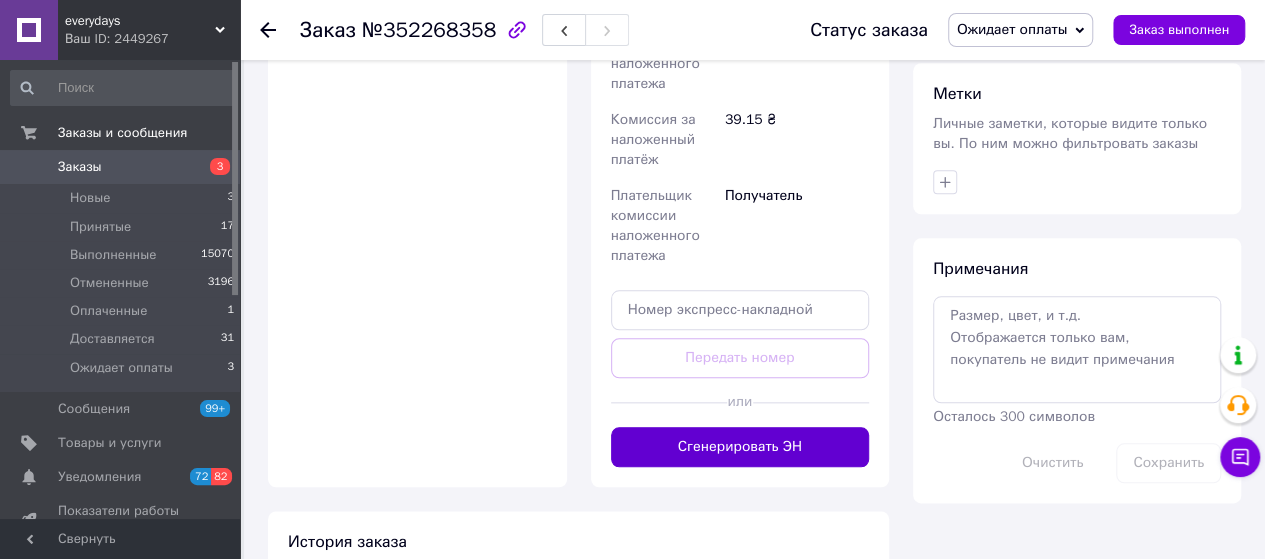 scroll, scrollTop: 930, scrollLeft: 0, axis: vertical 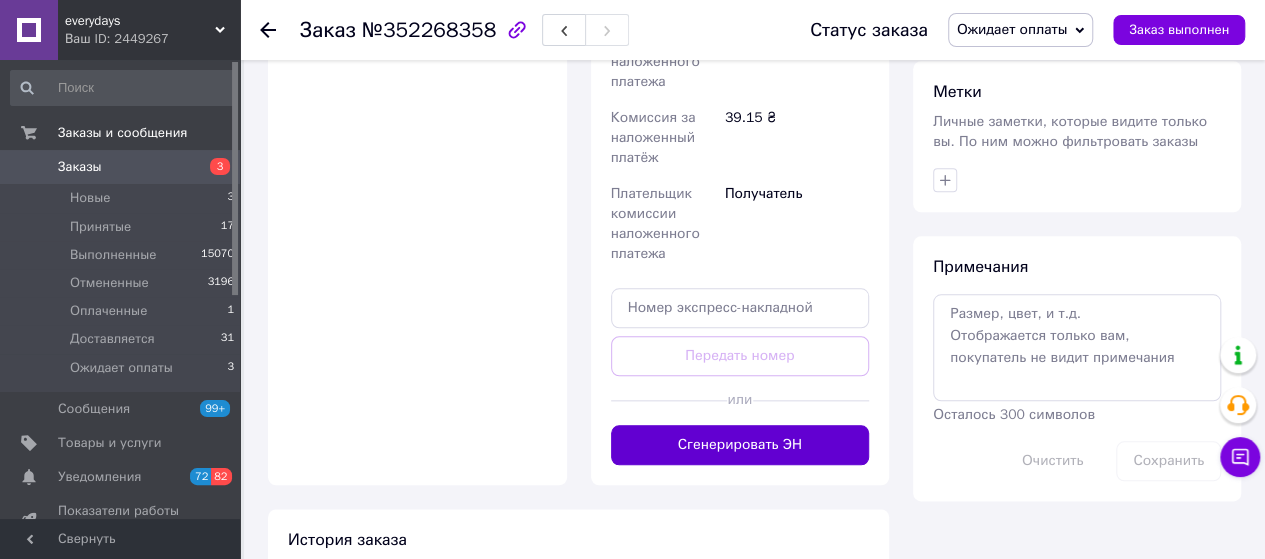 click on "Сгенерировать ЭН" at bounding box center (740, 445) 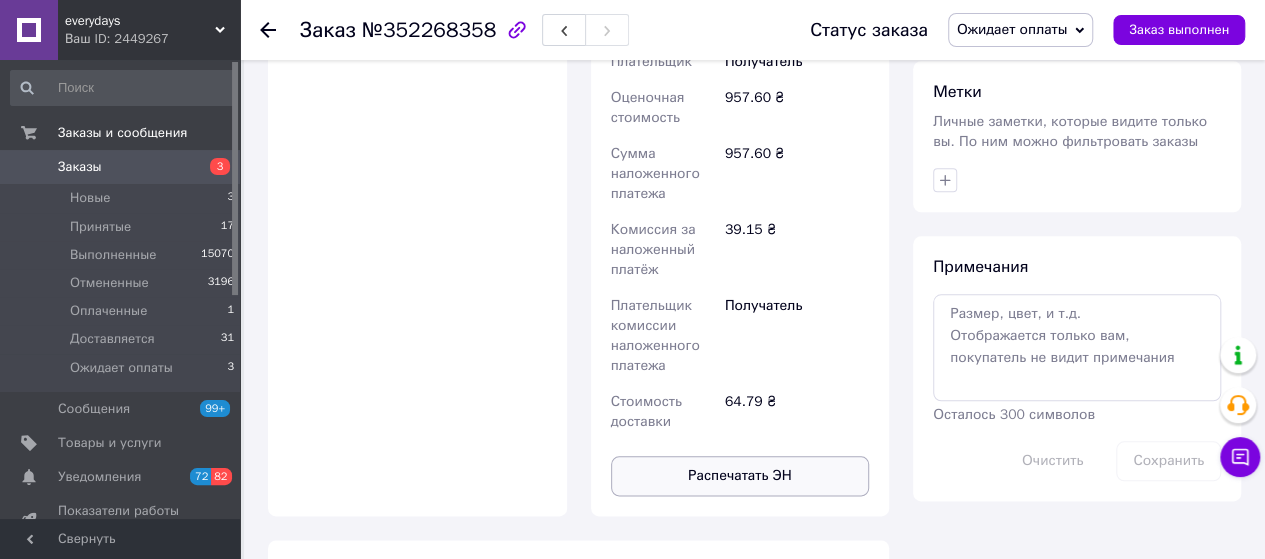 click on "Распечатать ЭН" at bounding box center [740, 476] 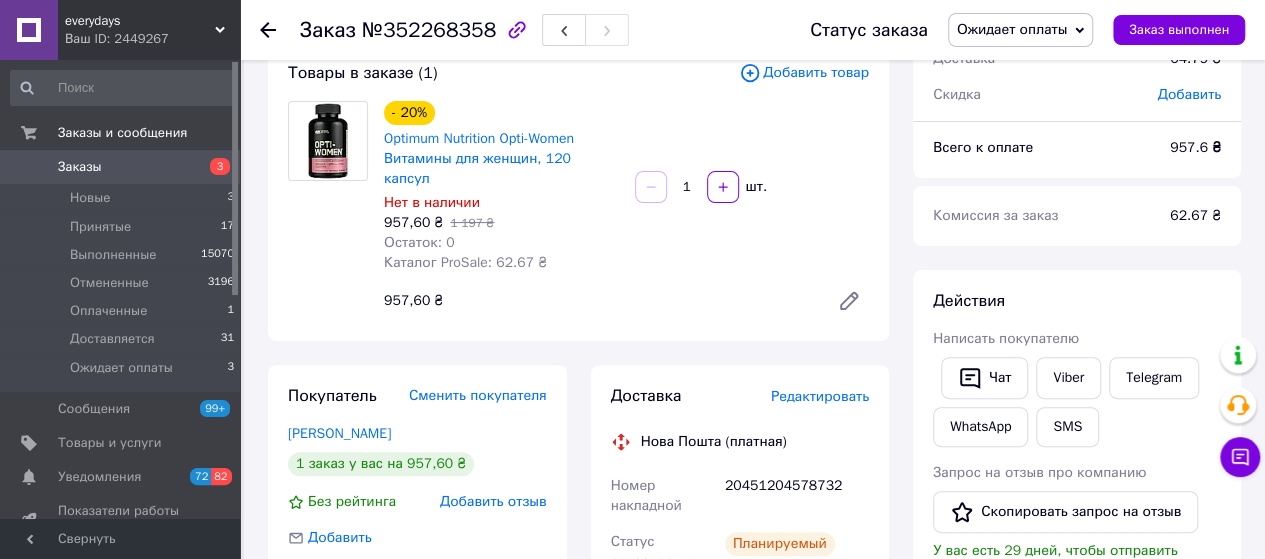 scroll, scrollTop: 0, scrollLeft: 0, axis: both 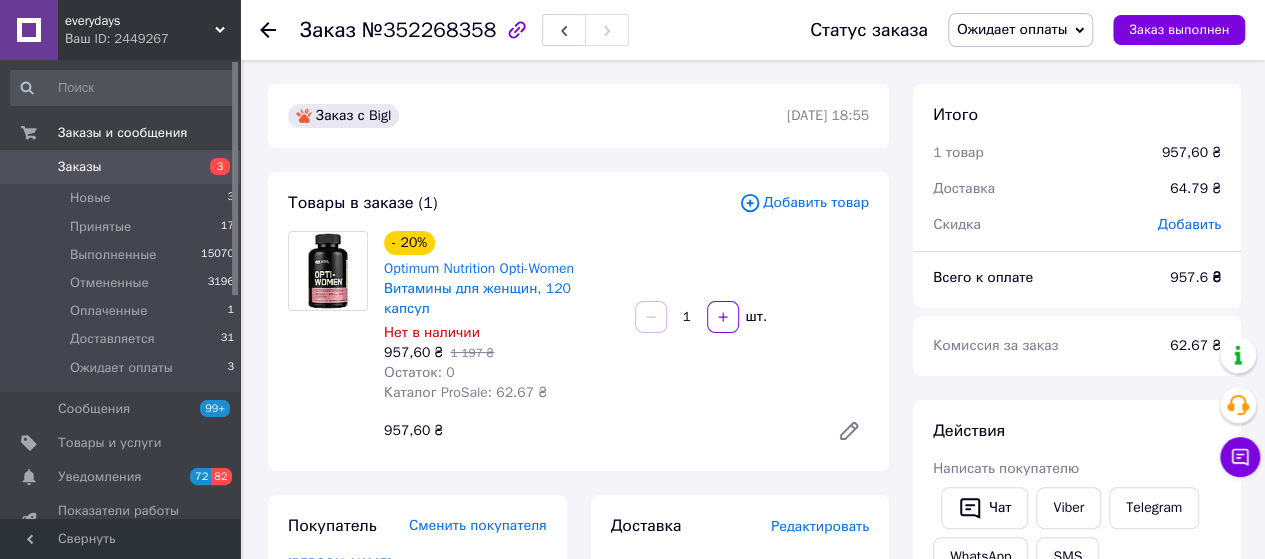 click on "Заказы" at bounding box center [121, 167] 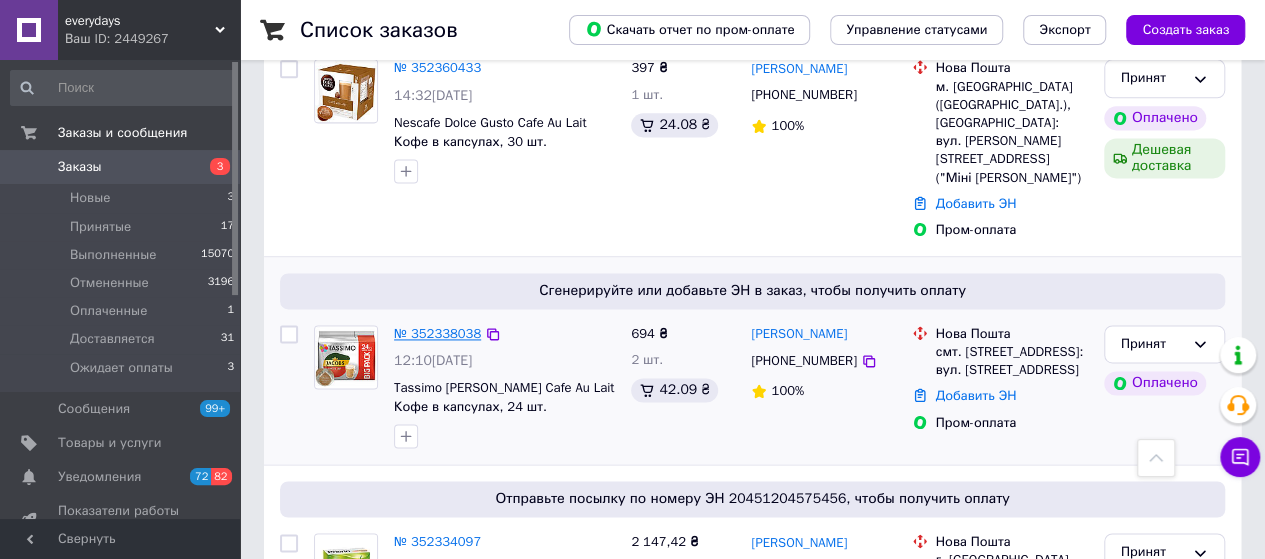 click on "№ 352338038" at bounding box center (437, 333) 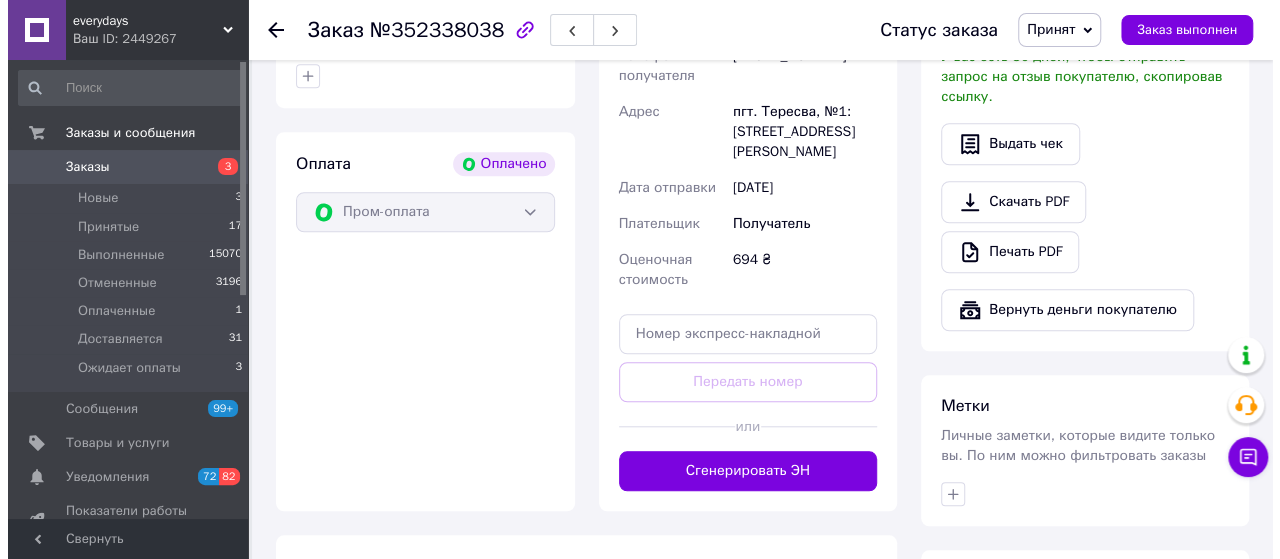 scroll, scrollTop: 400, scrollLeft: 0, axis: vertical 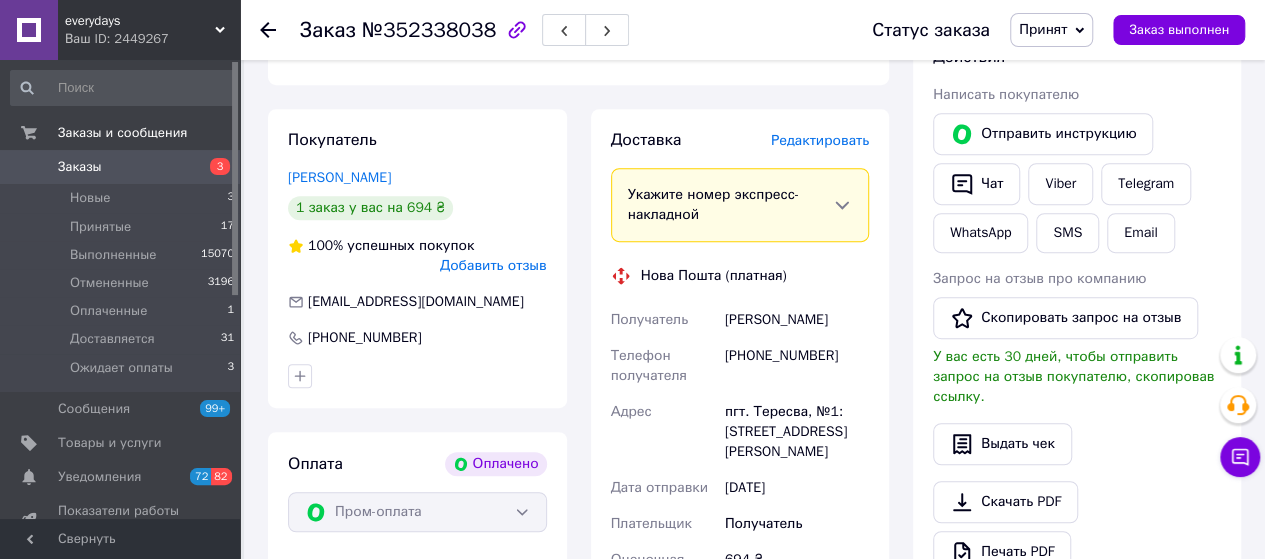 click on "Редактировать" at bounding box center [820, 140] 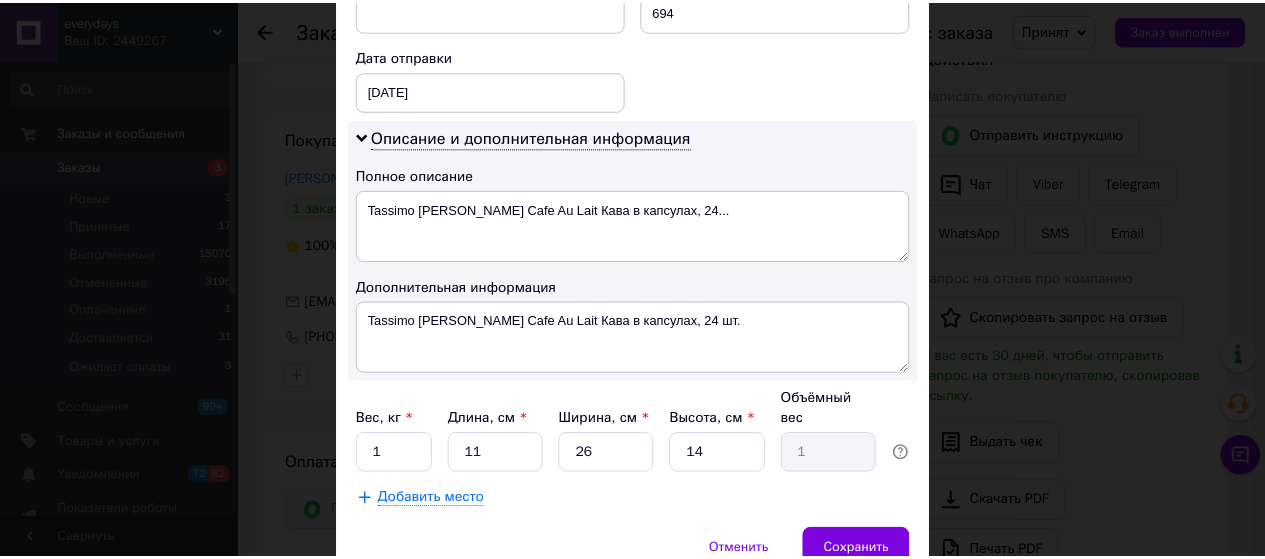 scroll, scrollTop: 982, scrollLeft: 0, axis: vertical 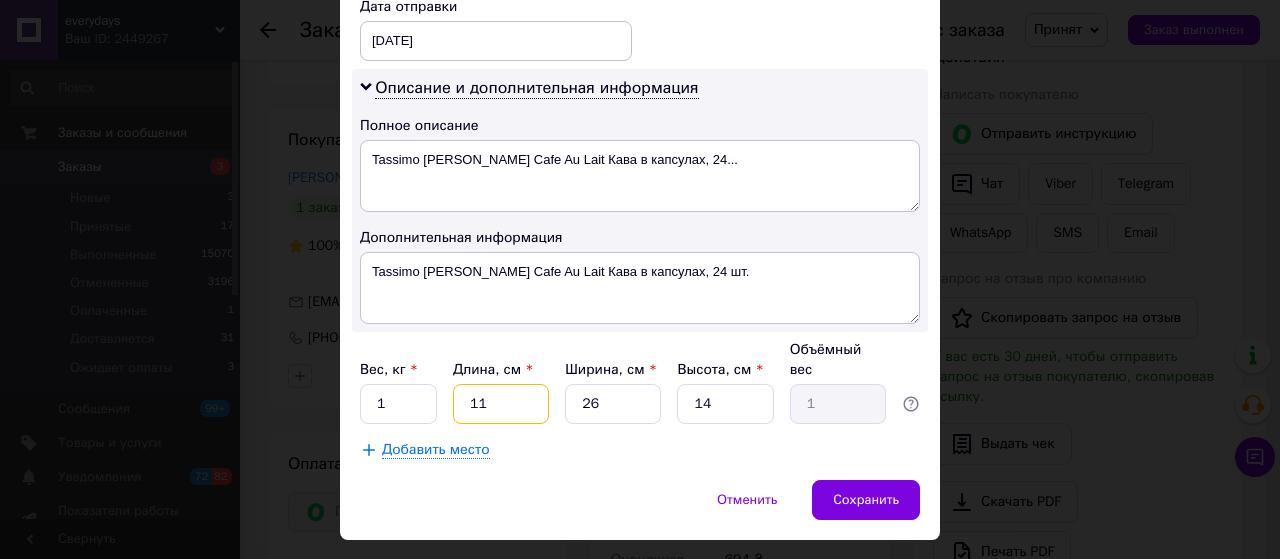 drag, startPoint x: 486, startPoint y: 362, endPoint x: 462, endPoint y: 355, distance: 25 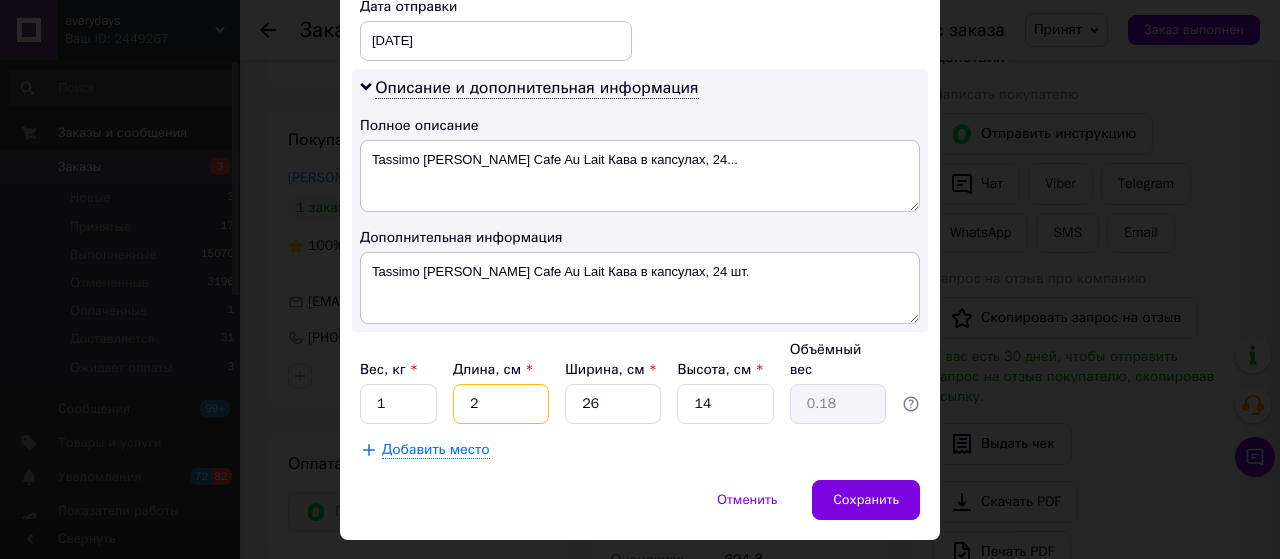 type on "24" 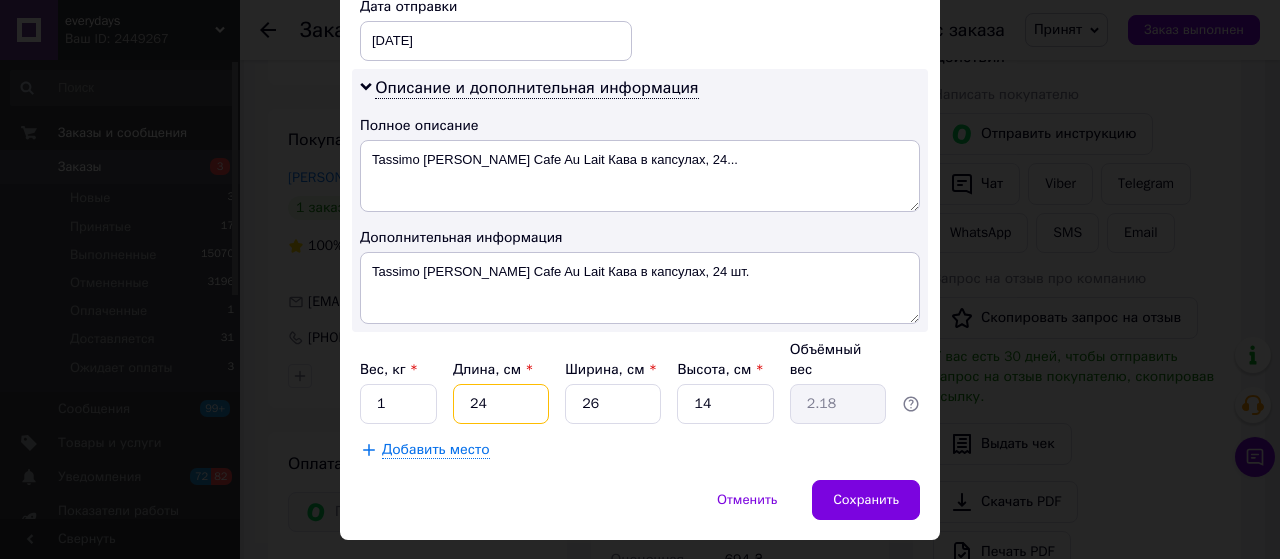 type on "24" 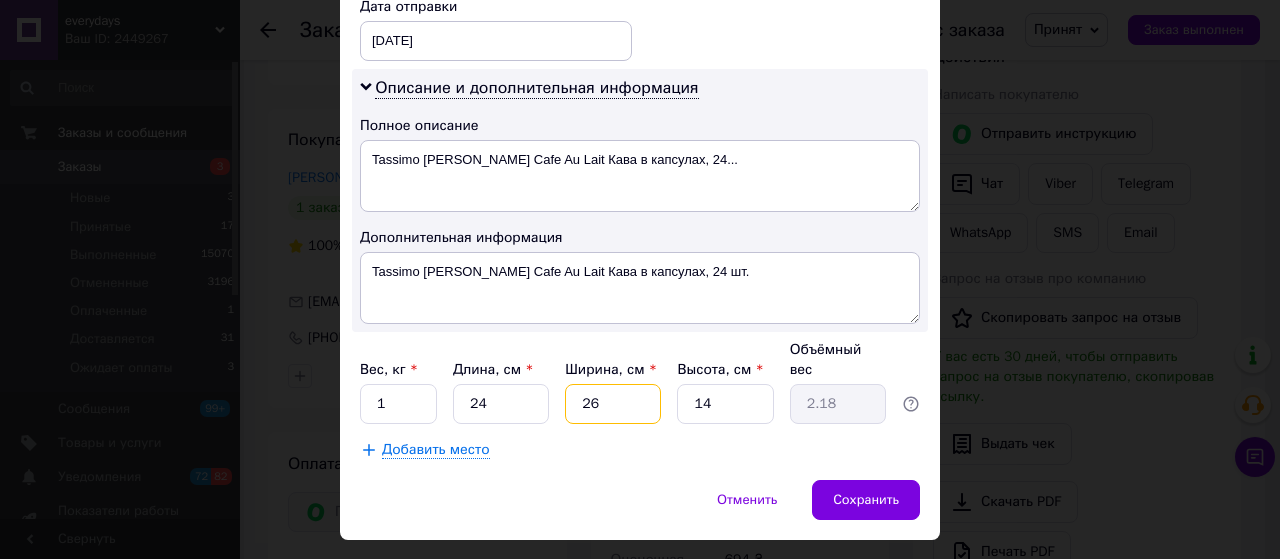 type on "1" 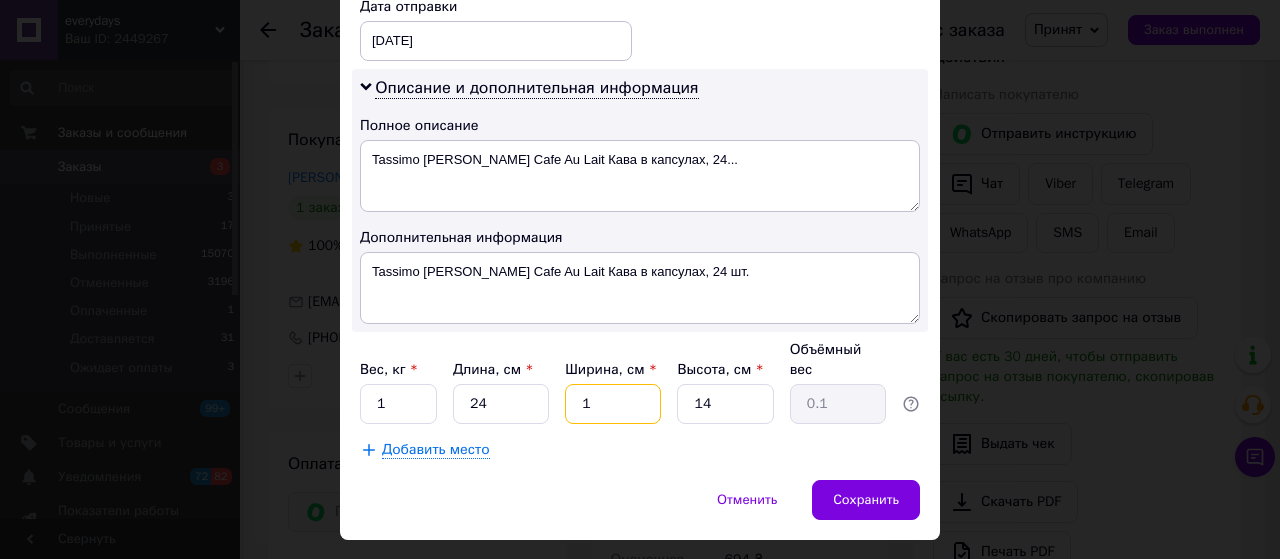 type on "17" 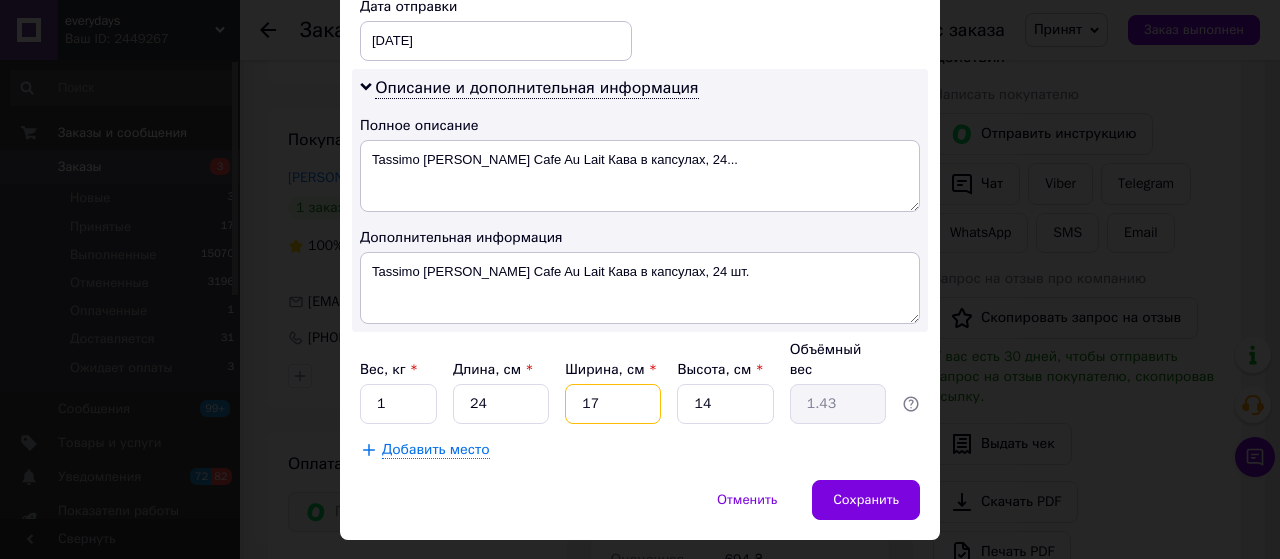 type on "17" 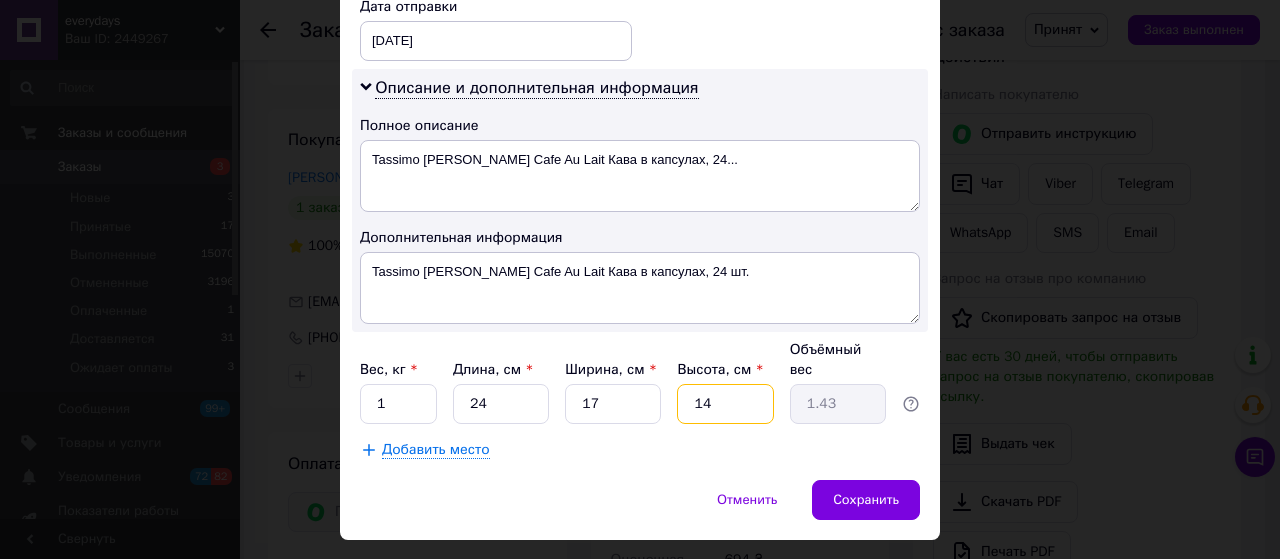 type on "1" 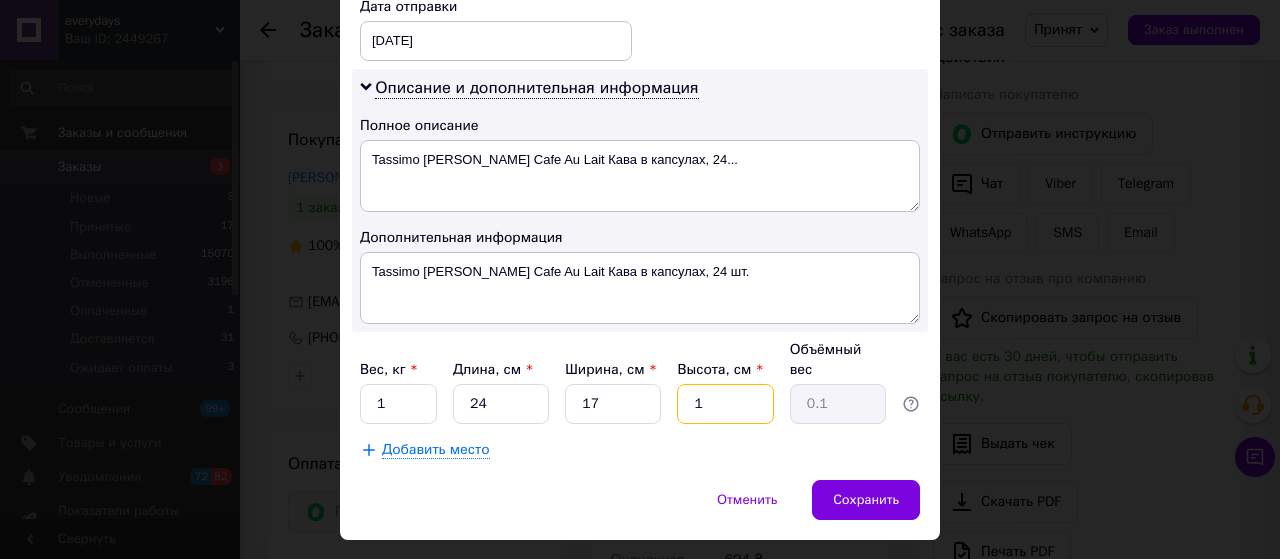 type on "10" 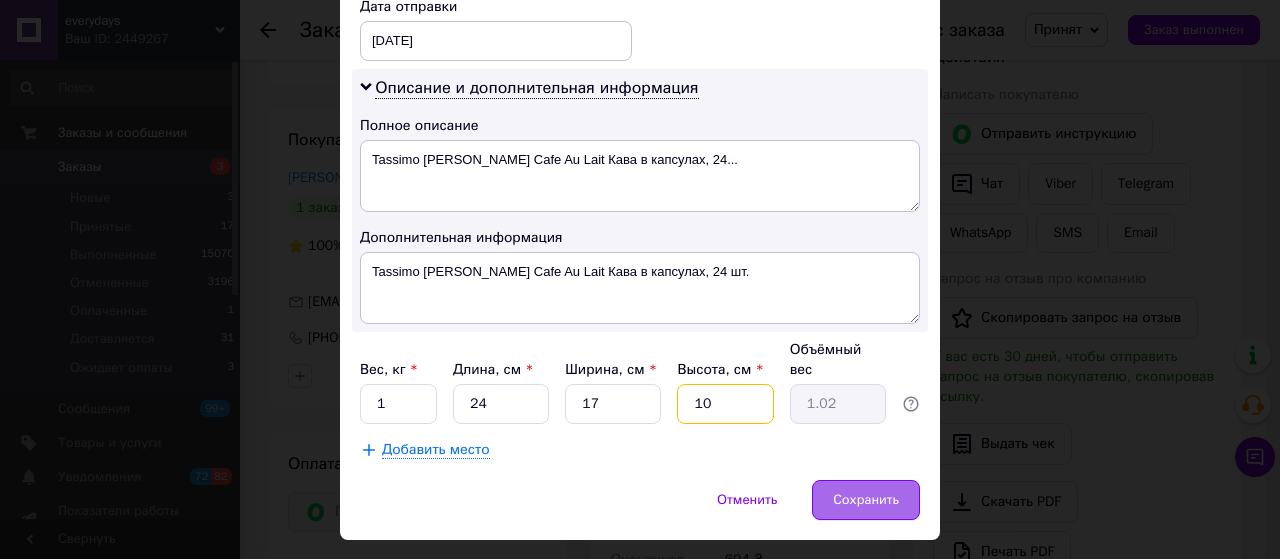 type on "10" 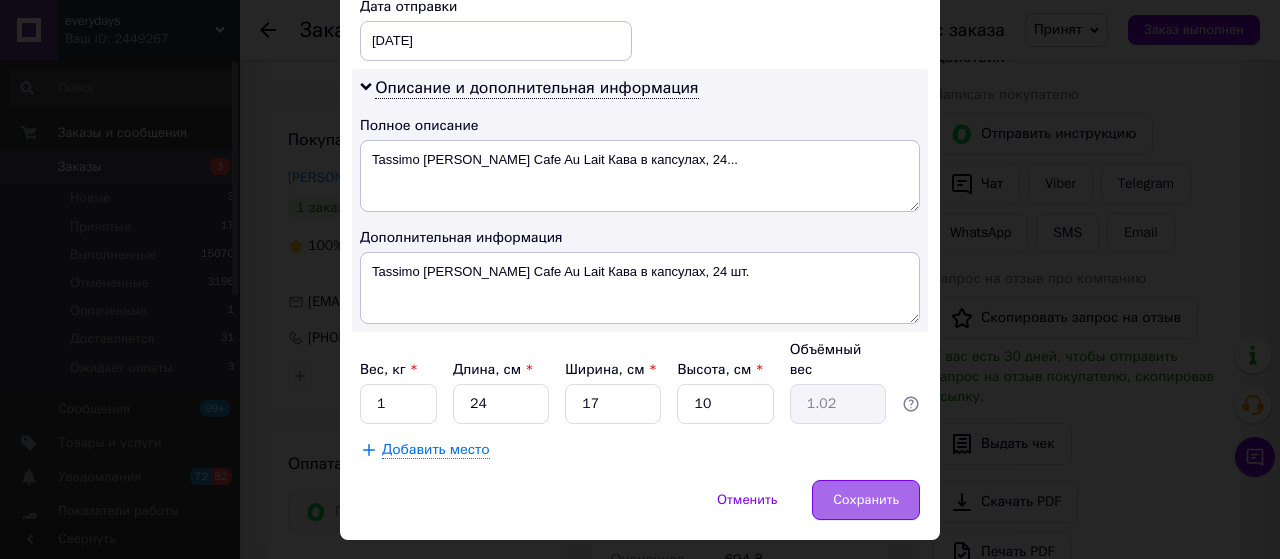 click on "Сохранить" at bounding box center (866, 500) 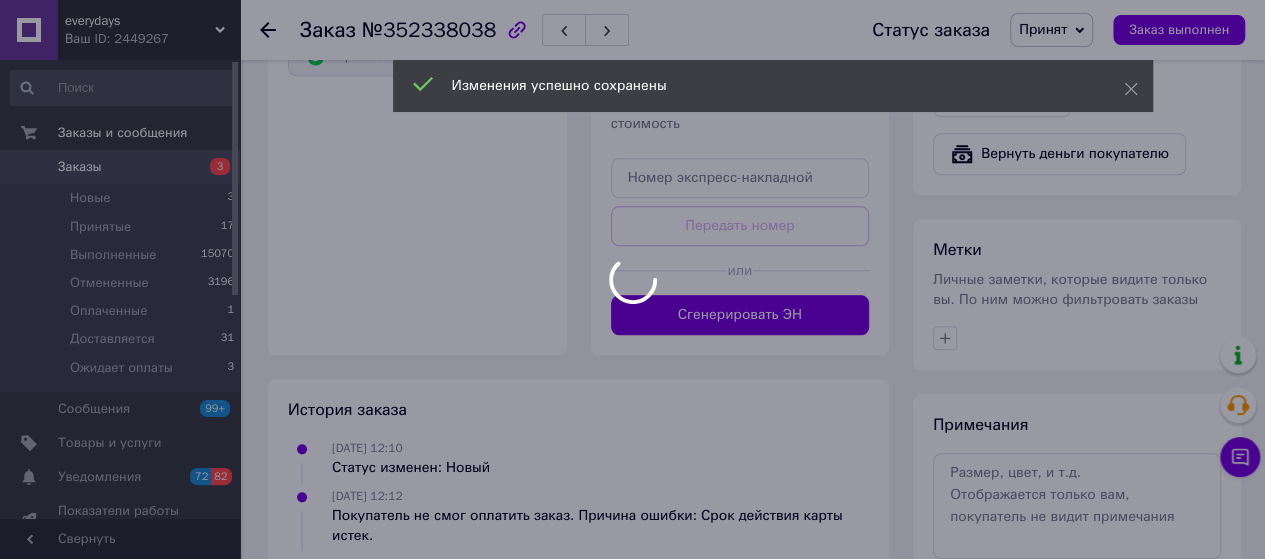 scroll, scrollTop: 900, scrollLeft: 0, axis: vertical 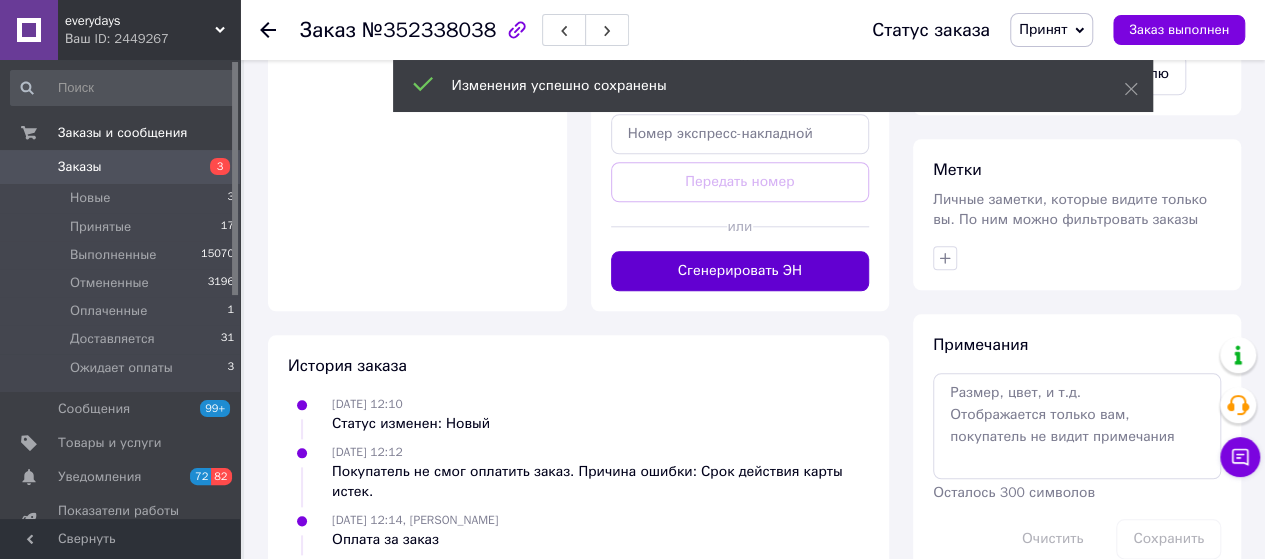 click on "Сгенерировать ЭН" at bounding box center (740, 271) 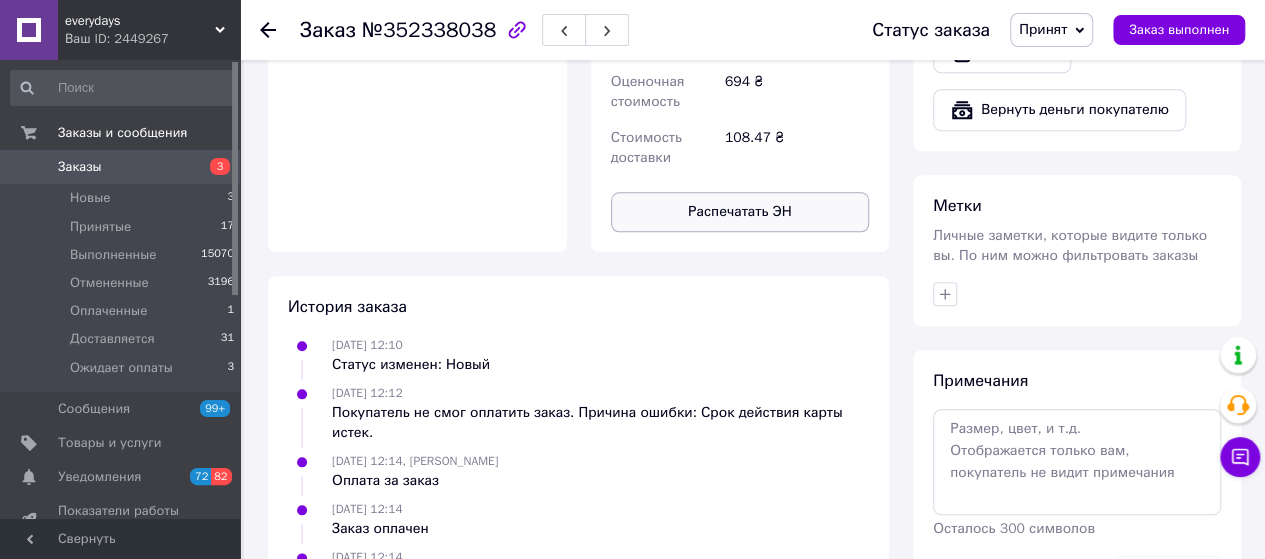 click on "Распечатать ЭН" at bounding box center [740, 212] 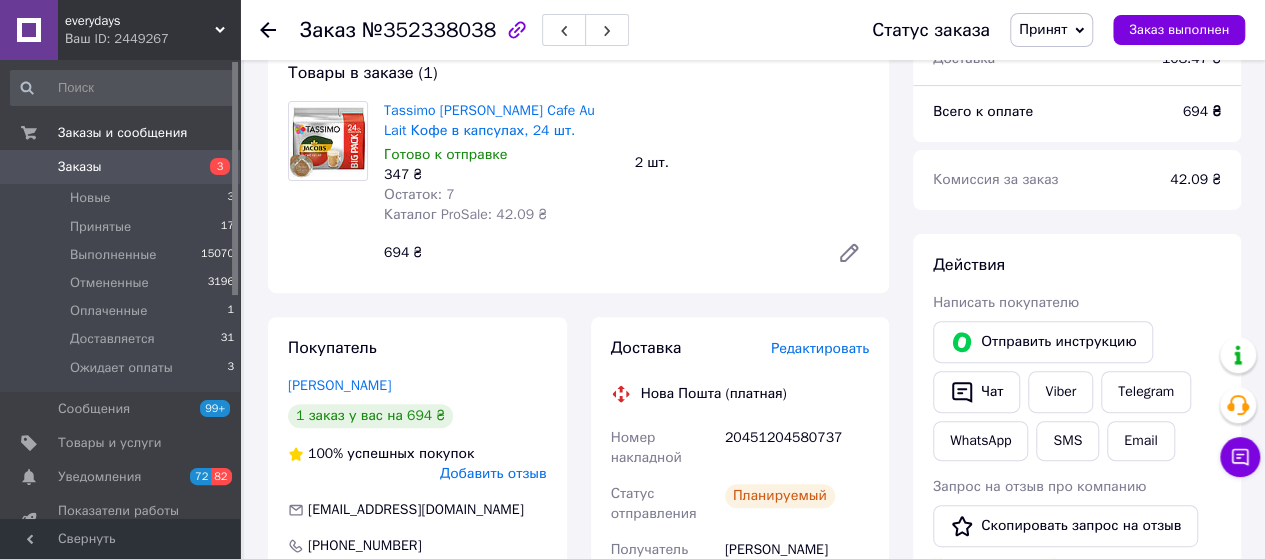 scroll, scrollTop: 0, scrollLeft: 0, axis: both 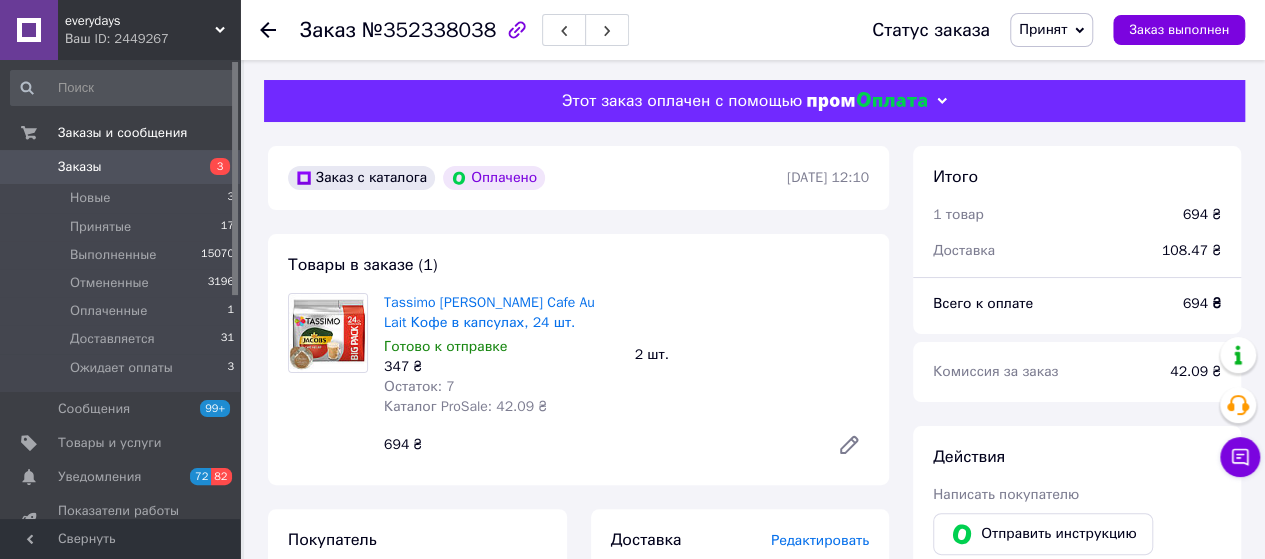 click on "Заказы" at bounding box center (80, 167) 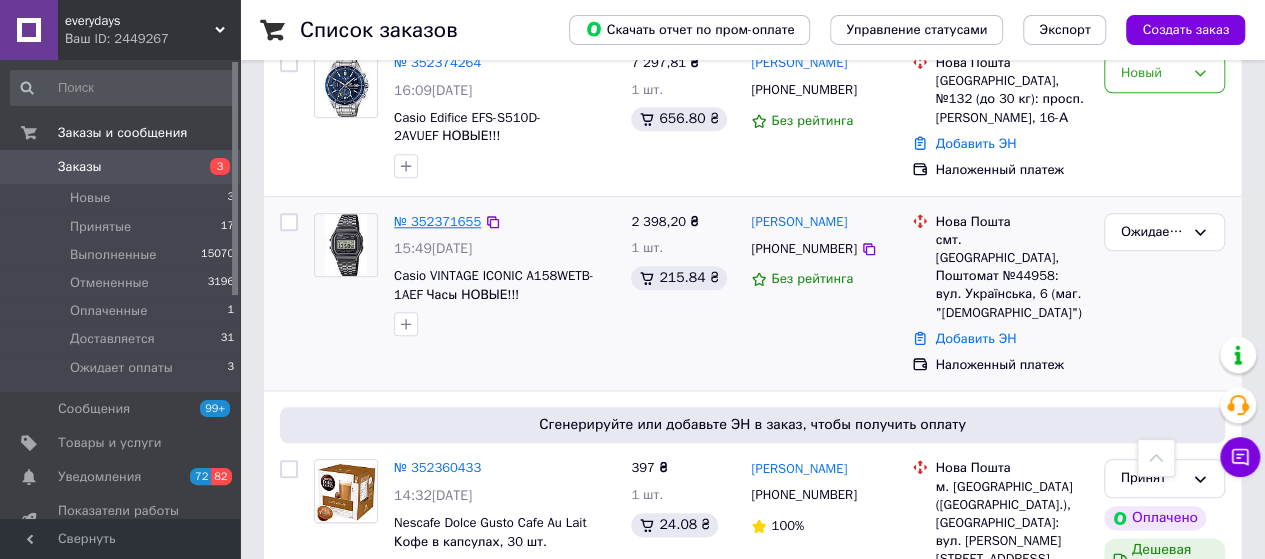 click on "№ 352371655" at bounding box center (437, 221) 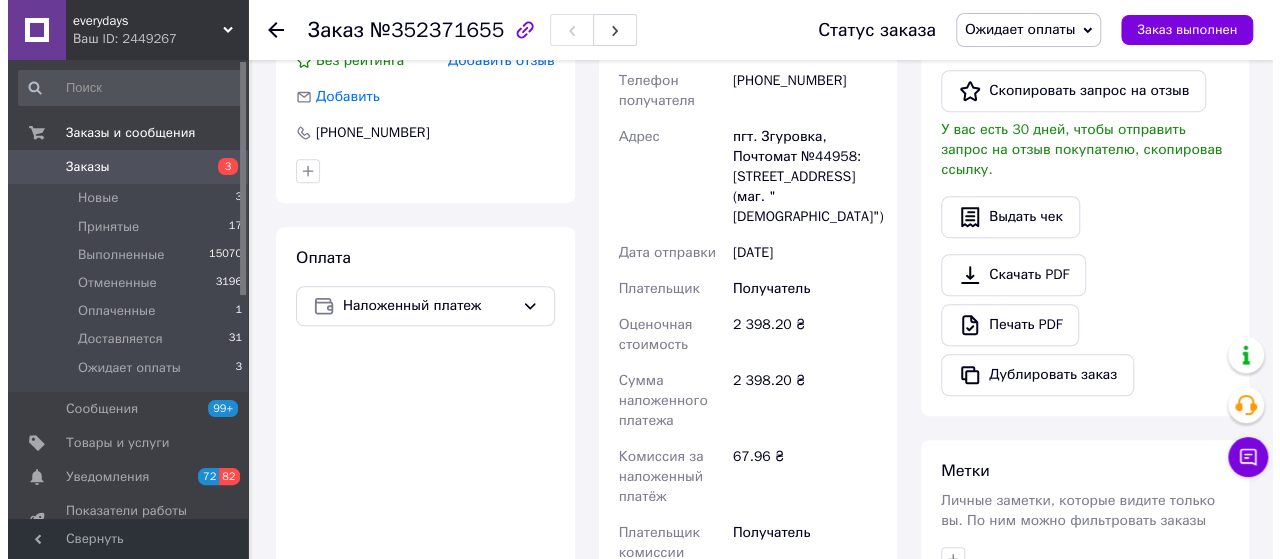 scroll, scrollTop: 410, scrollLeft: 0, axis: vertical 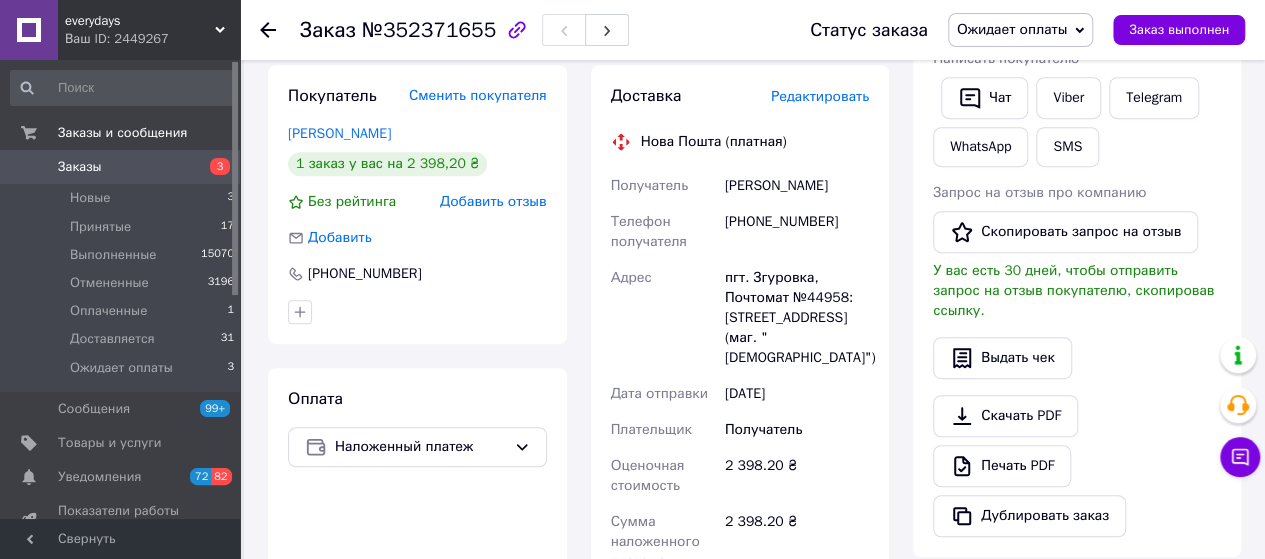 click on "Редактировать" at bounding box center (820, 96) 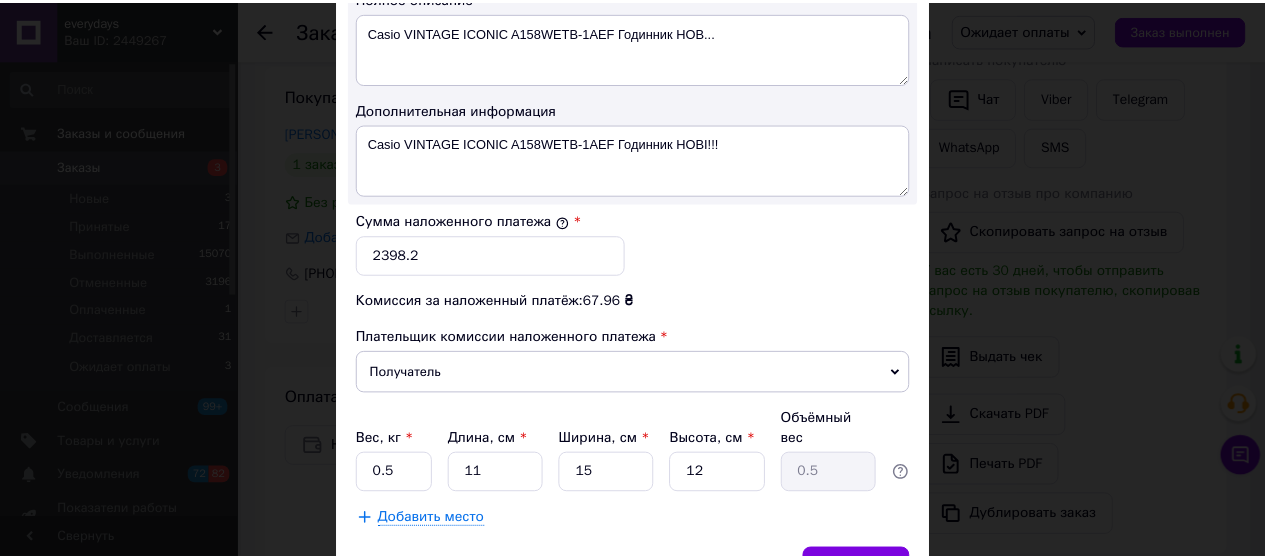 scroll, scrollTop: 1179, scrollLeft: 0, axis: vertical 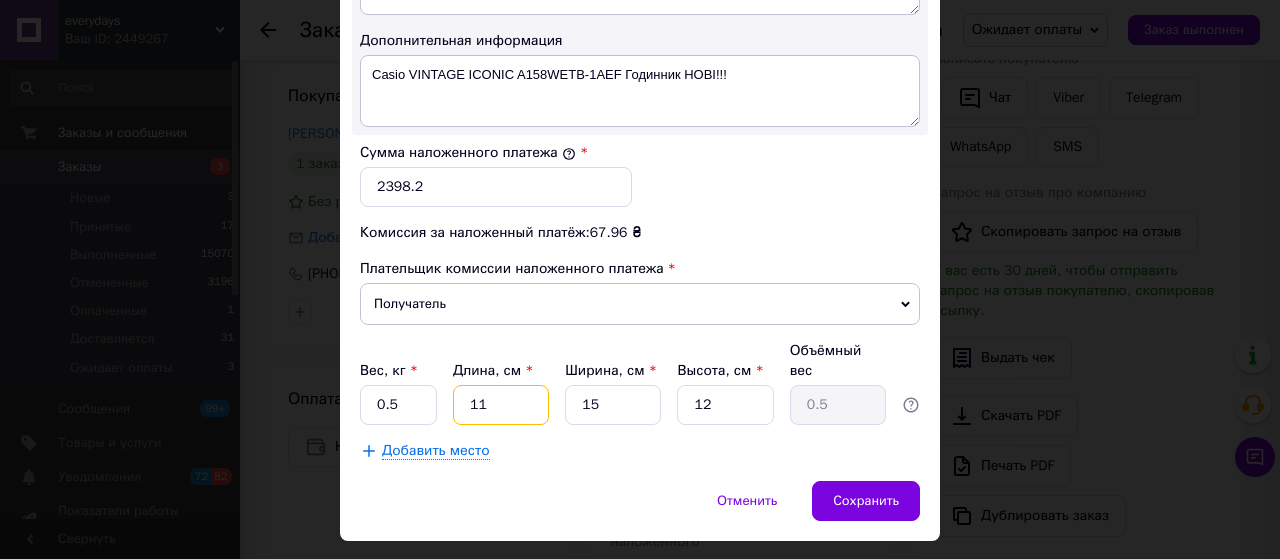 drag, startPoint x: 528, startPoint y: 357, endPoint x: 461, endPoint y: 361, distance: 67.11929 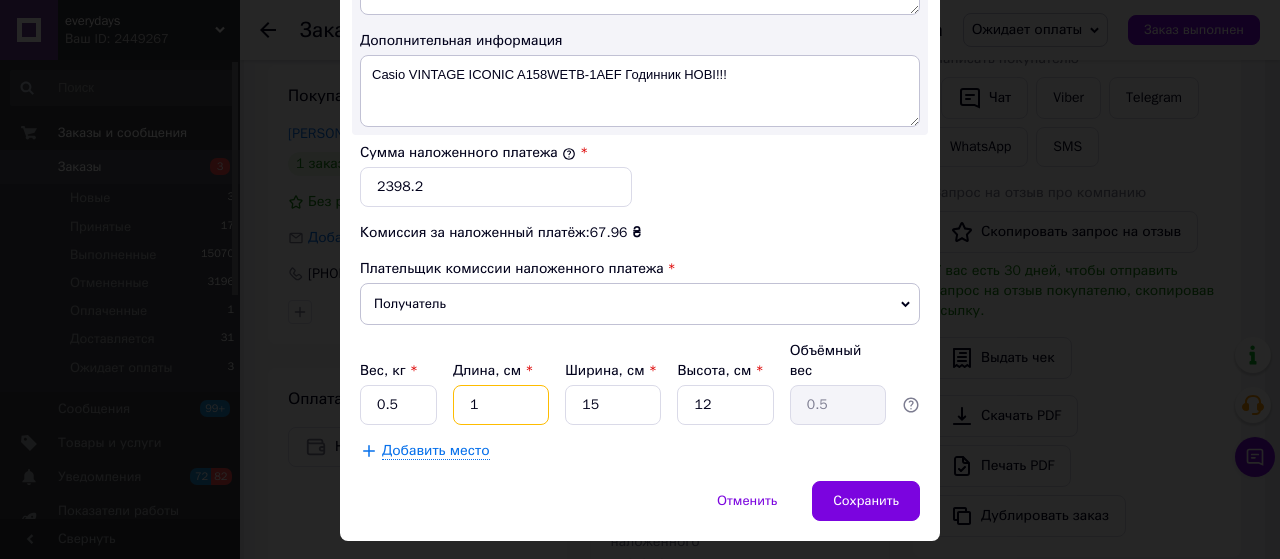 type on "0.1" 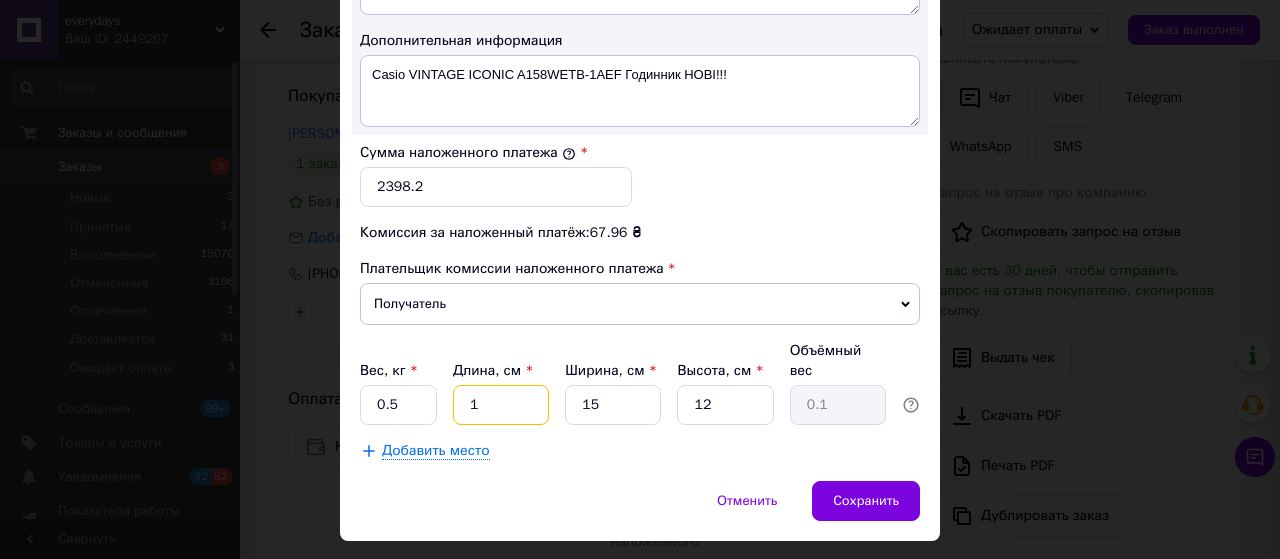 type on "17" 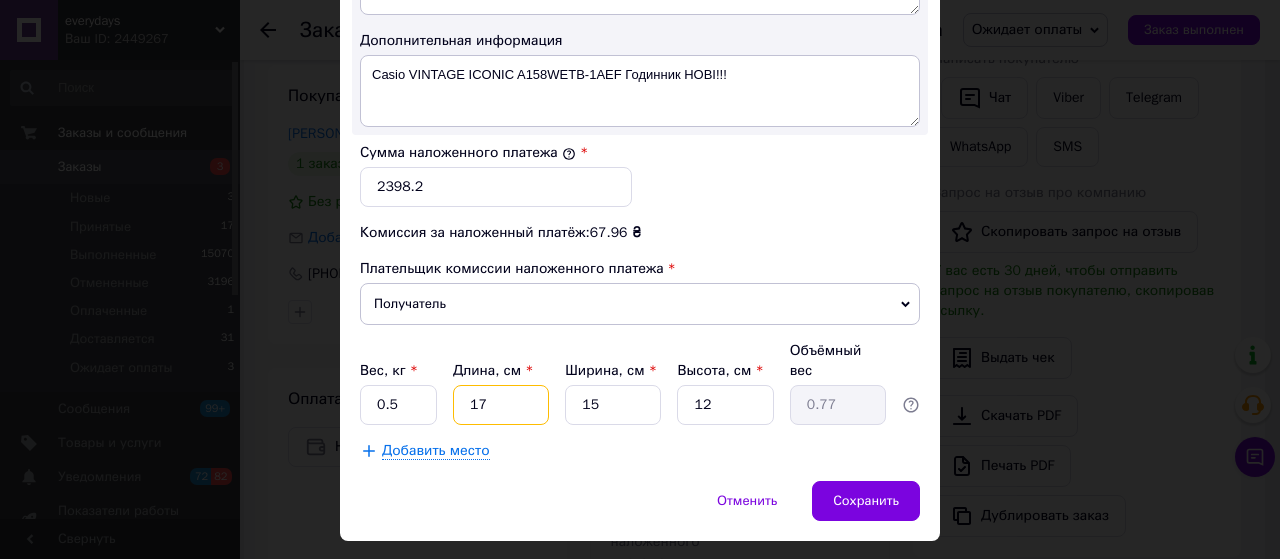 type on "17" 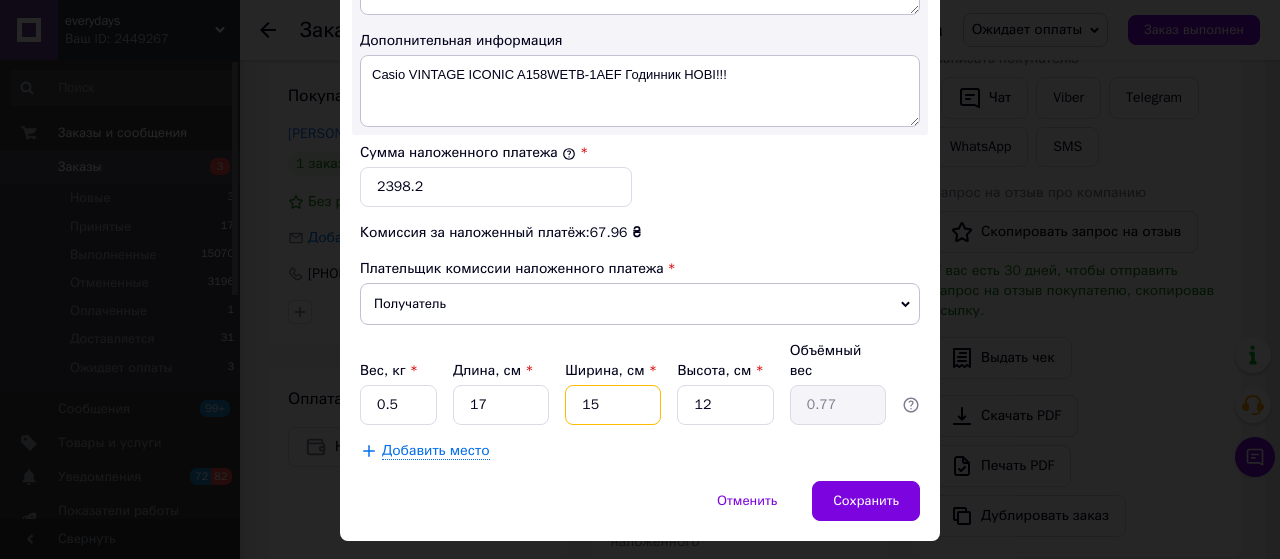 type on "1" 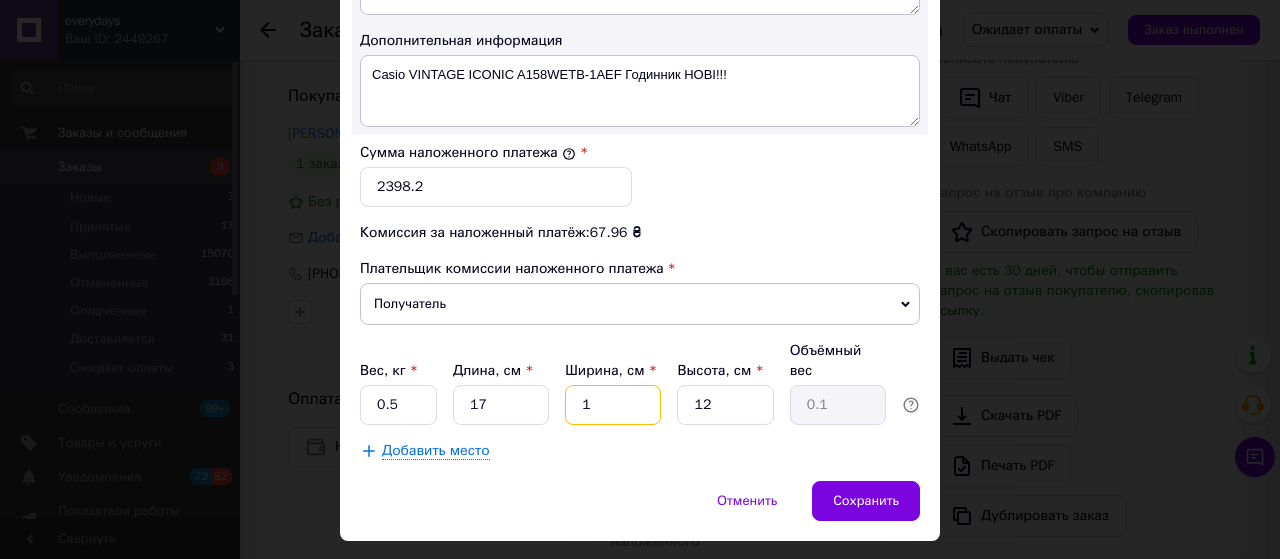 type on "12" 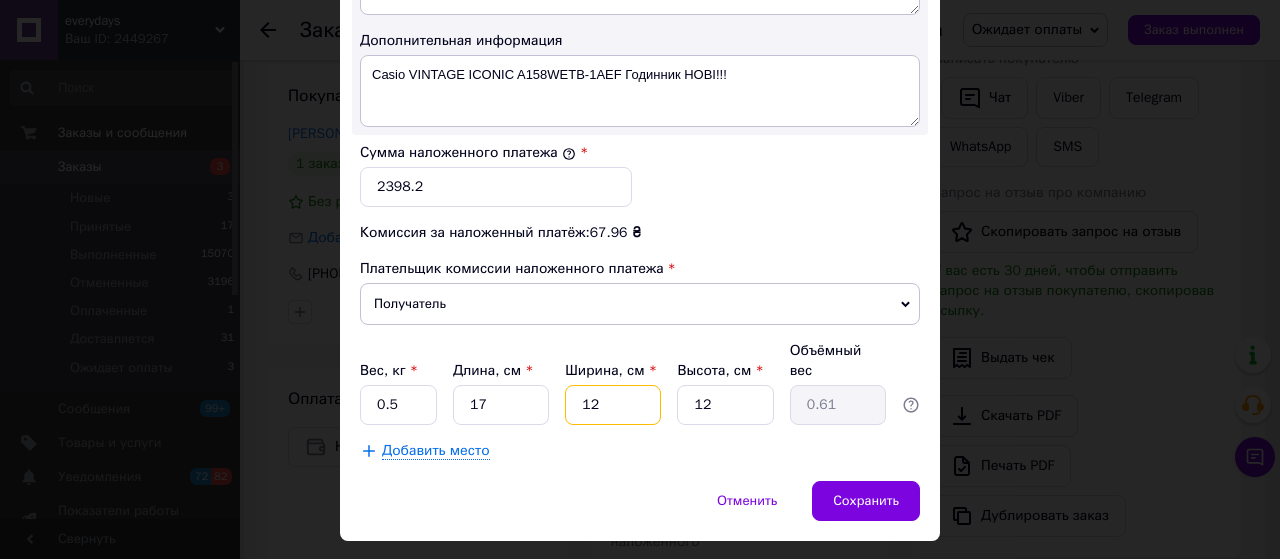 type on "12" 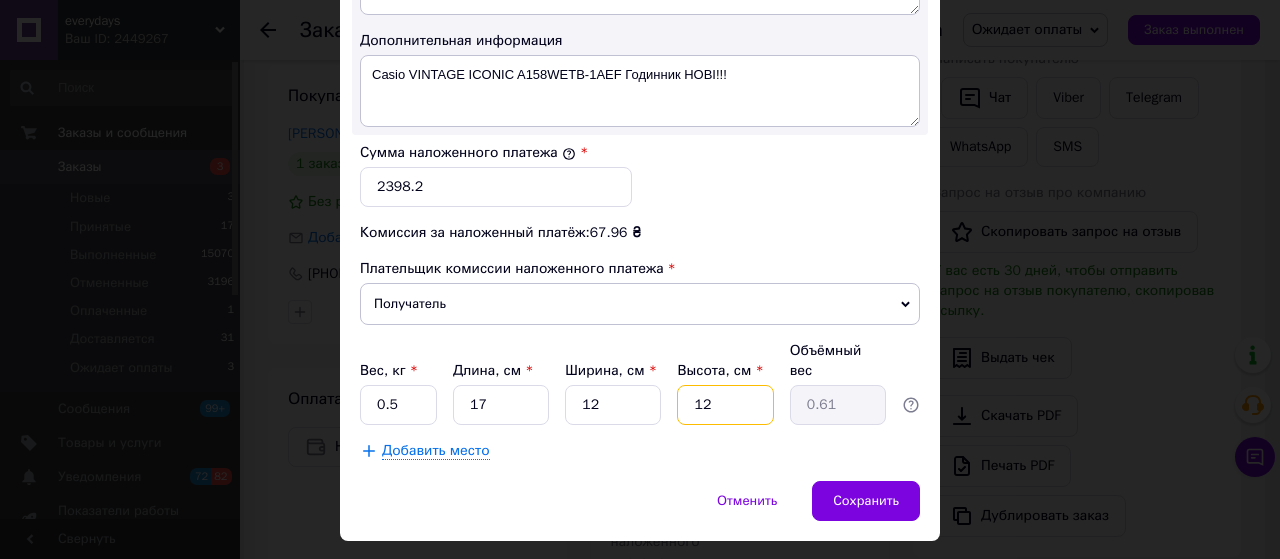 type on "1" 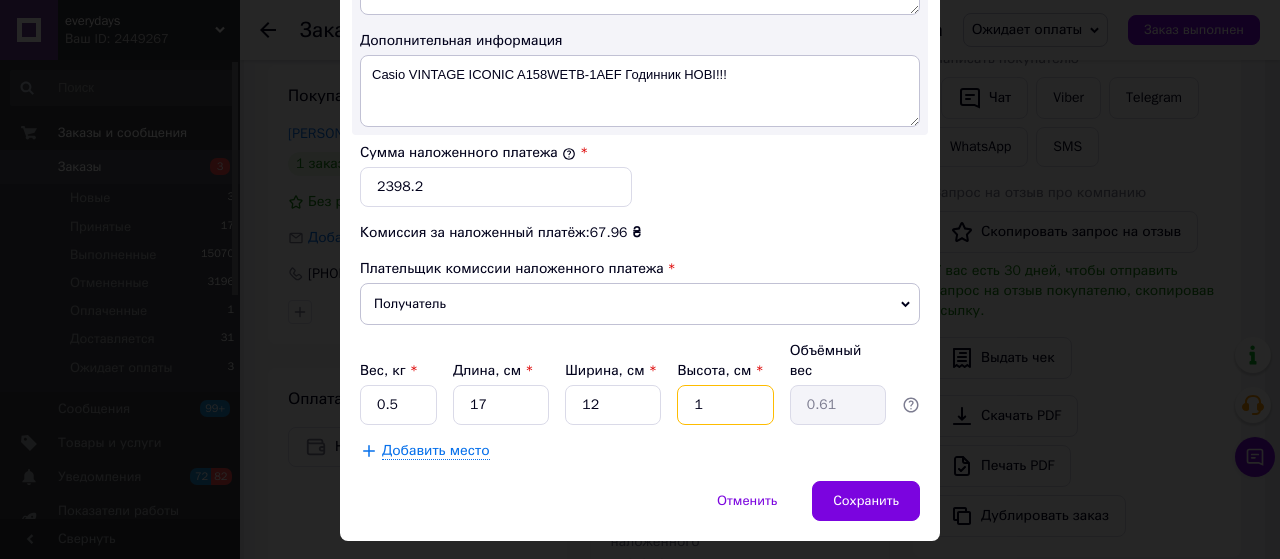 type on "0.1" 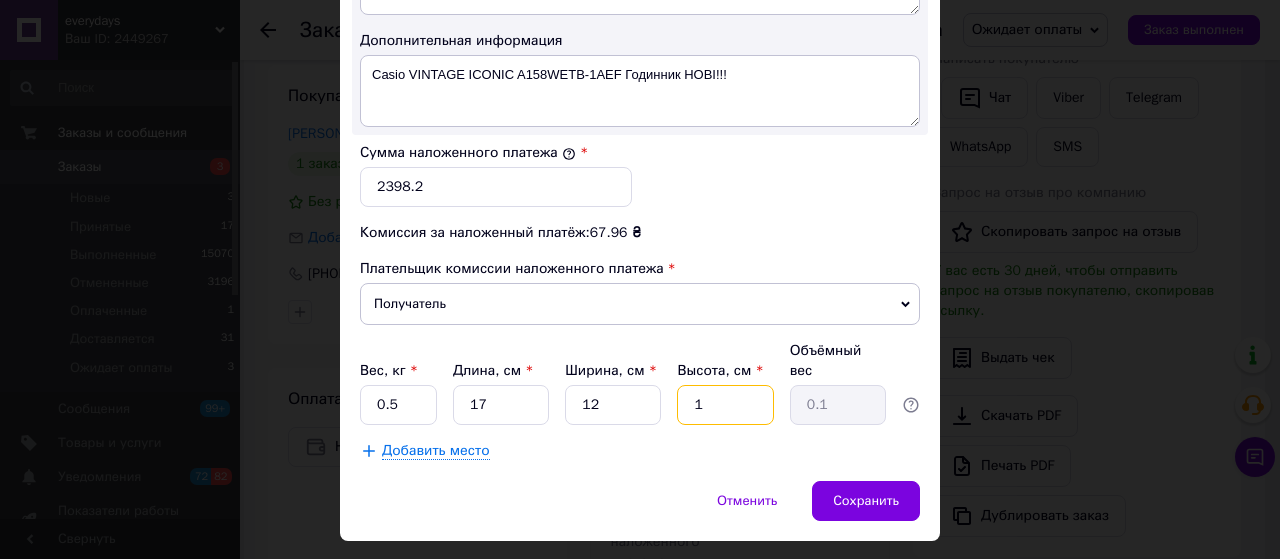 type on "10" 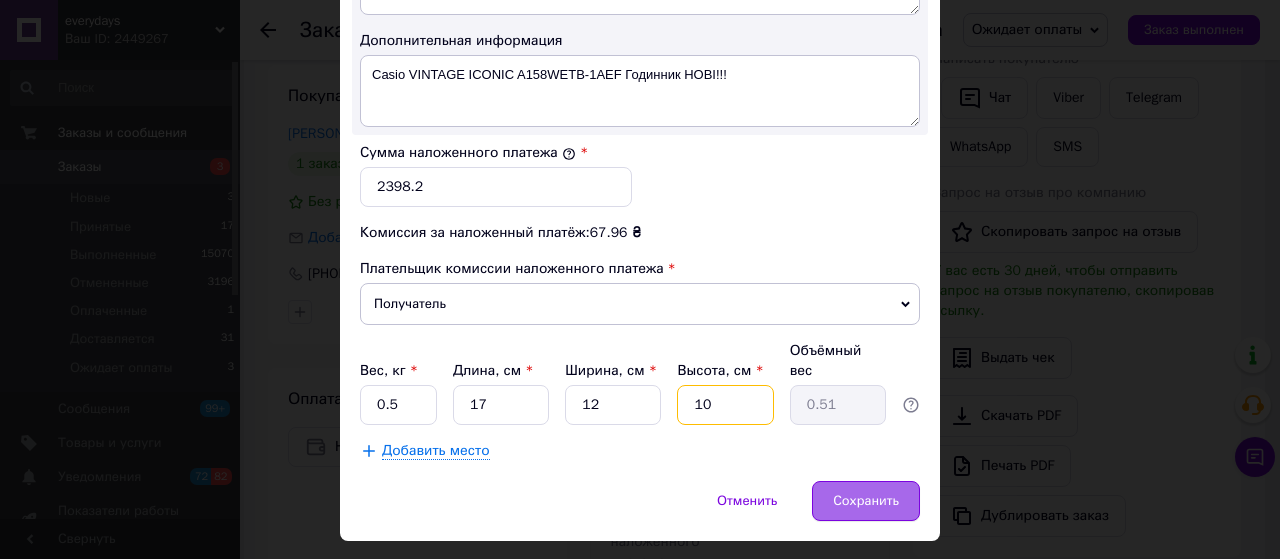 type on "10" 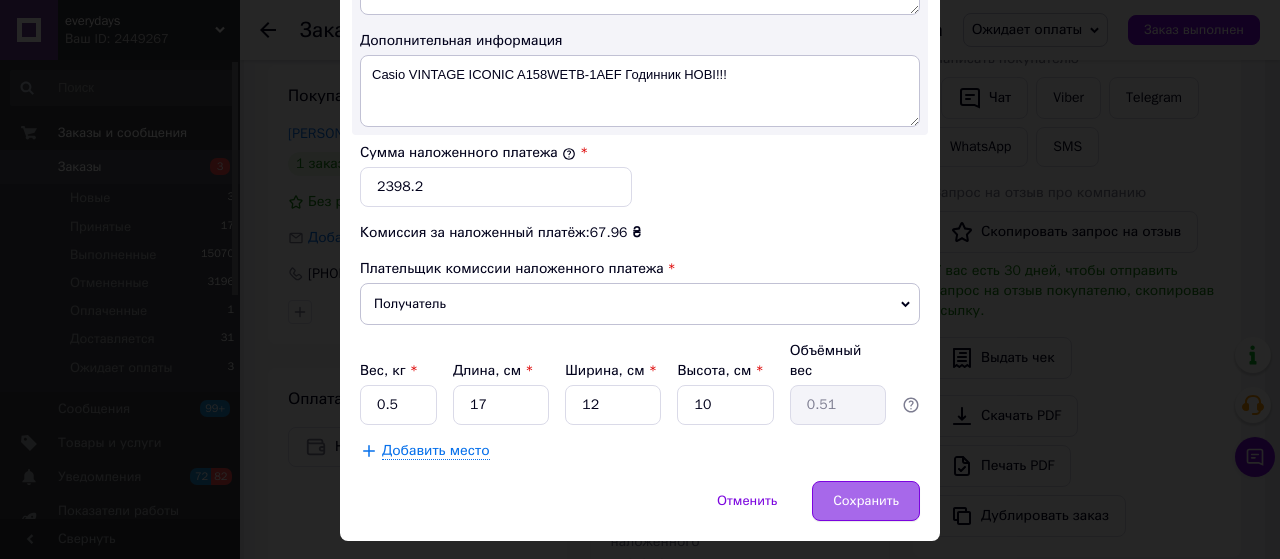 click on "Сохранить" at bounding box center [866, 501] 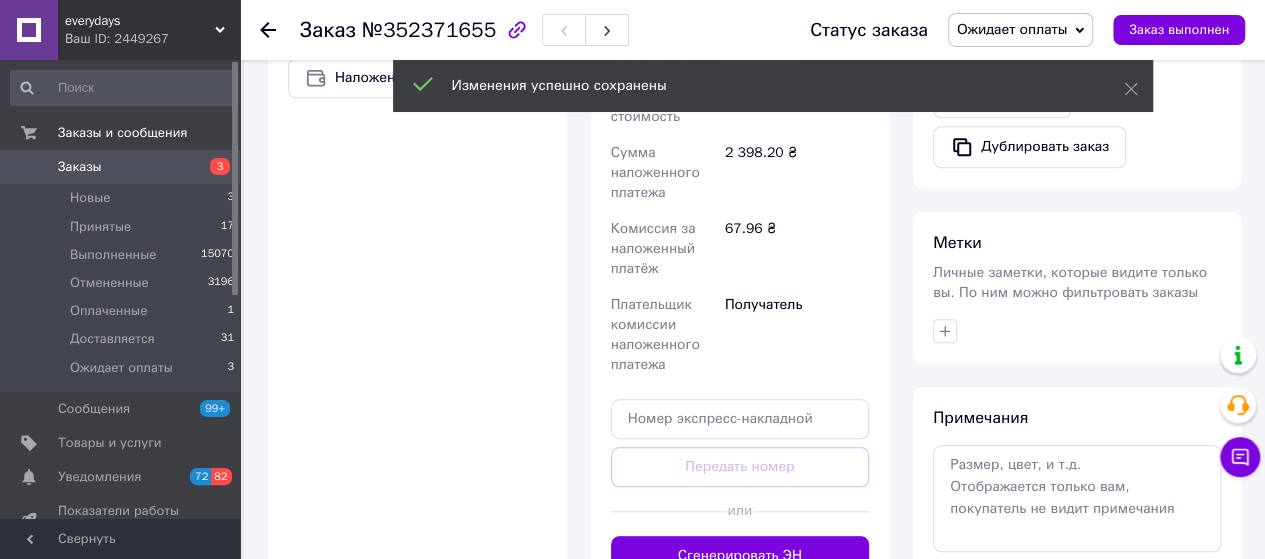 scroll, scrollTop: 910, scrollLeft: 0, axis: vertical 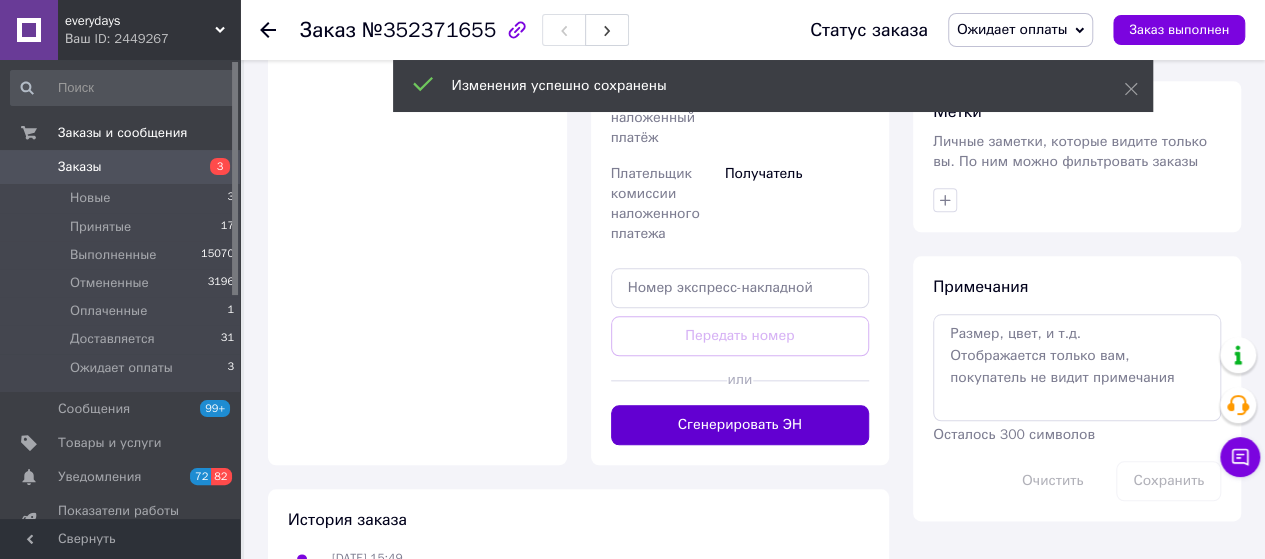 click on "Сгенерировать ЭН" at bounding box center [740, 425] 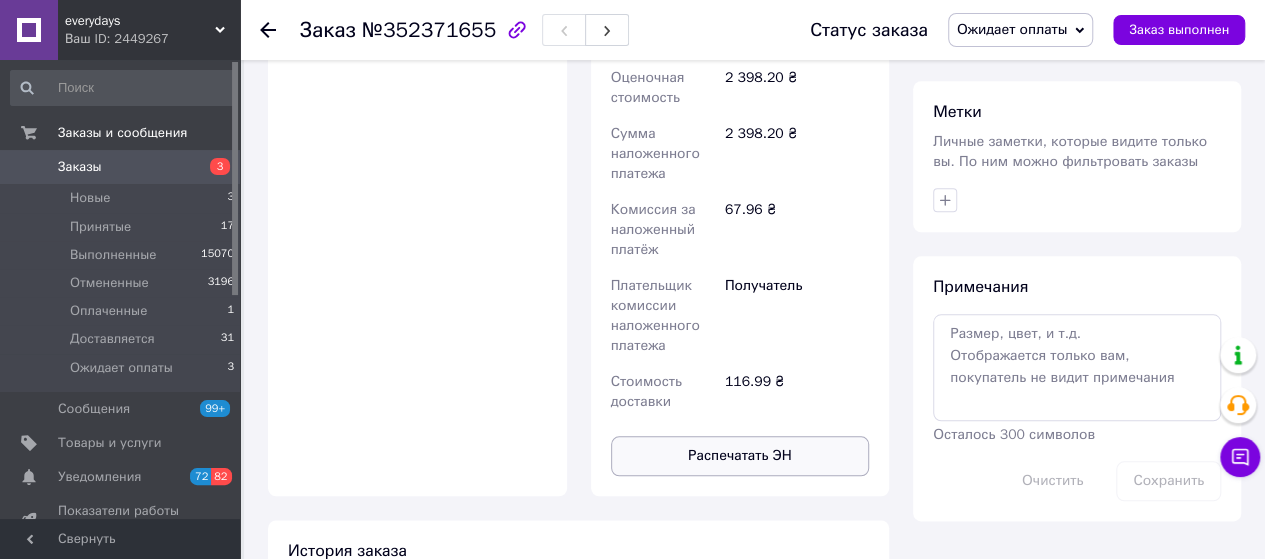 click on "Распечатать ЭН" at bounding box center [740, 456] 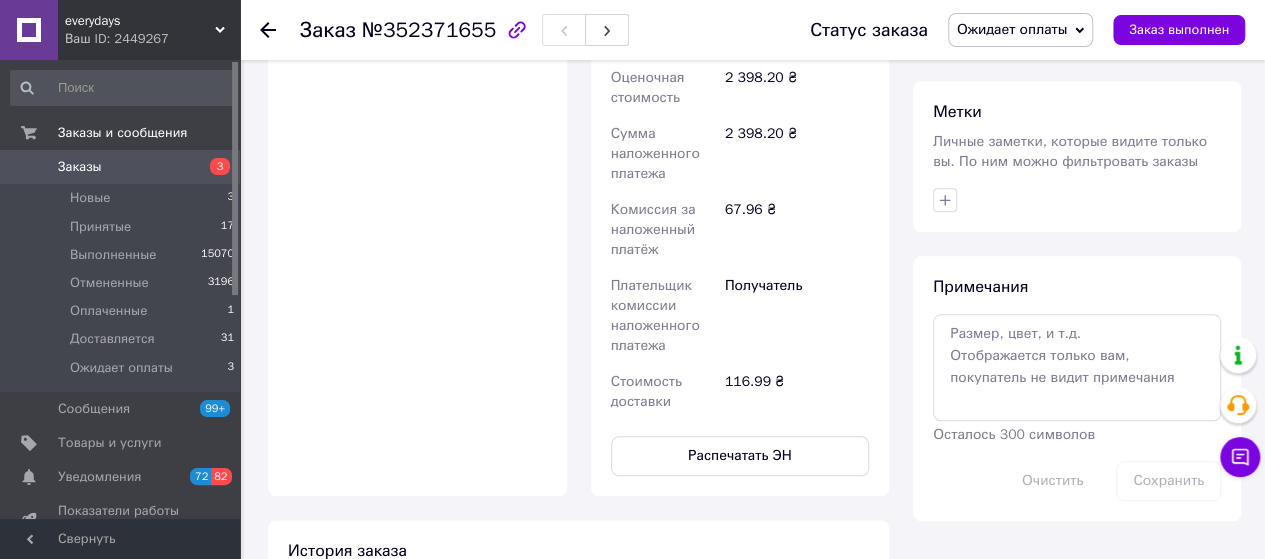 click on "Заказы" at bounding box center [121, 167] 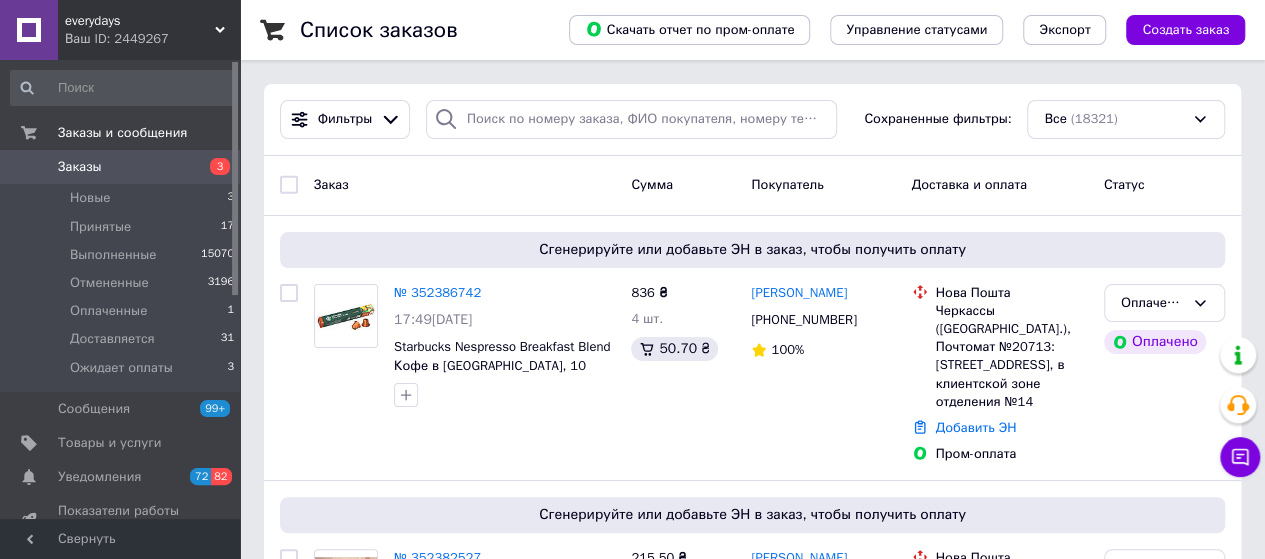 click on "Заказы" at bounding box center (80, 167) 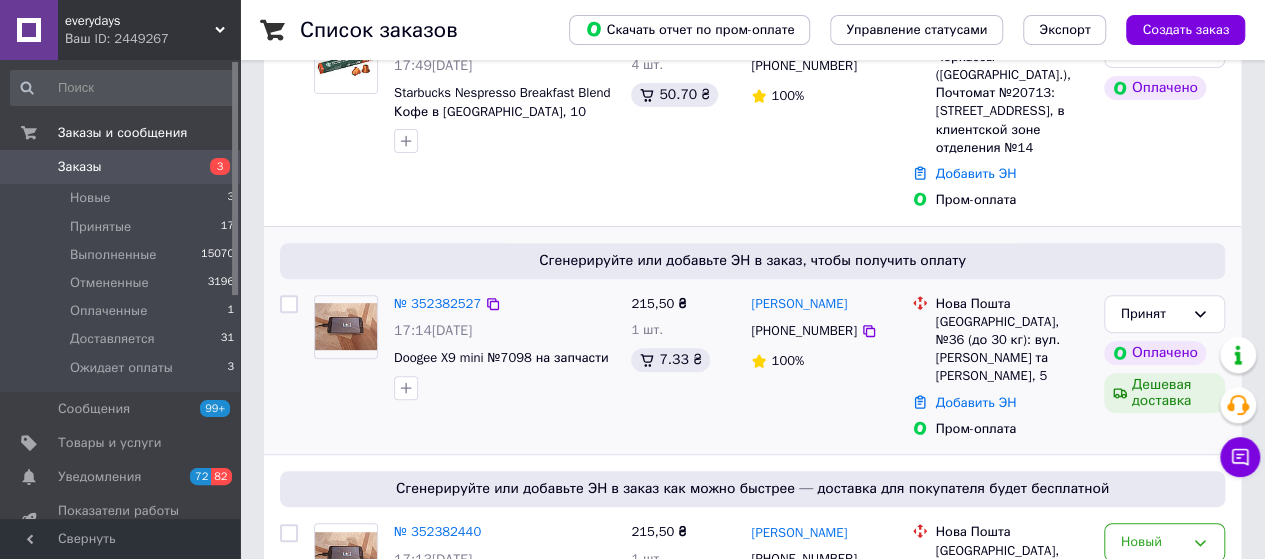 scroll, scrollTop: 300, scrollLeft: 0, axis: vertical 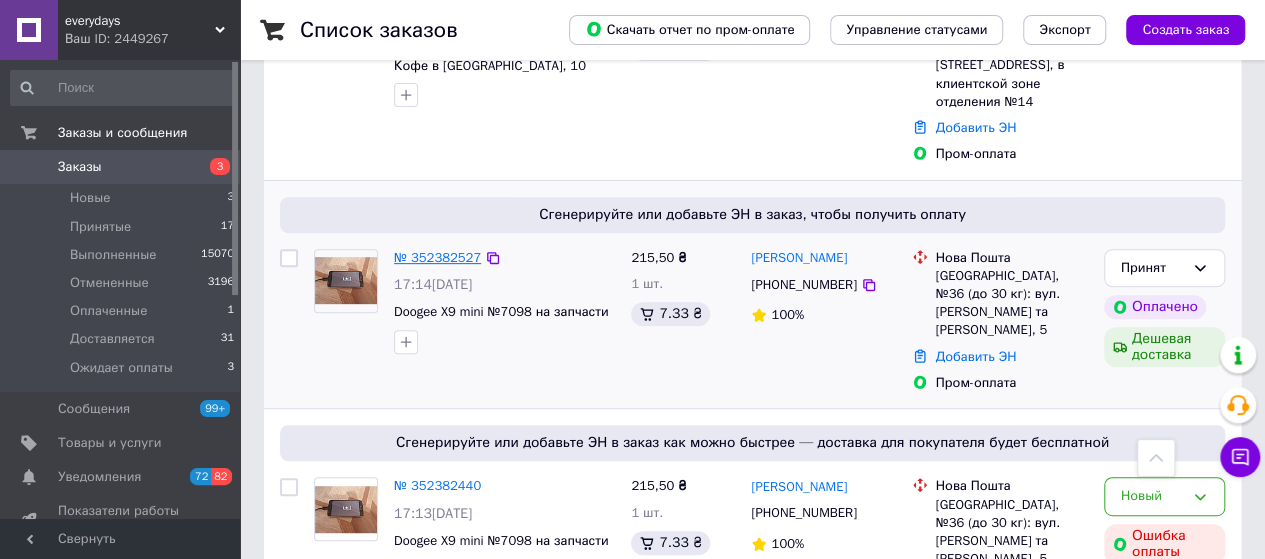 click on "№ 352382527" at bounding box center (437, 257) 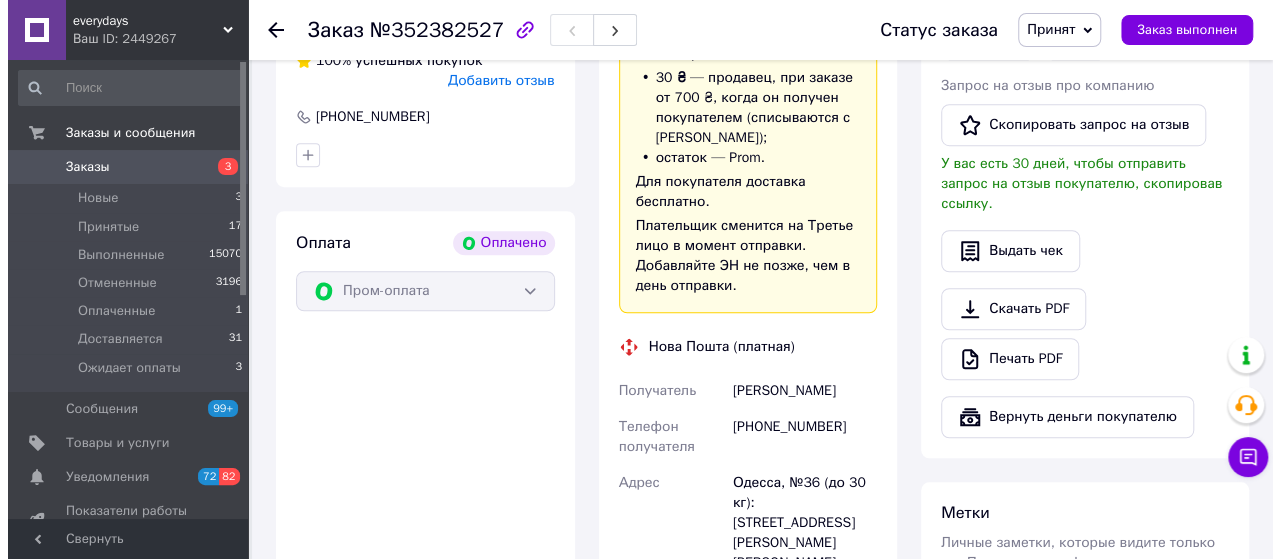 scroll, scrollTop: 400, scrollLeft: 0, axis: vertical 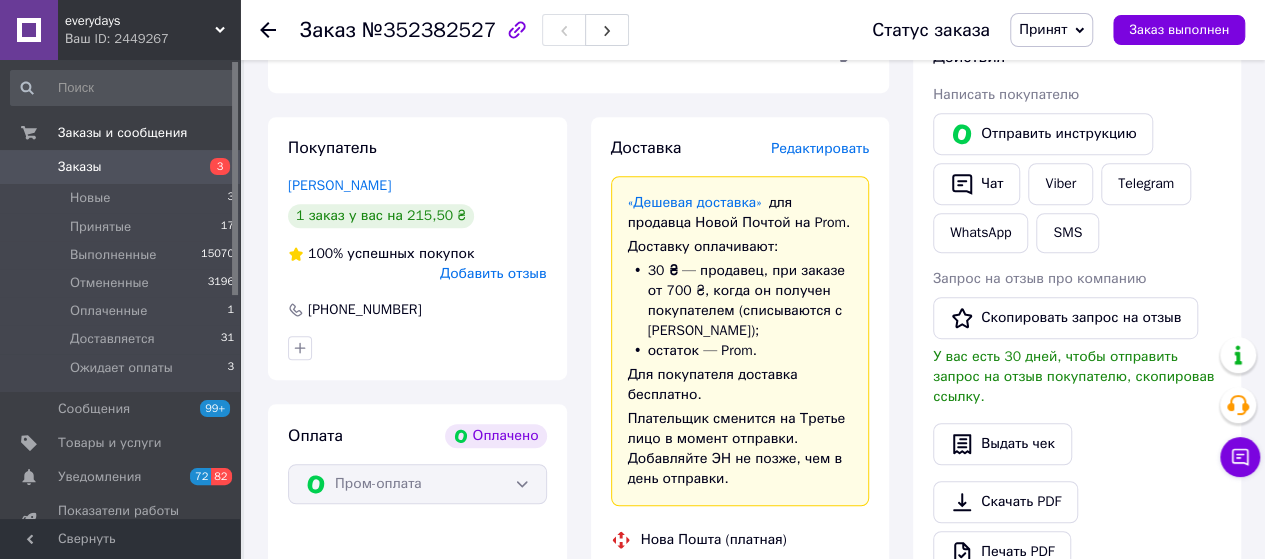 click on "Редактировать" at bounding box center [820, 148] 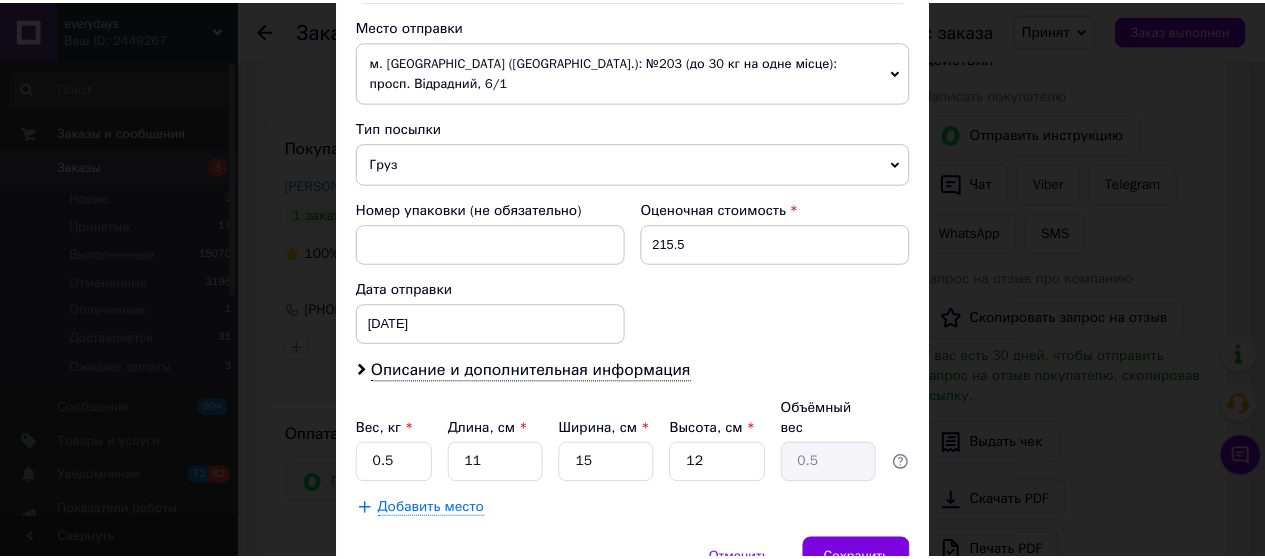 scroll, scrollTop: 760, scrollLeft: 0, axis: vertical 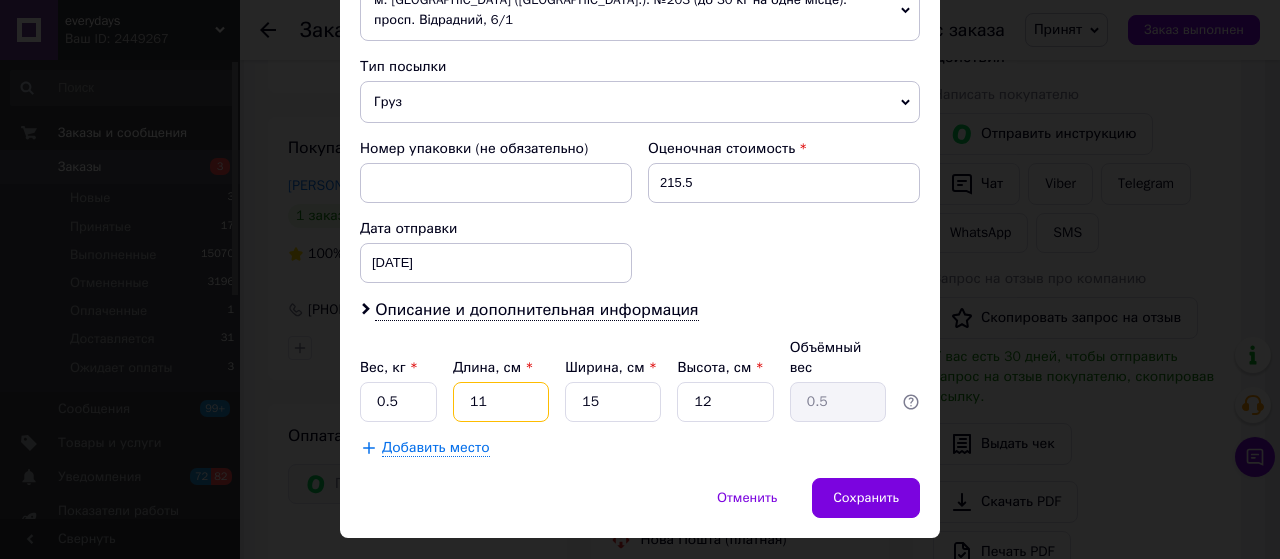 drag, startPoint x: 504, startPoint y: 363, endPoint x: 451, endPoint y: 355, distance: 53.600372 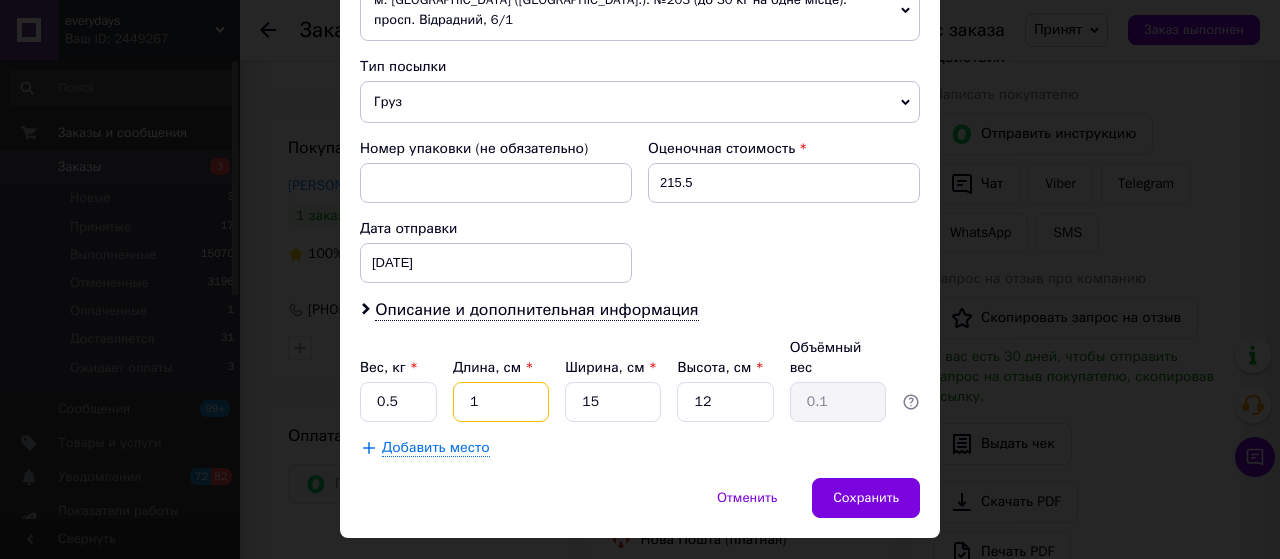 type on "15" 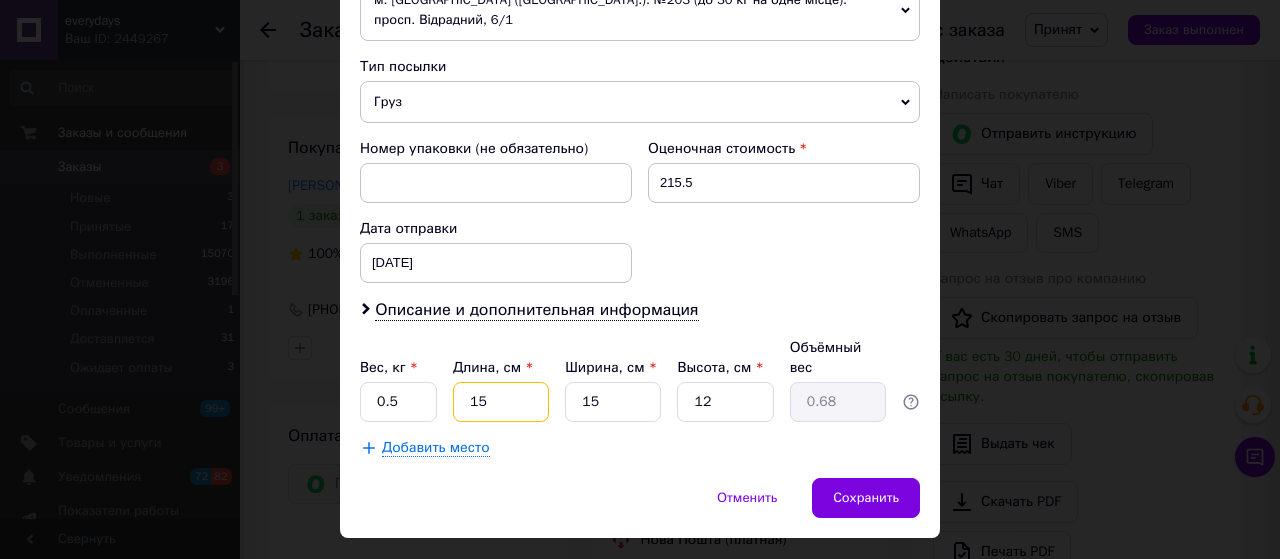 type on "15" 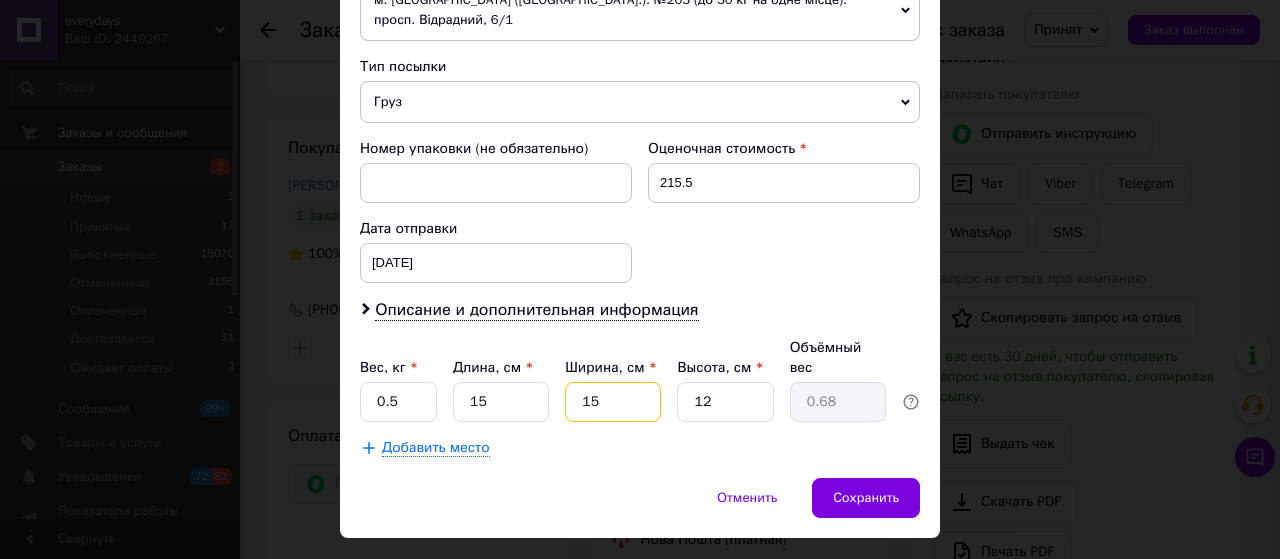 type on "1" 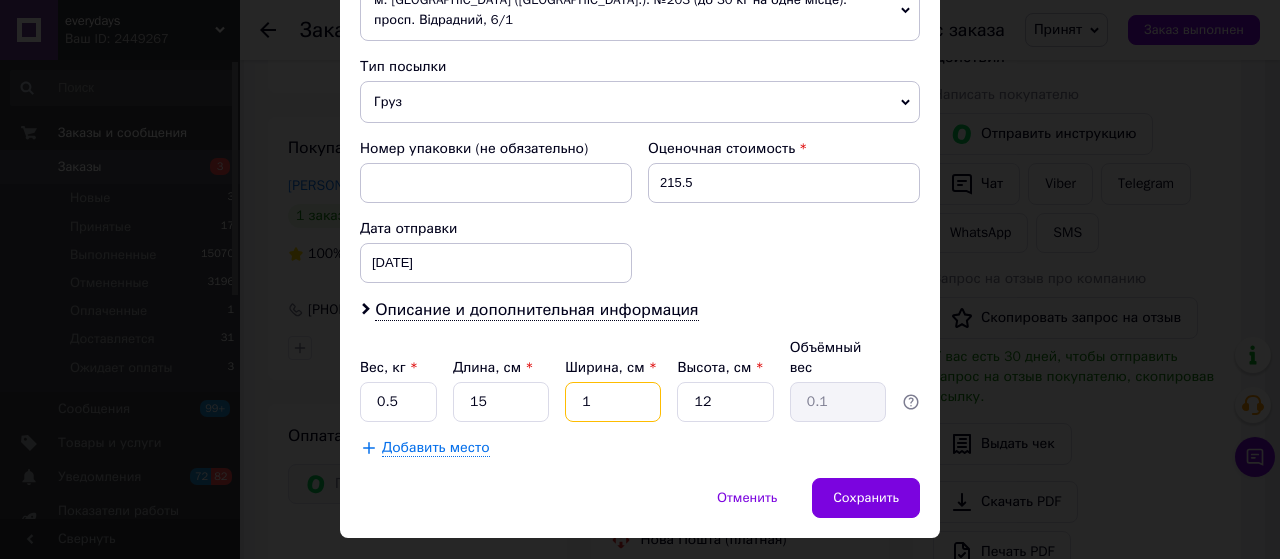 type on "1" 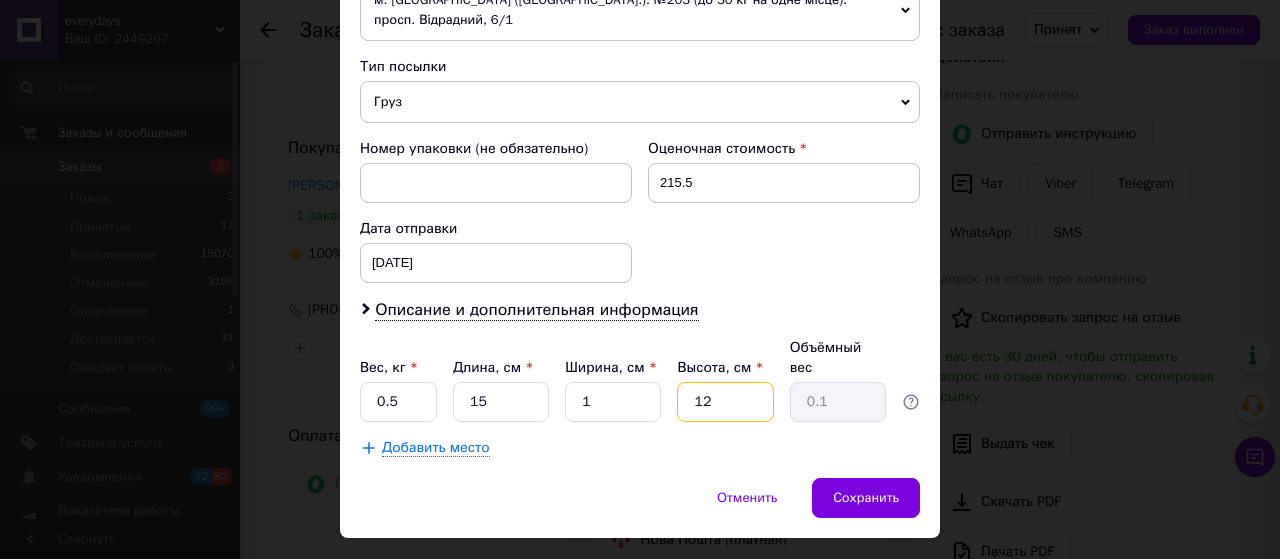 type on "0" 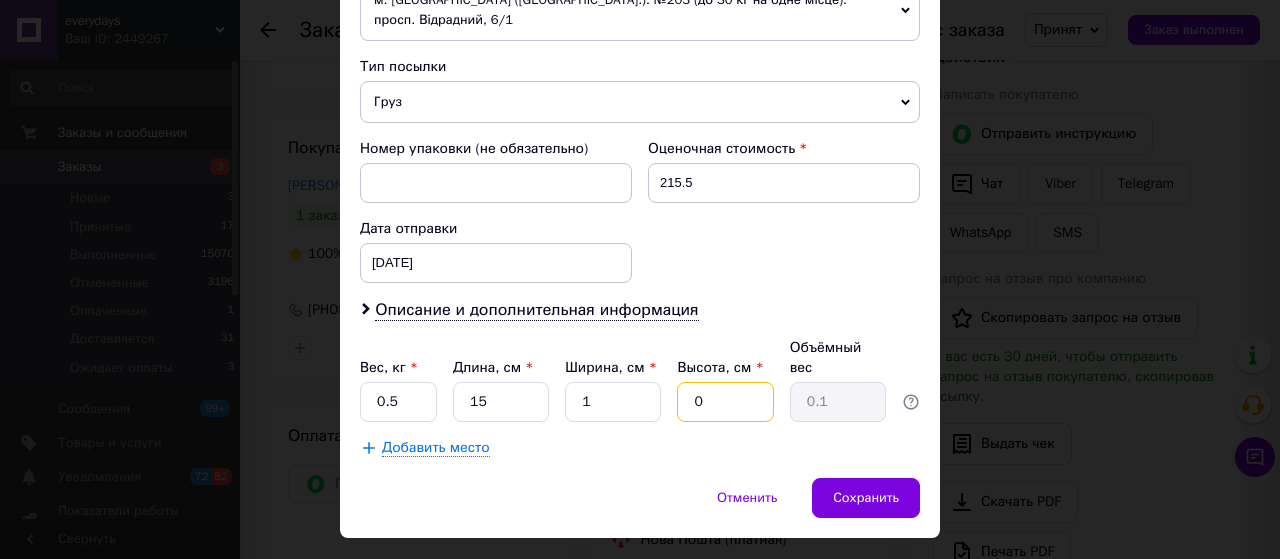 type 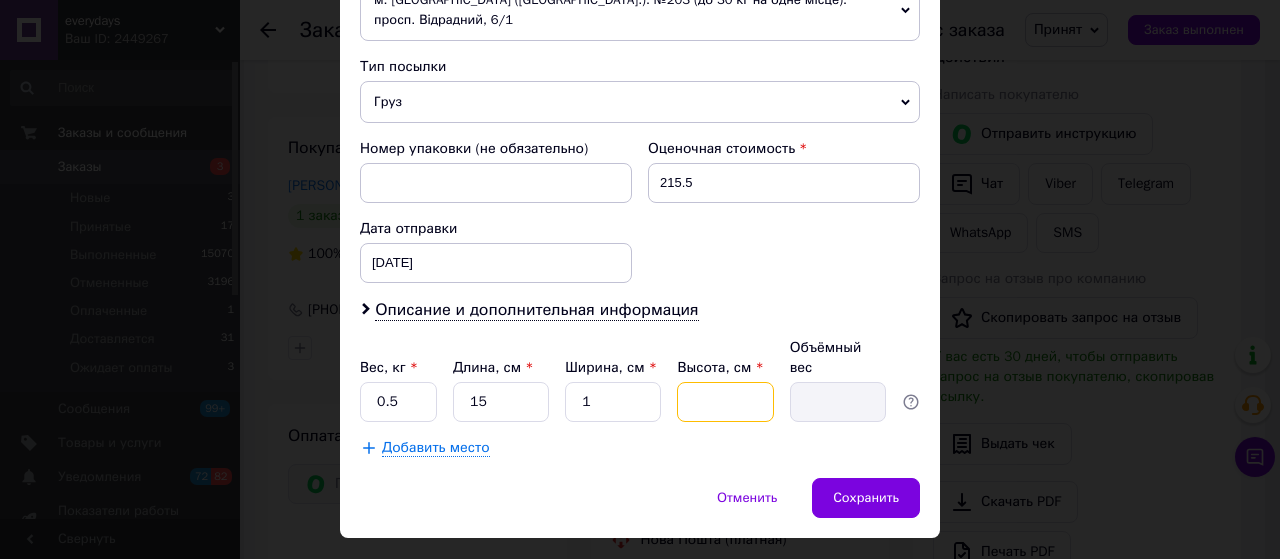 type on "5" 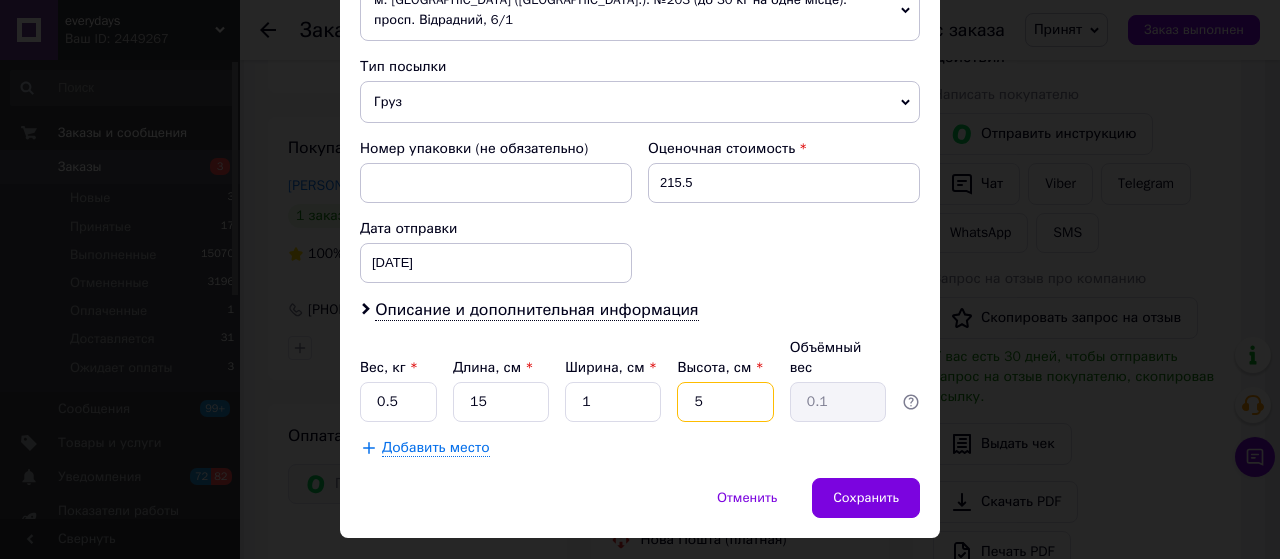type on "5" 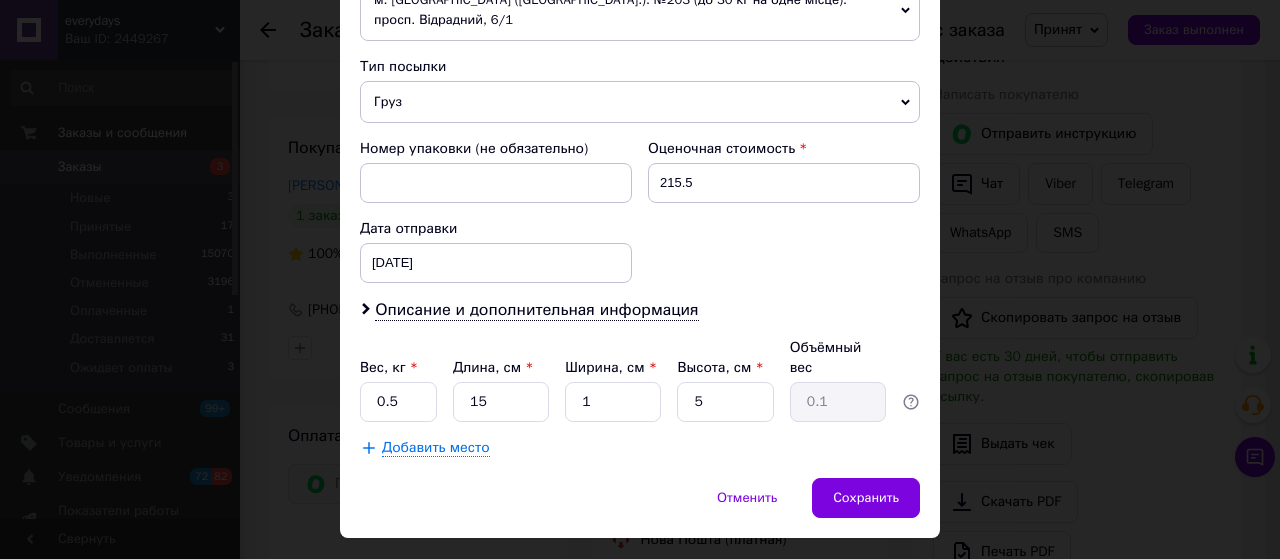 click on "Плательщик Получатель Отправитель Фамилия получателя [PERSON_NAME] Имя получателя Артем Отчество получателя Телефон получателя [PHONE_NUMBER] Тип доставки В отделении Курьером В почтомате Город [GEOGRAPHIC_DATA] Отделение №36 (до 30 кг): [STREET_ADDRESS][PERSON_NAME][PERSON_NAME] Место отправки м. [GEOGRAPHIC_DATA] ([GEOGRAPHIC_DATA].): №203 (до 30 кг на одне місце): просп. Відрадний, 6/1 Нет совпадений. Попробуйте изменить условия поиска Добавить еще место отправки Тип посылки Груз Документы Номер упаковки (не обязательно) Оценочная стоимость 215.5 Дата отправки [DATE] < 2025 > < Июль > Пн Вт Ср Чт Пт Сб Вс 30 1 2 3 4 5 6 7 8 9 10 11 12 13 14 15 16" at bounding box center [640, -36] 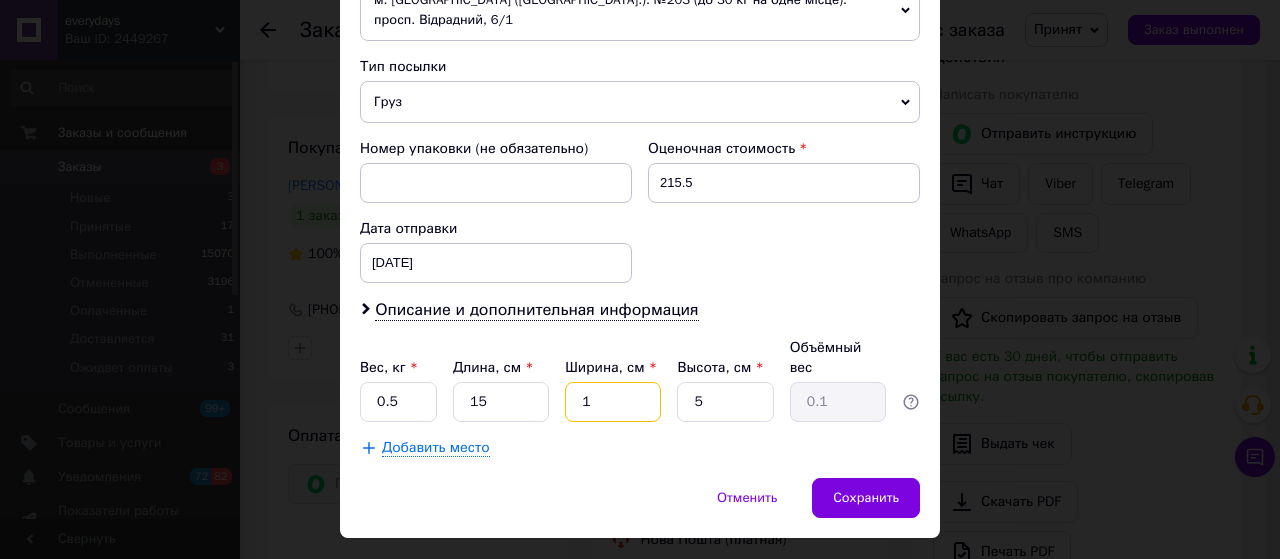 click on "1" at bounding box center (613, 402) 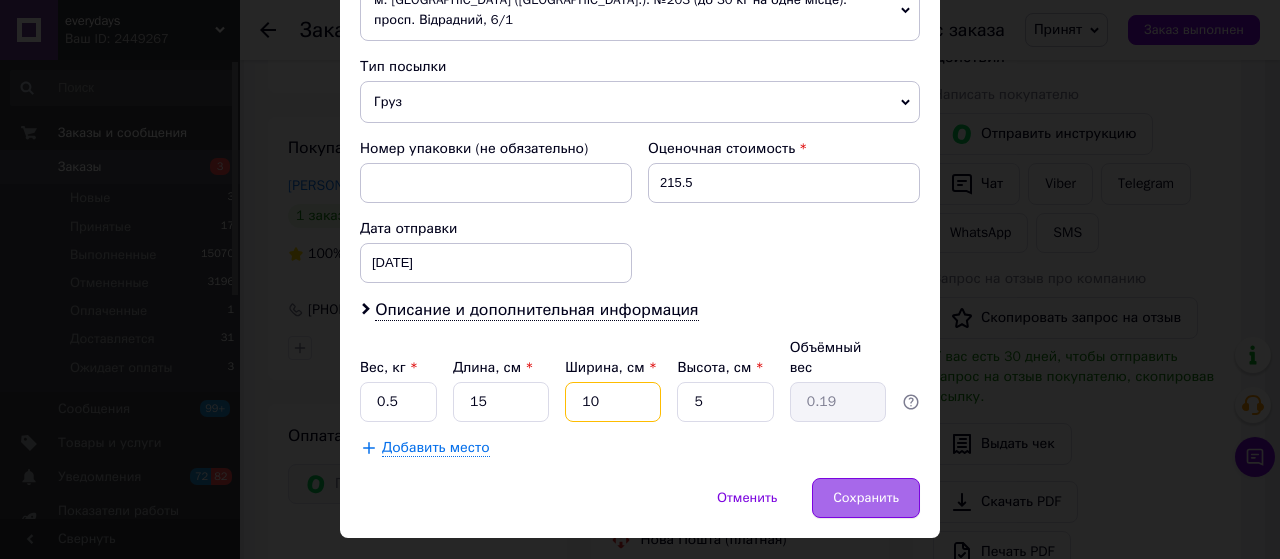 type on "10" 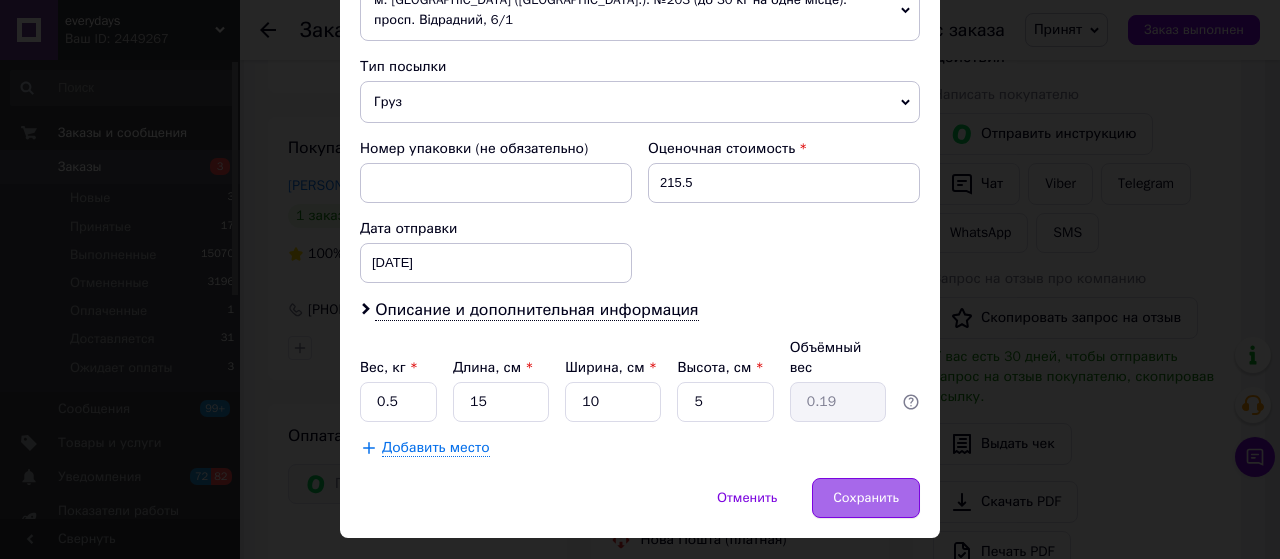 click on "Сохранить" at bounding box center (866, 498) 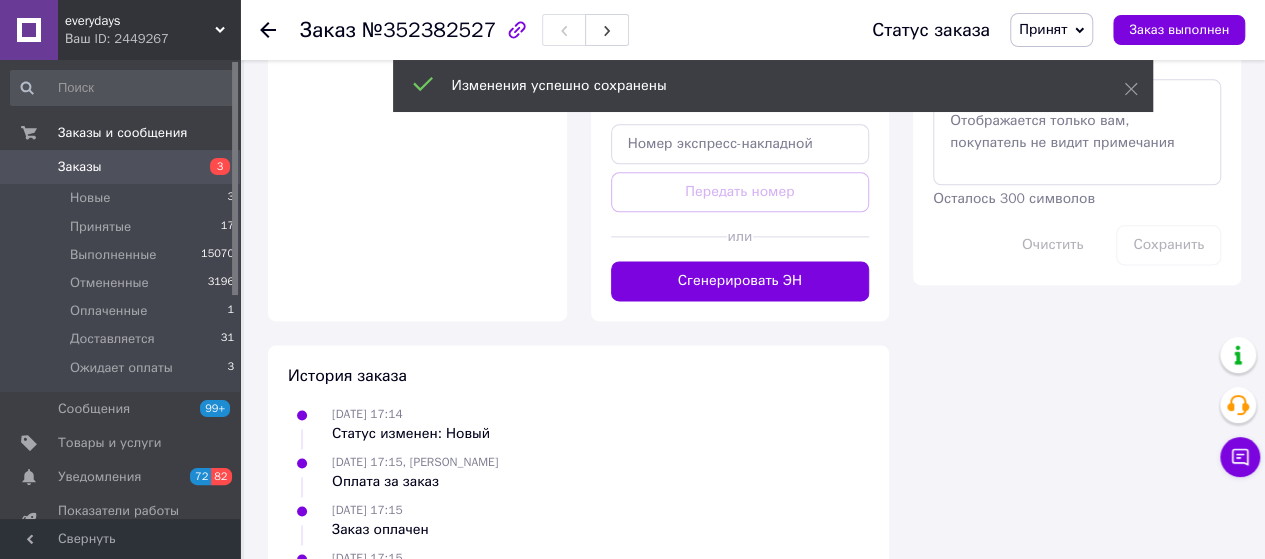 scroll, scrollTop: 1200, scrollLeft: 0, axis: vertical 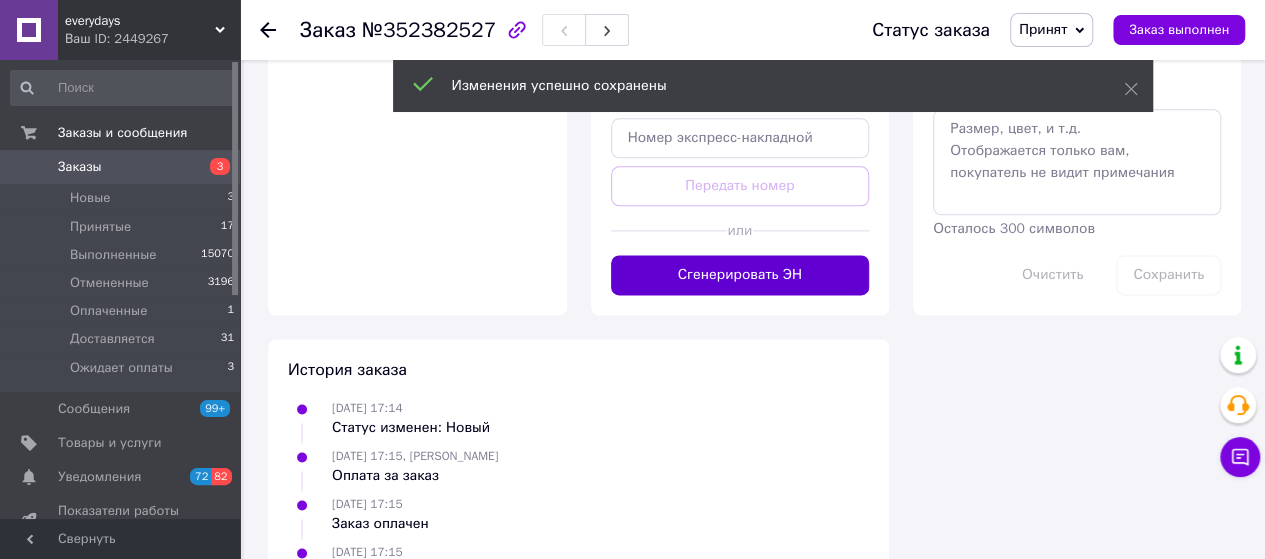 click on "Сгенерировать ЭН" at bounding box center [740, 275] 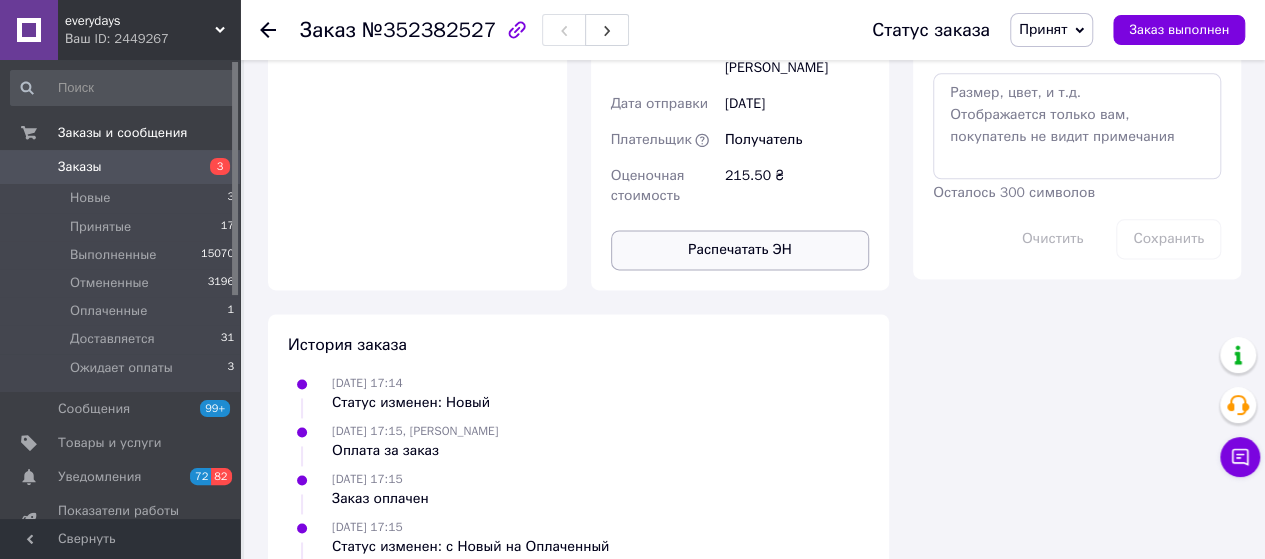 click on "Распечатать ЭН" at bounding box center [740, 250] 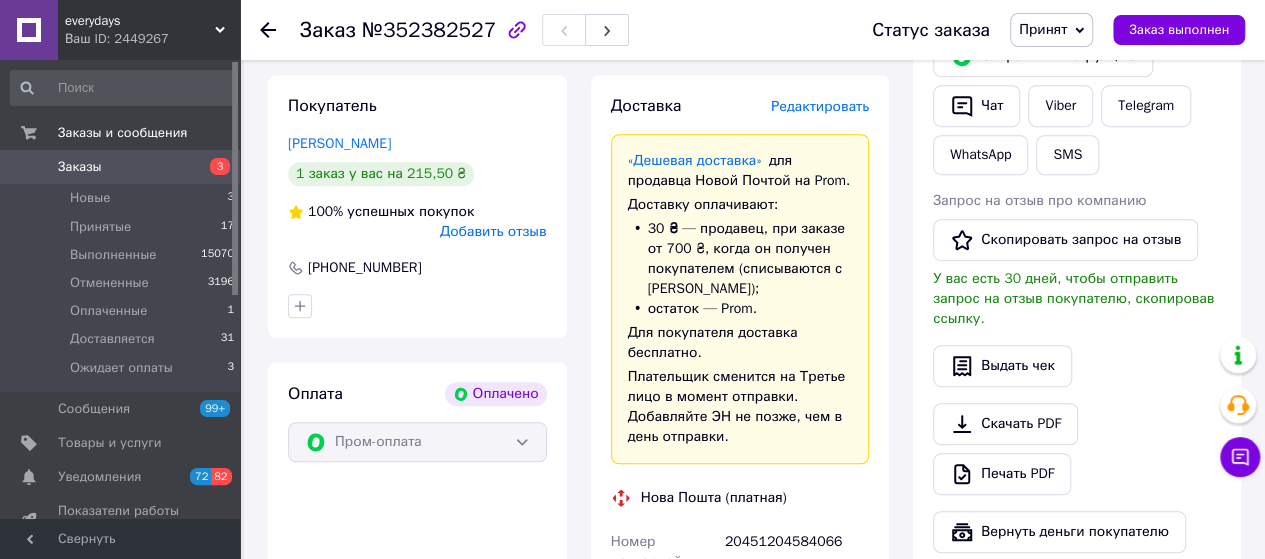 scroll, scrollTop: 100, scrollLeft: 0, axis: vertical 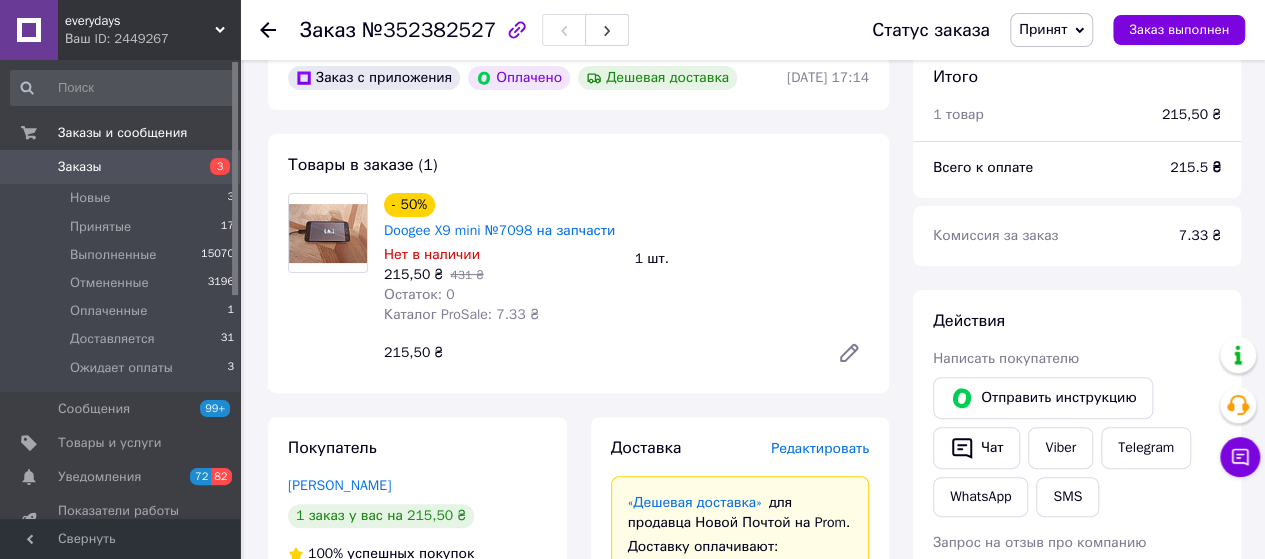 click on "Заказы 3" at bounding box center (123, 167) 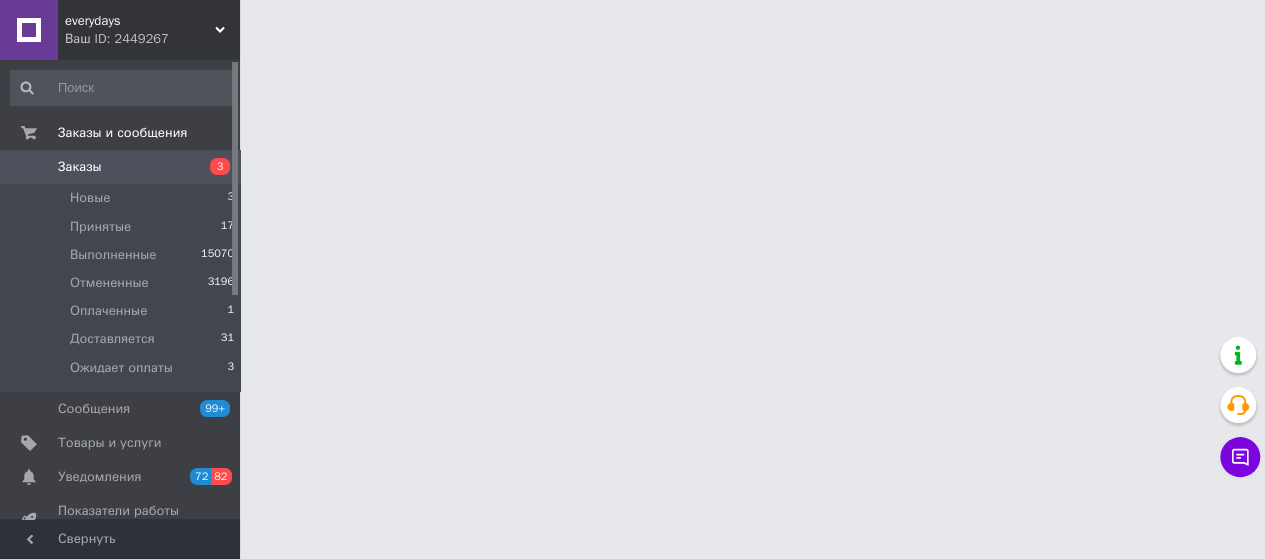 scroll, scrollTop: 0, scrollLeft: 0, axis: both 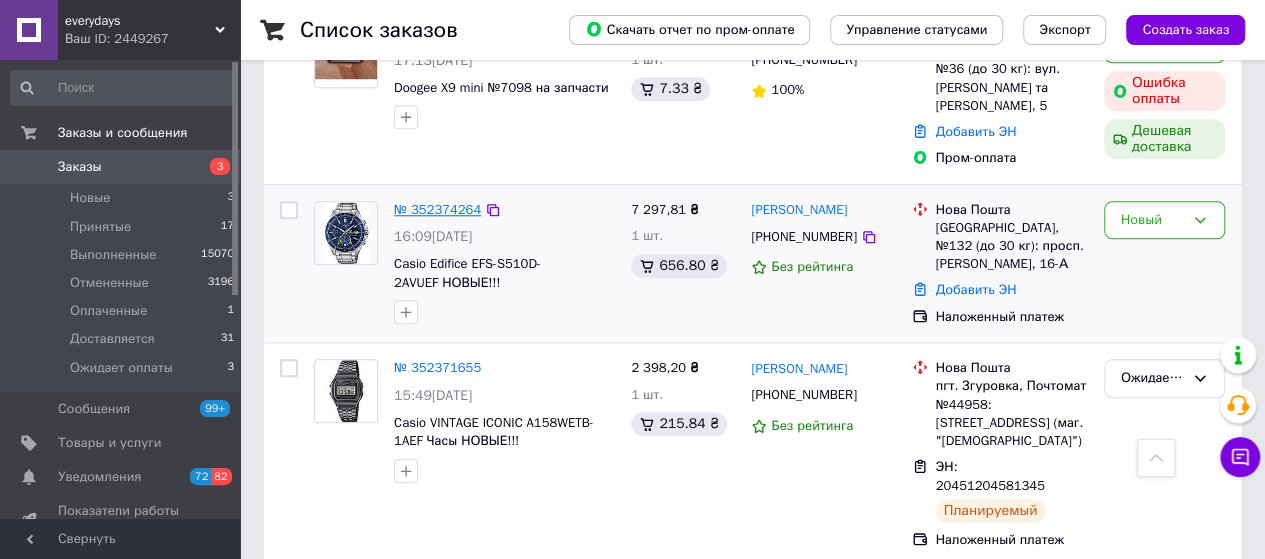 click on "№ 352374264" at bounding box center (437, 209) 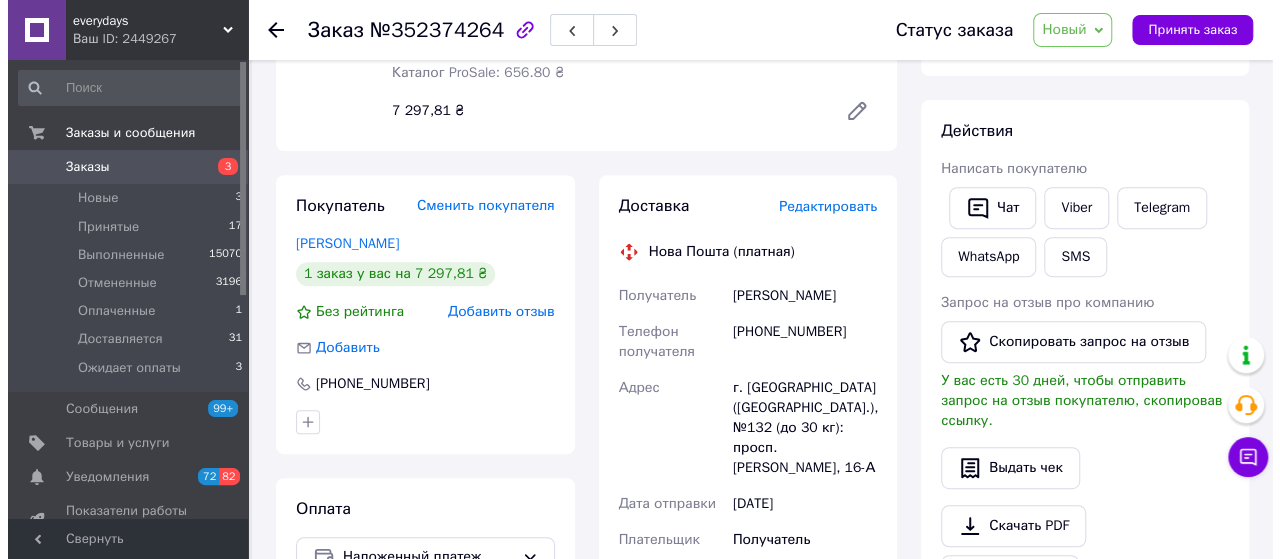 scroll, scrollTop: 262, scrollLeft: 0, axis: vertical 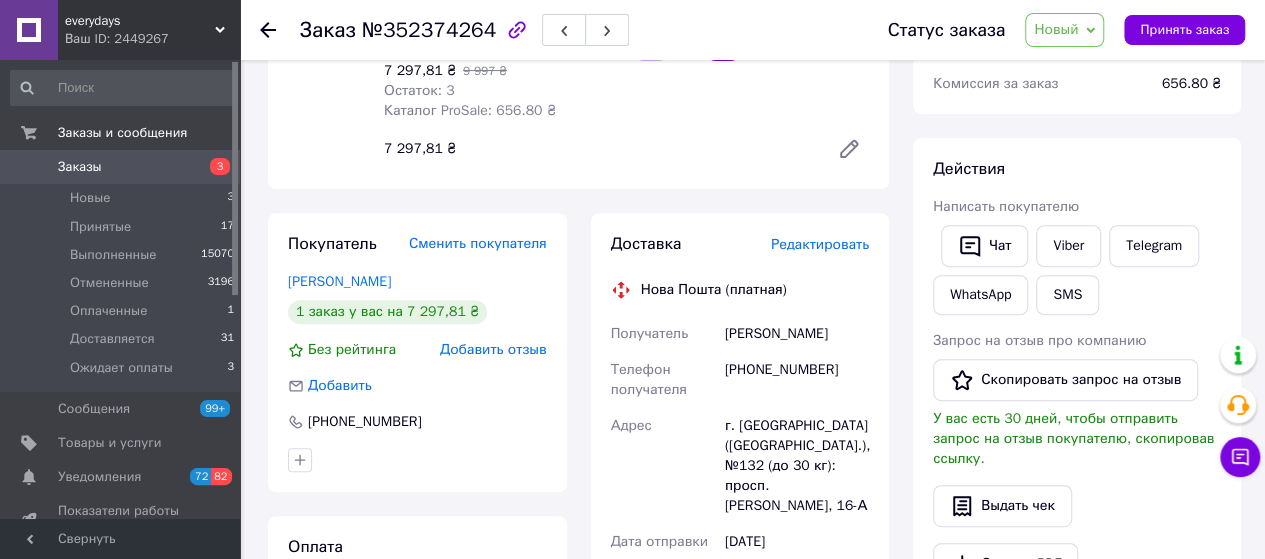 click on "Редактировать" at bounding box center [820, 244] 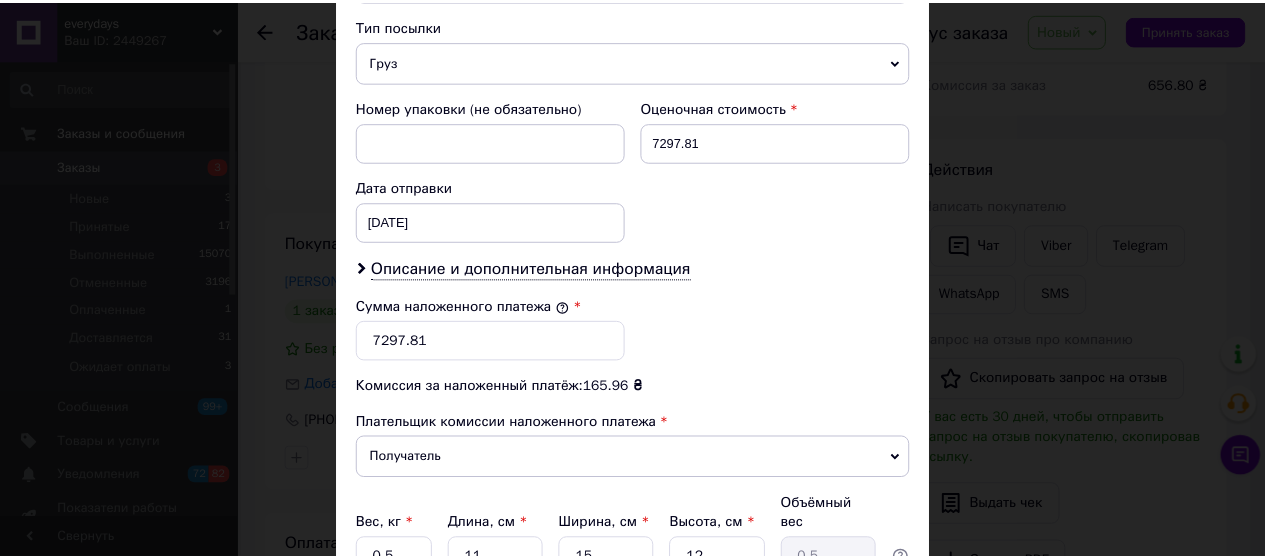 scroll, scrollTop: 956, scrollLeft: 0, axis: vertical 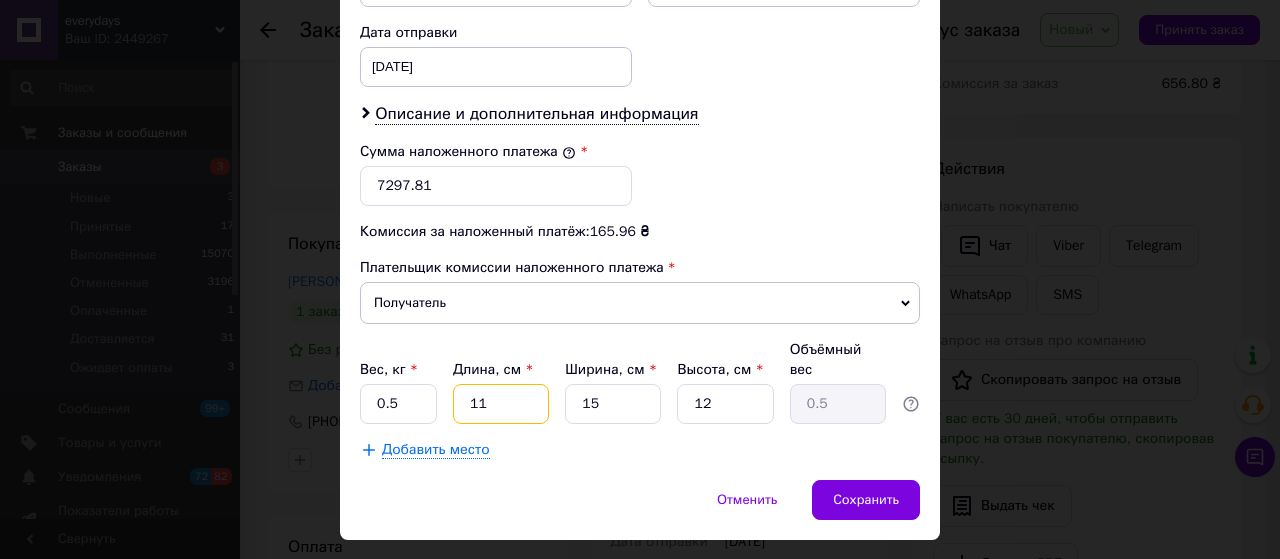 drag, startPoint x: 492, startPoint y: 358, endPoint x: 453, endPoint y: 351, distance: 39.623226 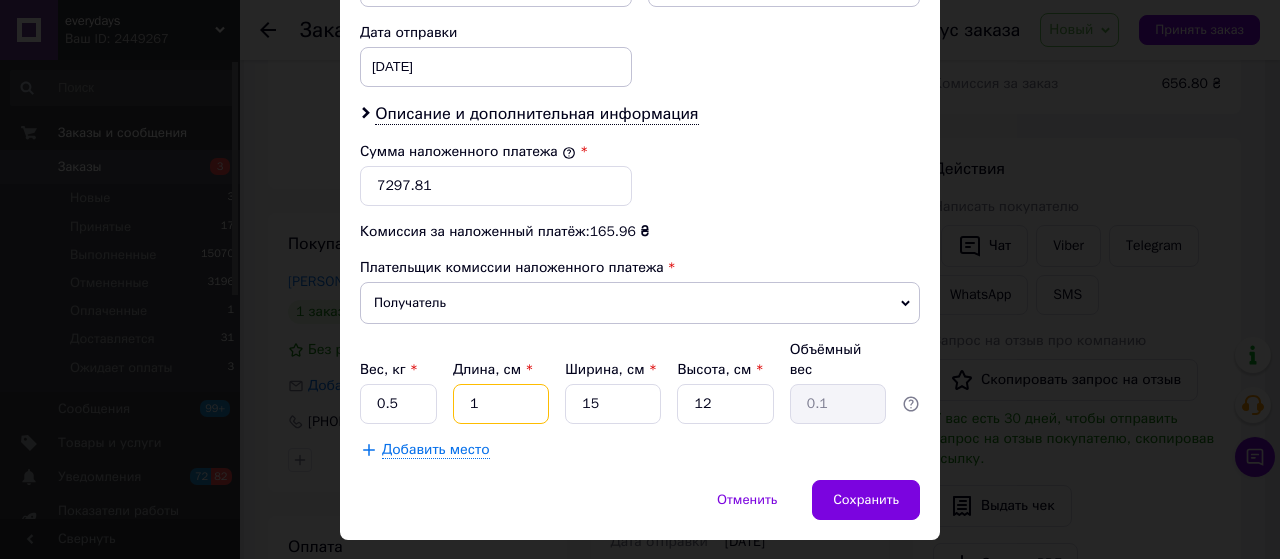 type on "17" 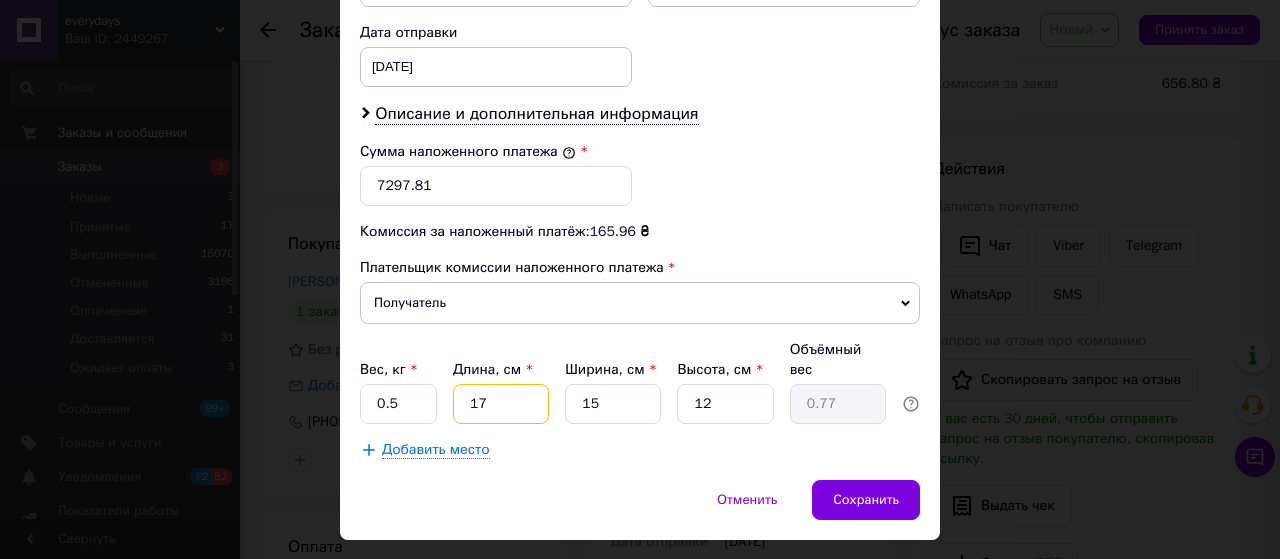 type on "17" 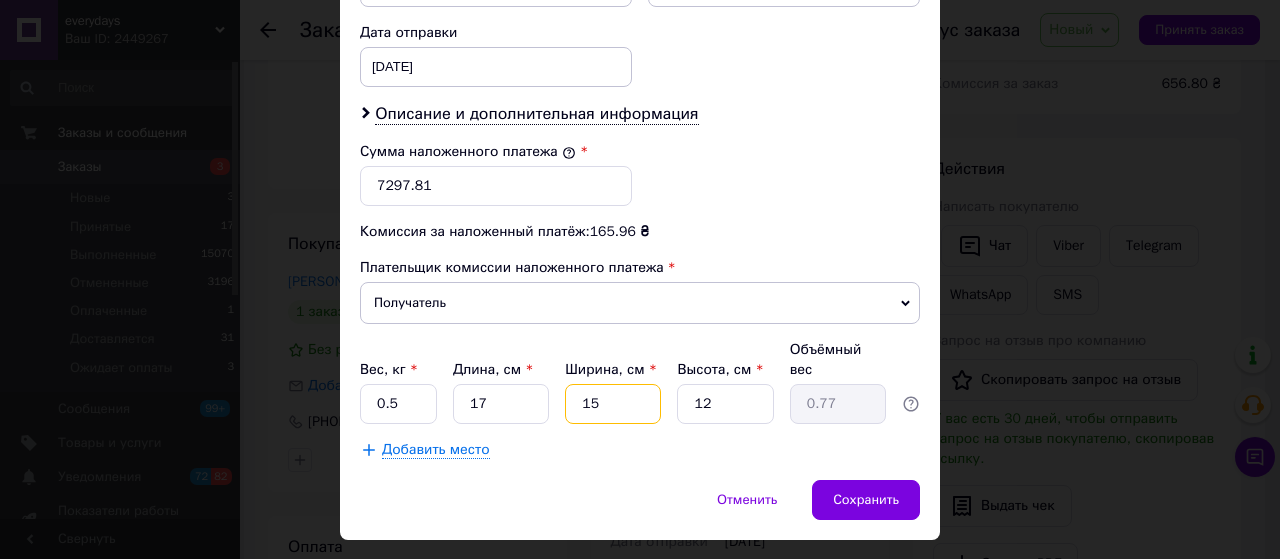 type on "1" 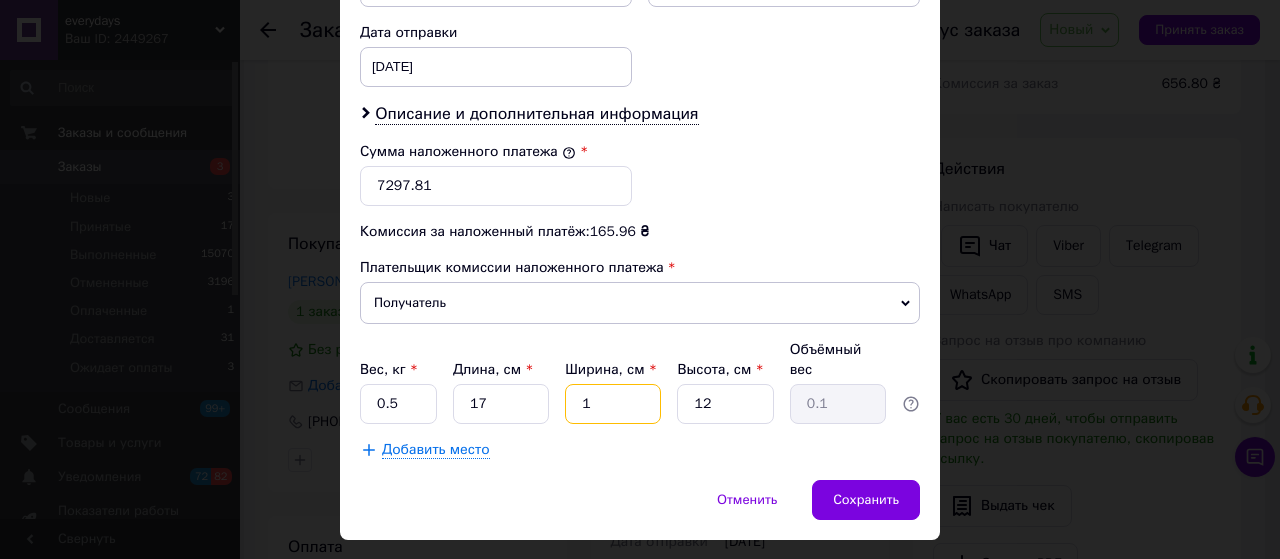 type on "12" 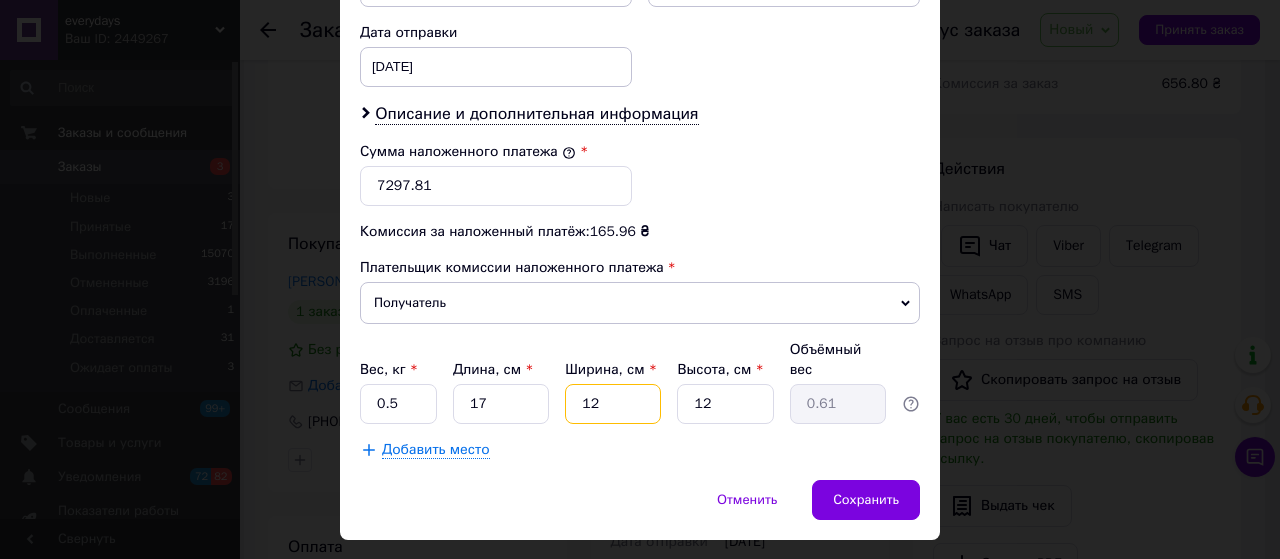 type on "1" 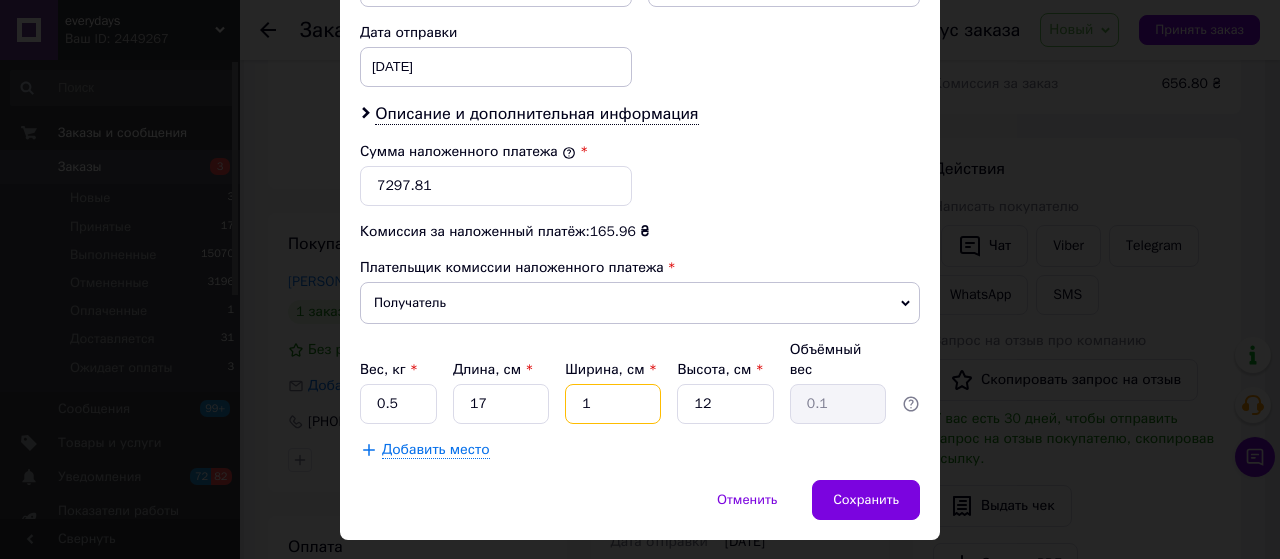 type on "10" 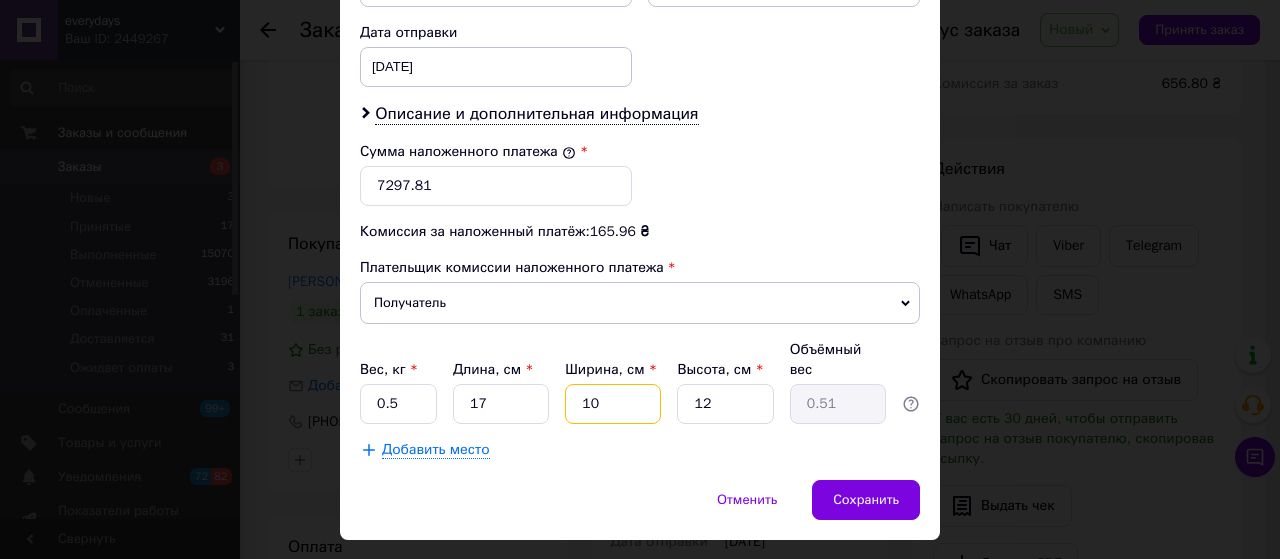 type on "1" 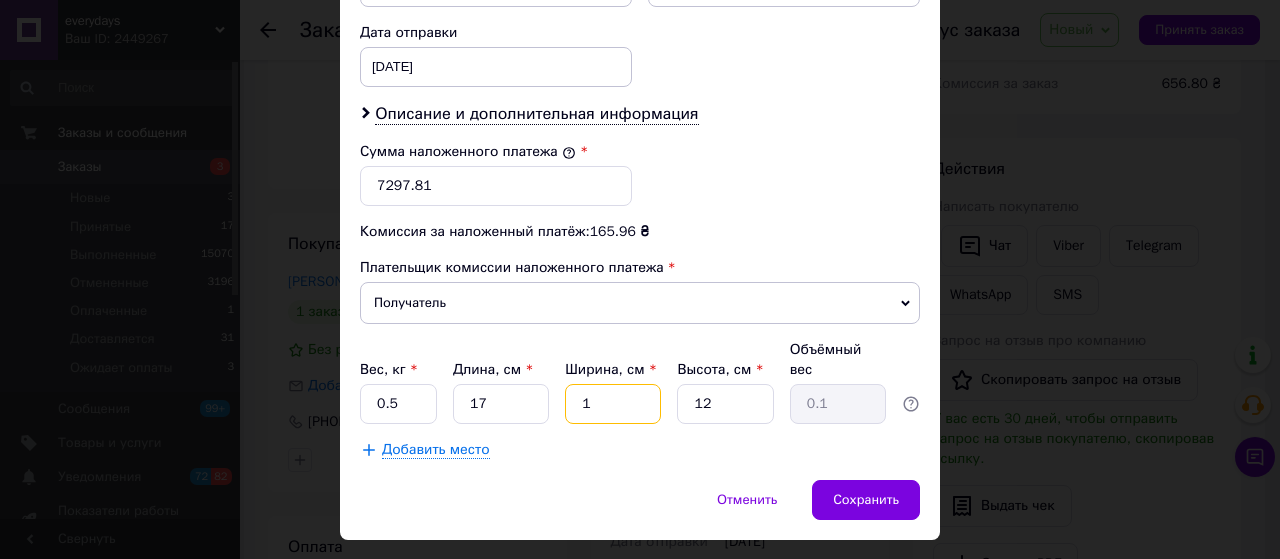 type on "12" 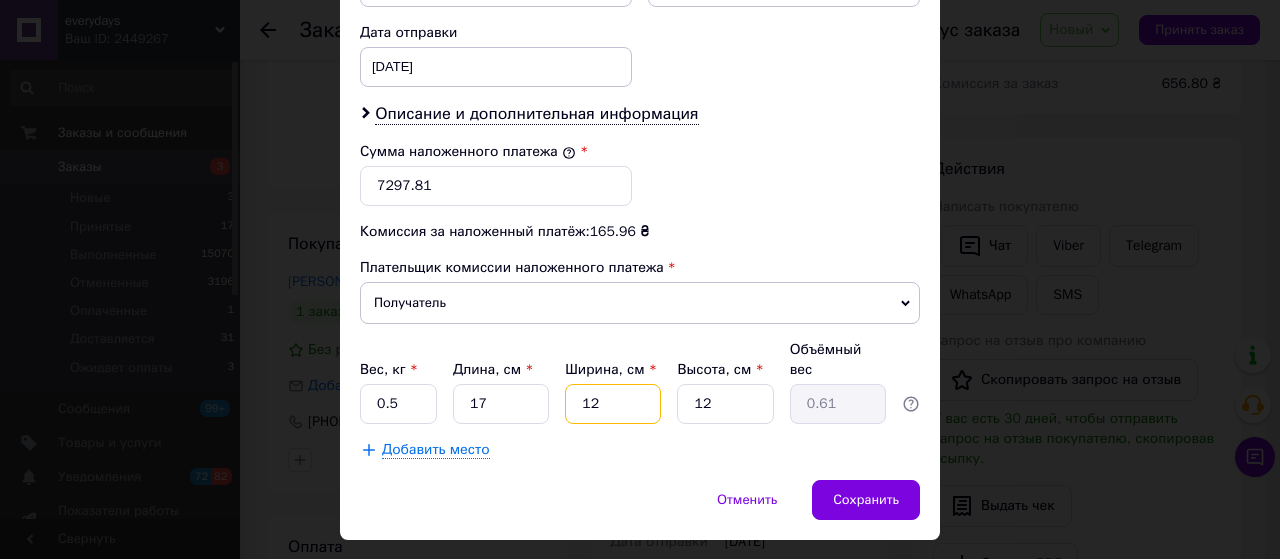 type on "12" 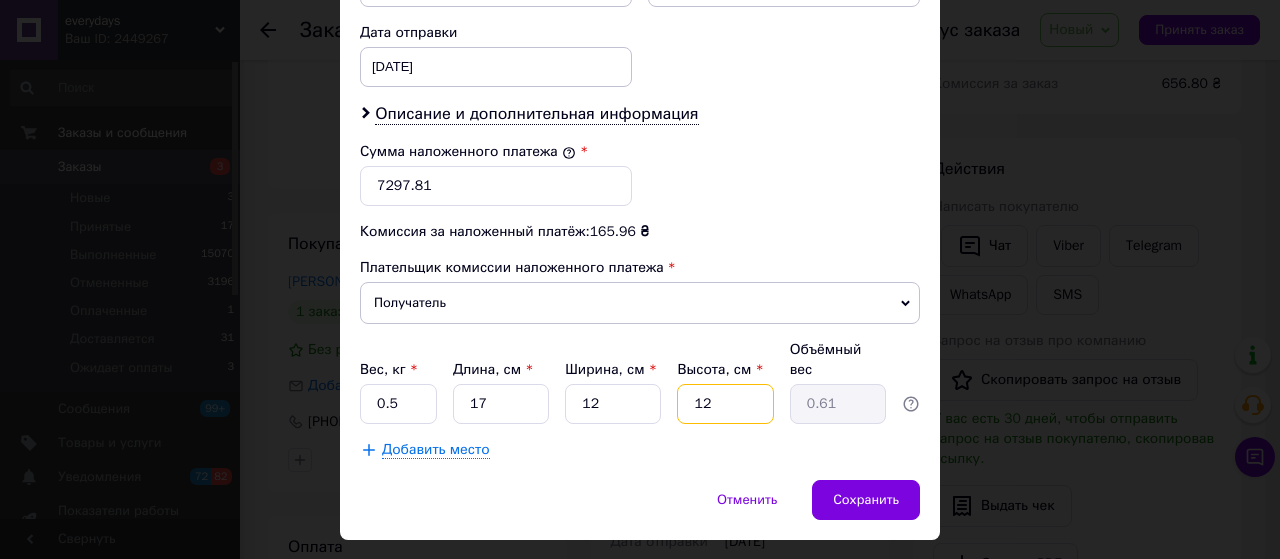 type on "1" 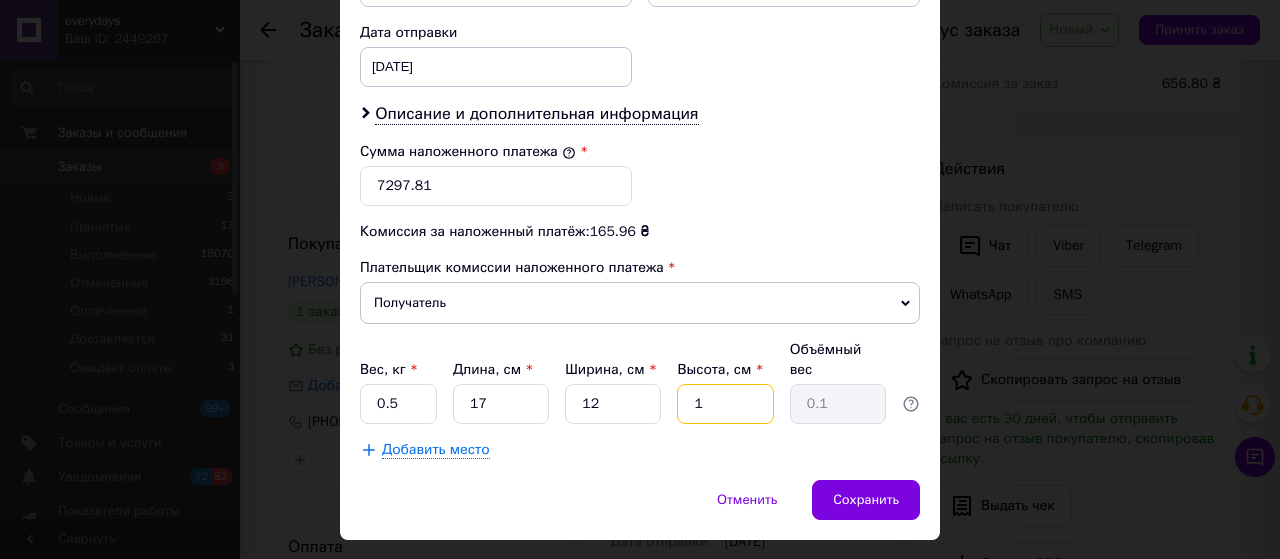 type on "10" 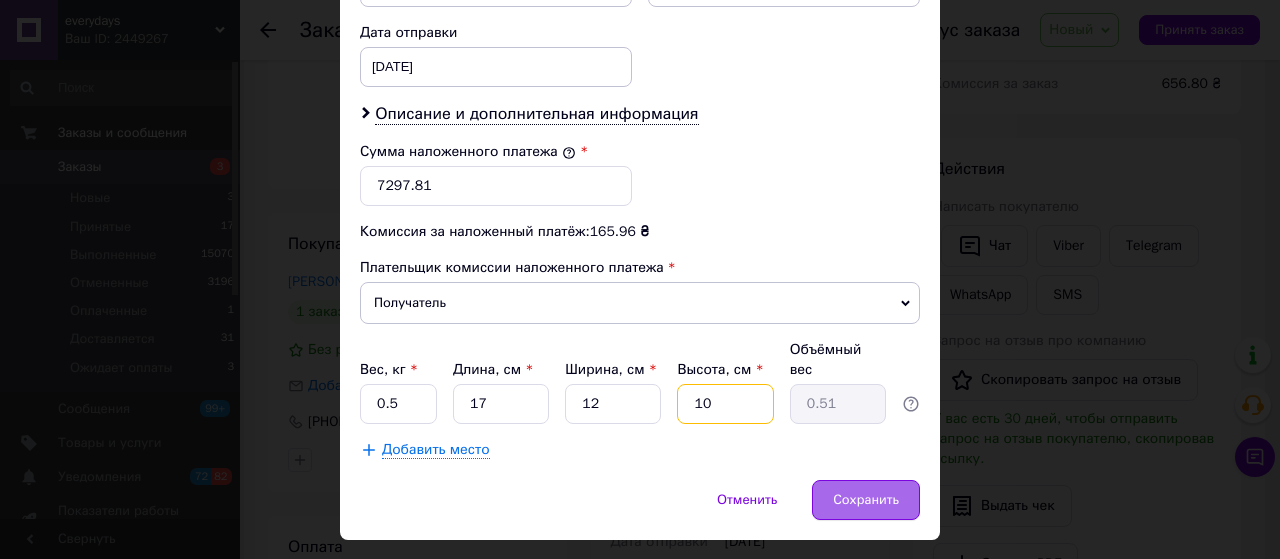 type on "10" 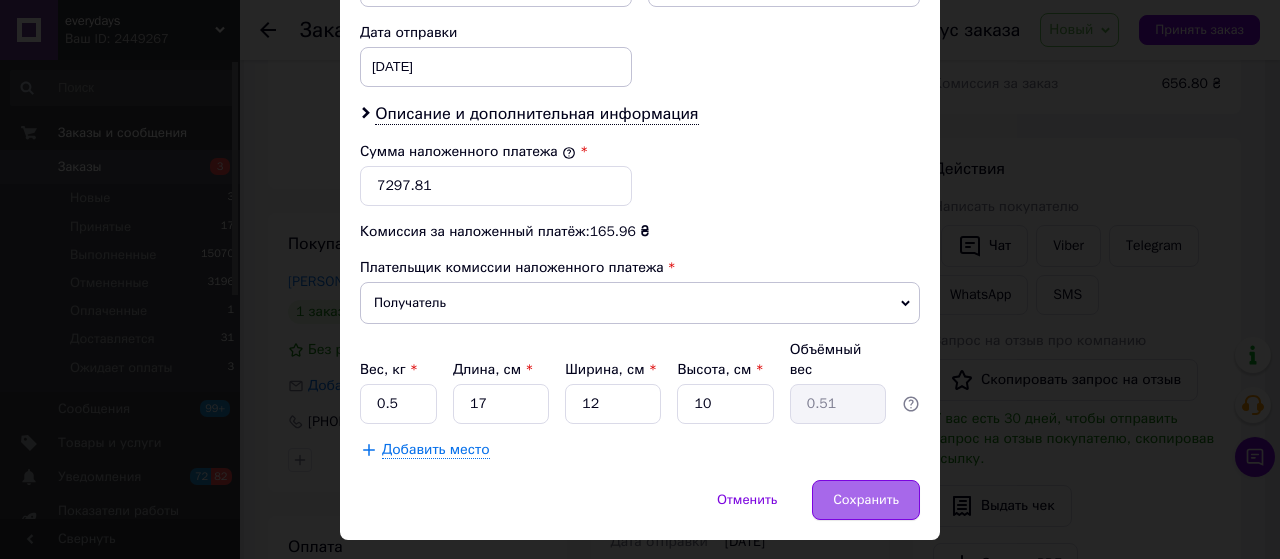click on "Сохранить" at bounding box center (866, 500) 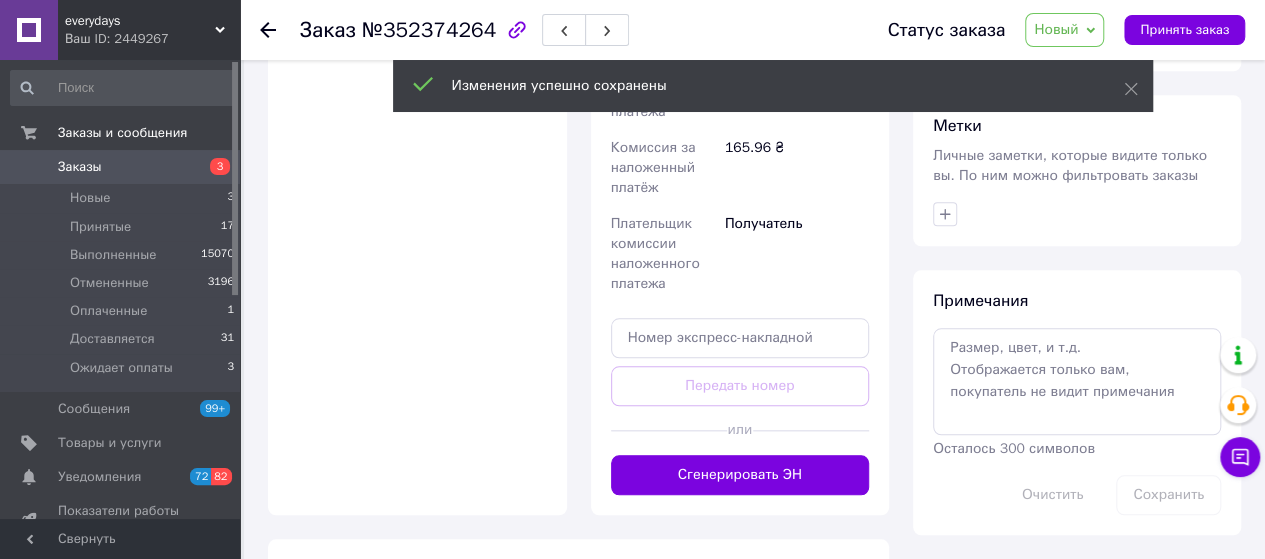 scroll, scrollTop: 862, scrollLeft: 0, axis: vertical 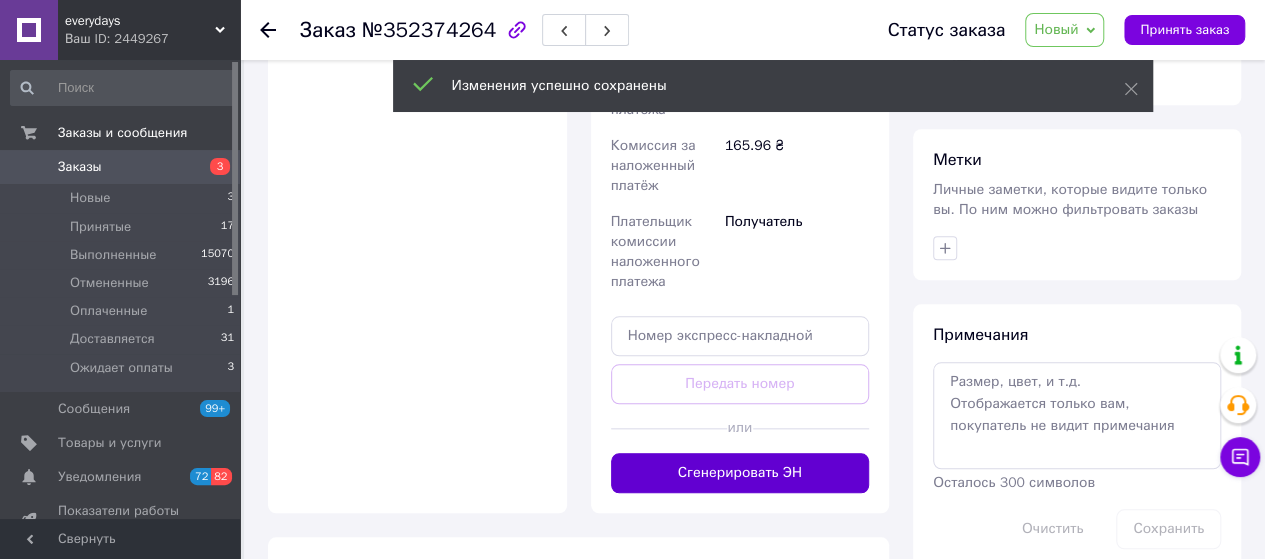 click on "Сгенерировать ЭН" at bounding box center (740, 473) 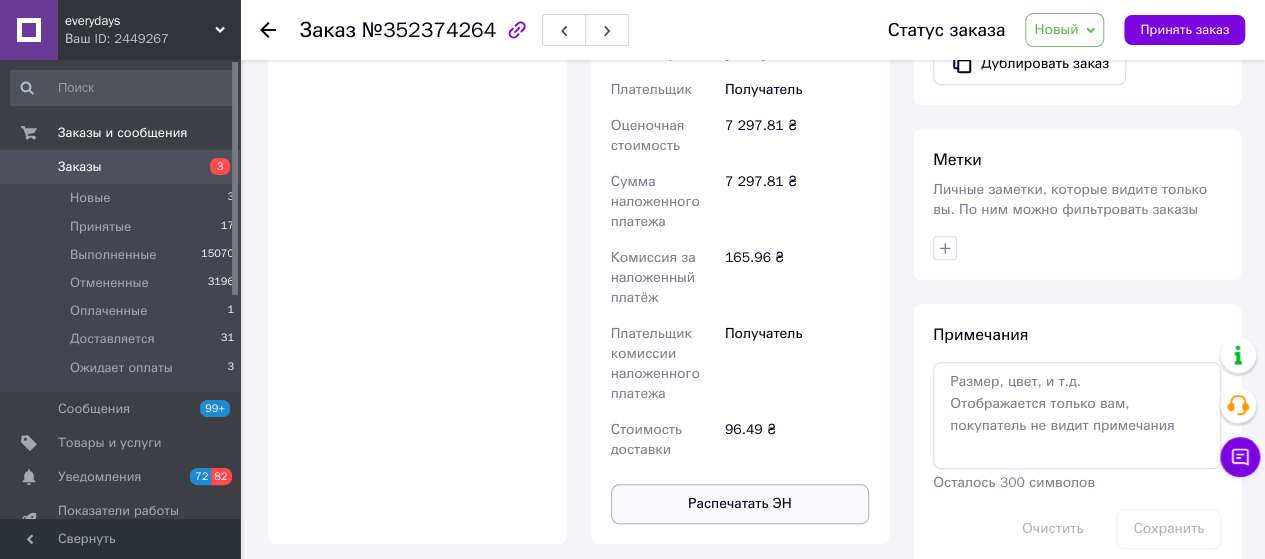 click on "Распечатать ЭН" at bounding box center [740, 504] 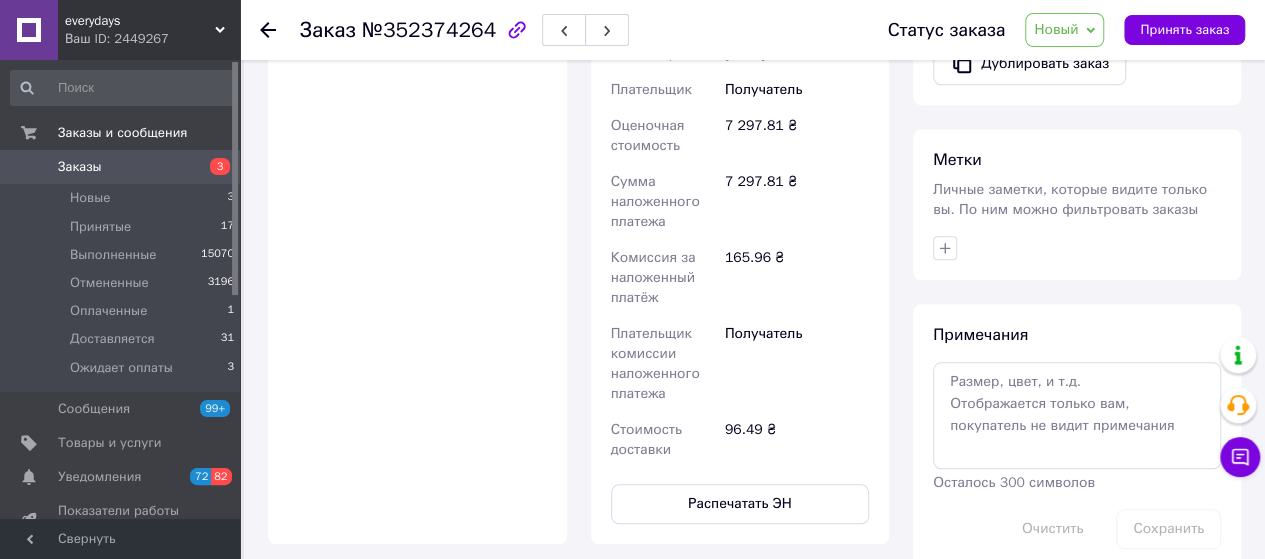 click on "Заказы" at bounding box center (121, 167) 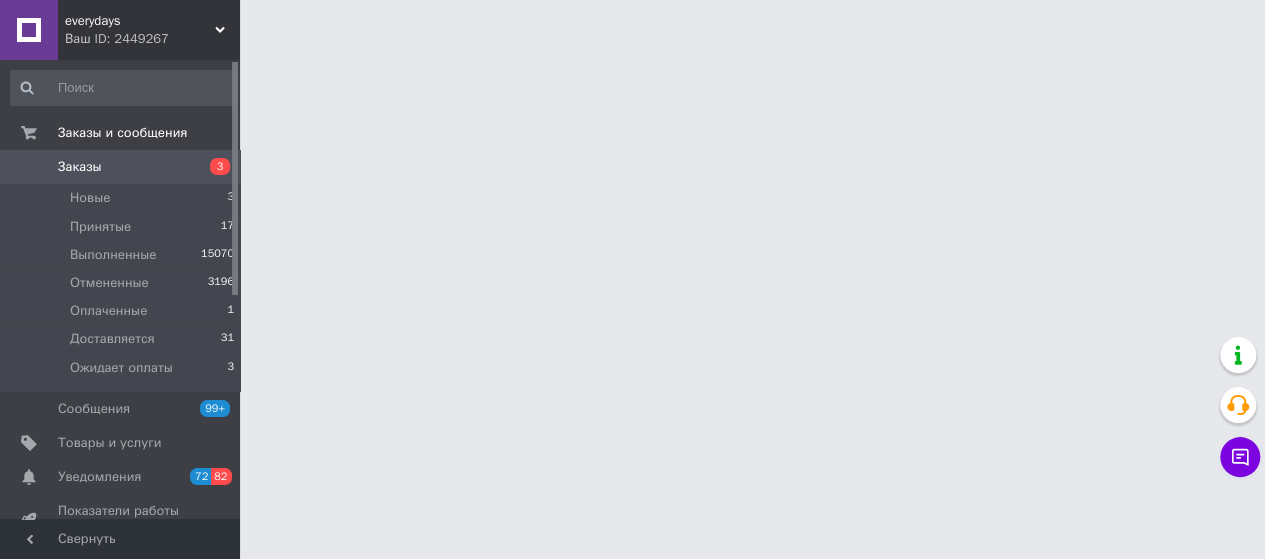 scroll, scrollTop: 0, scrollLeft: 0, axis: both 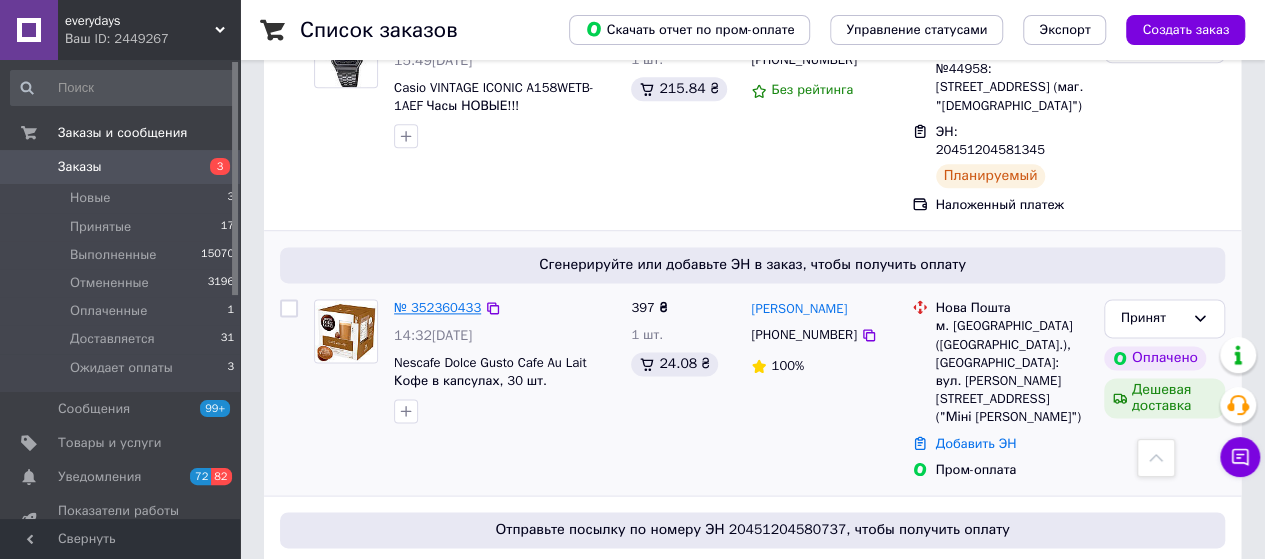 click on "№ 352360433" at bounding box center [437, 307] 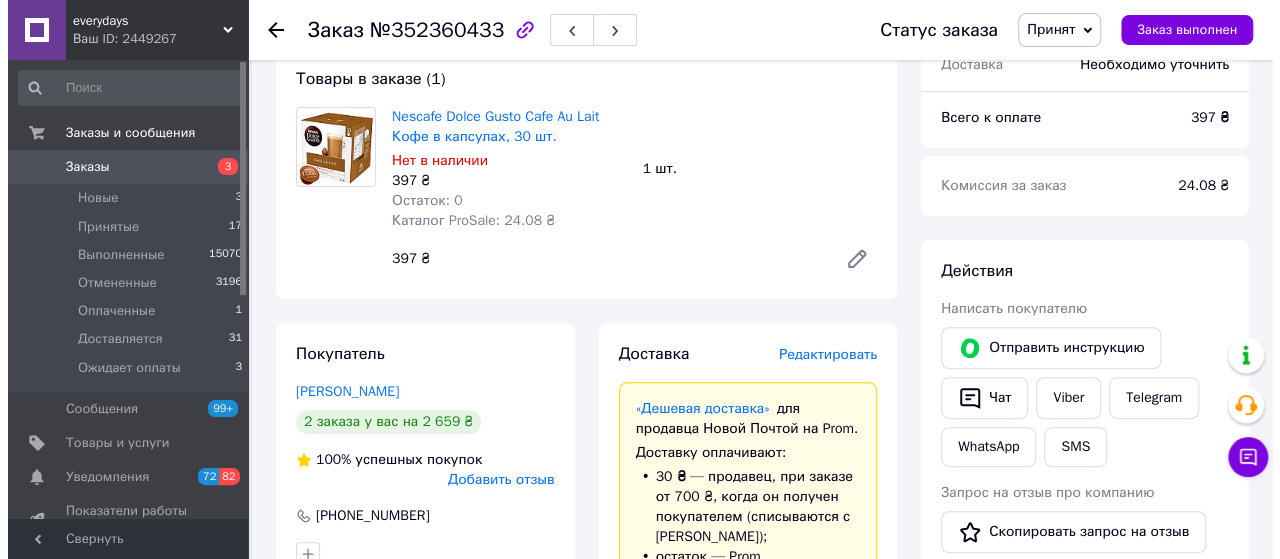 scroll, scrollTop: 420, scrollLeft: 0, axis: vertical 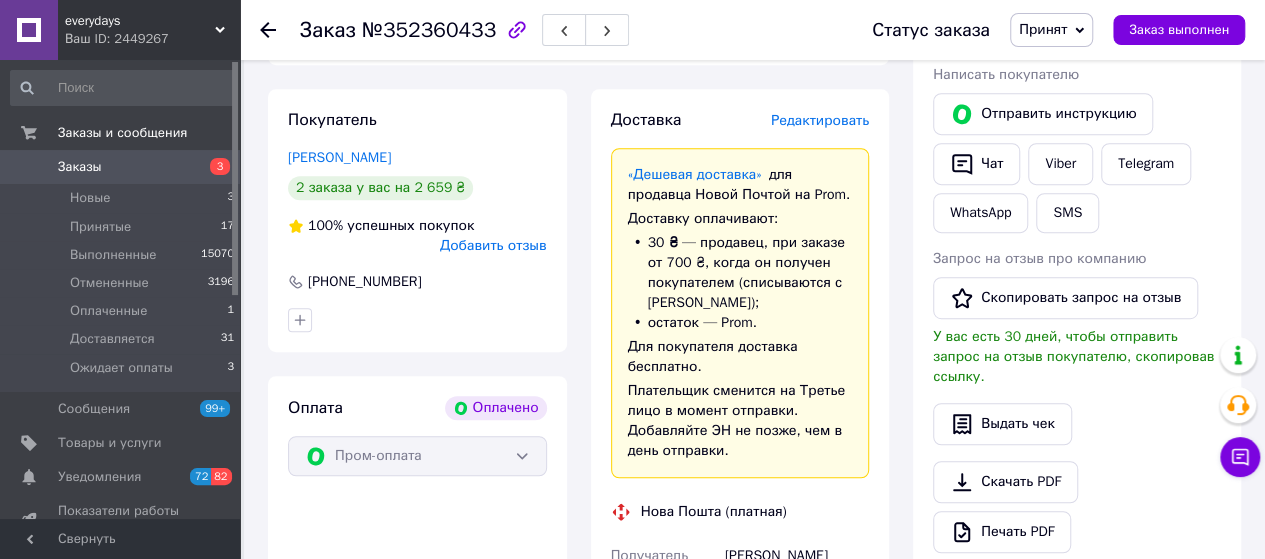 click on "Редактировать" at bounding box center (820, 120) 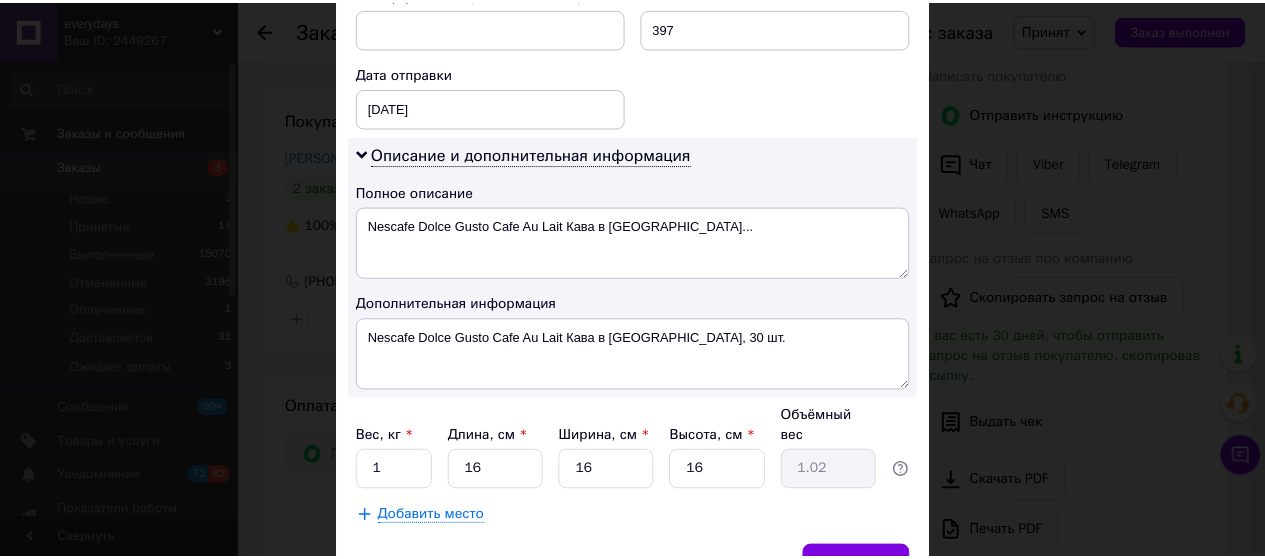 scroll, scrollTop: 982, scrollLeft: 0, axis: vertical 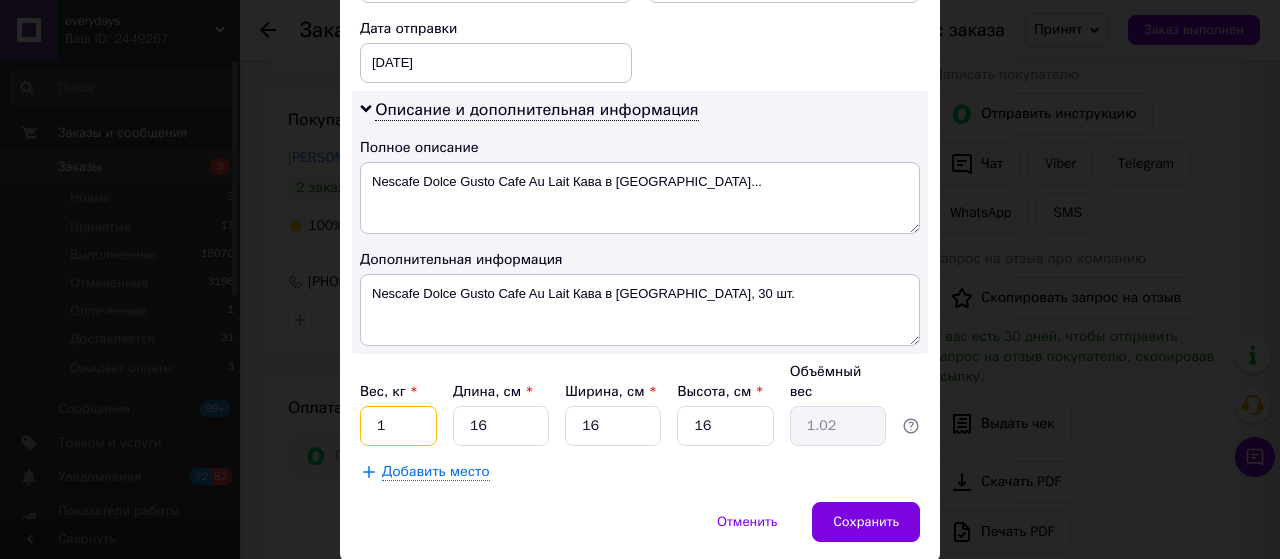 drag, startPoint x: 408, startPoint y: 355, endPoint x: 364, endPoint y: 359, distance: 44.181442 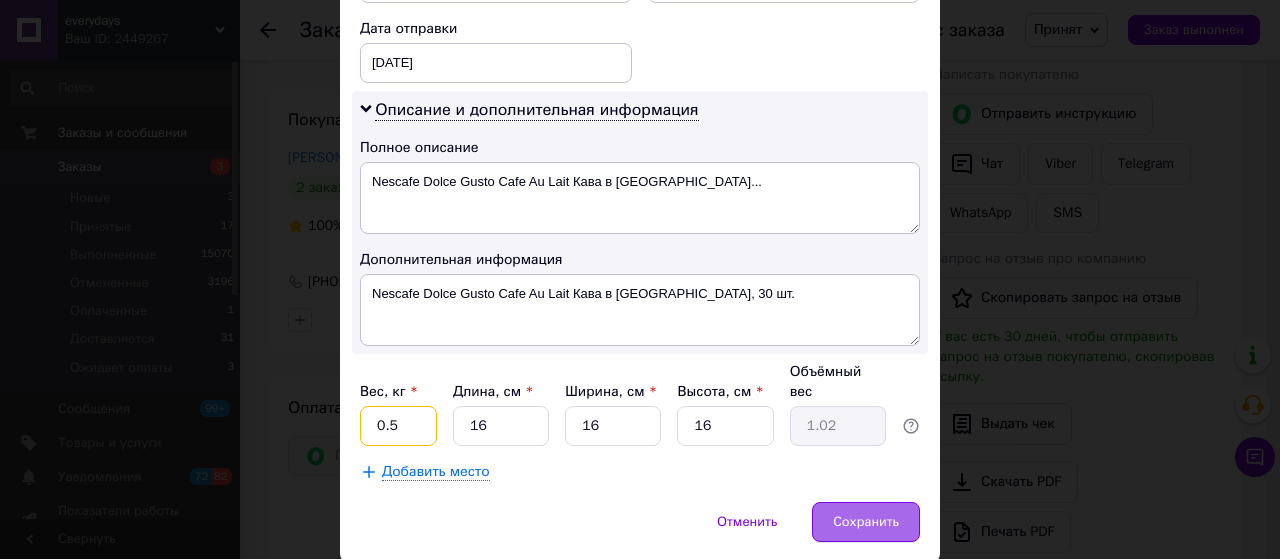 type on "0.5" 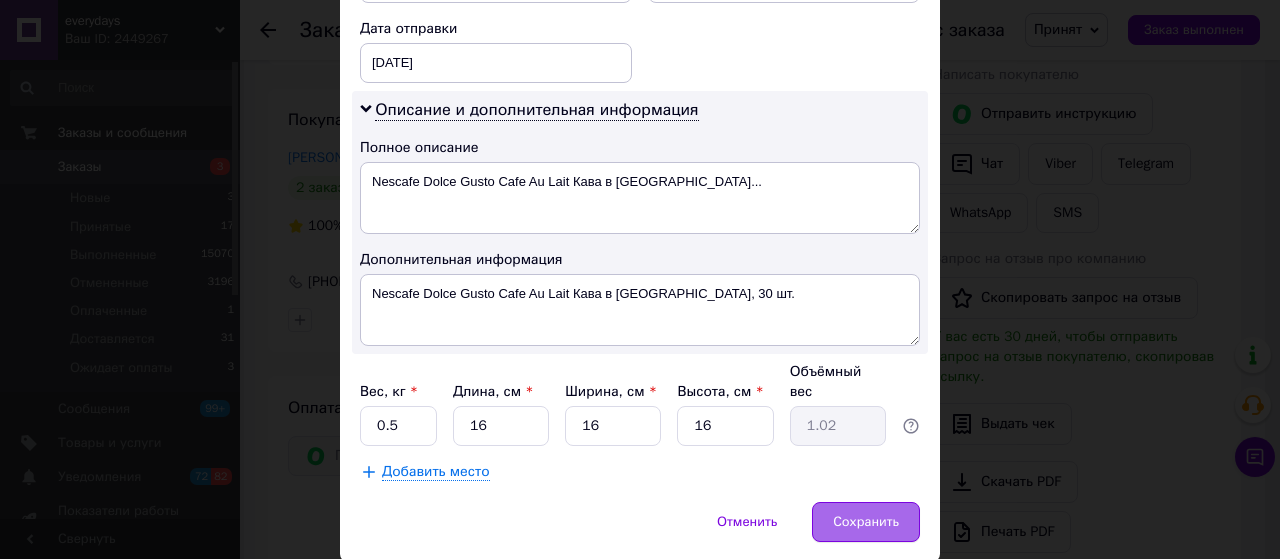 click on "Сохранить" at bounding box center (866, 522) 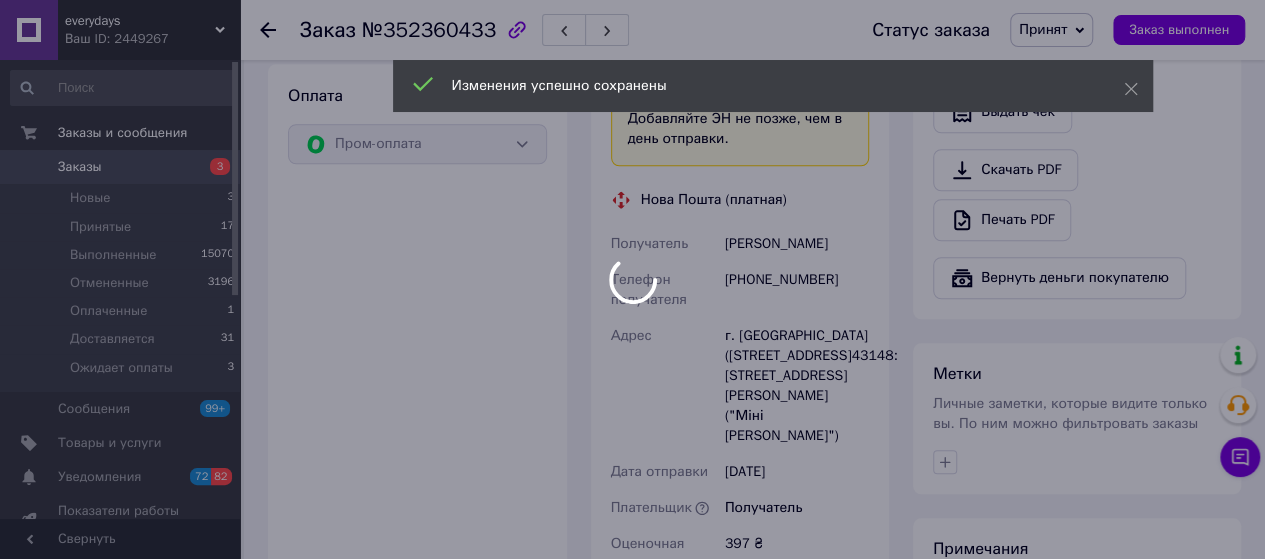 scroll, scrollTop: 1020, scrollLeft: 0, axis: vertical 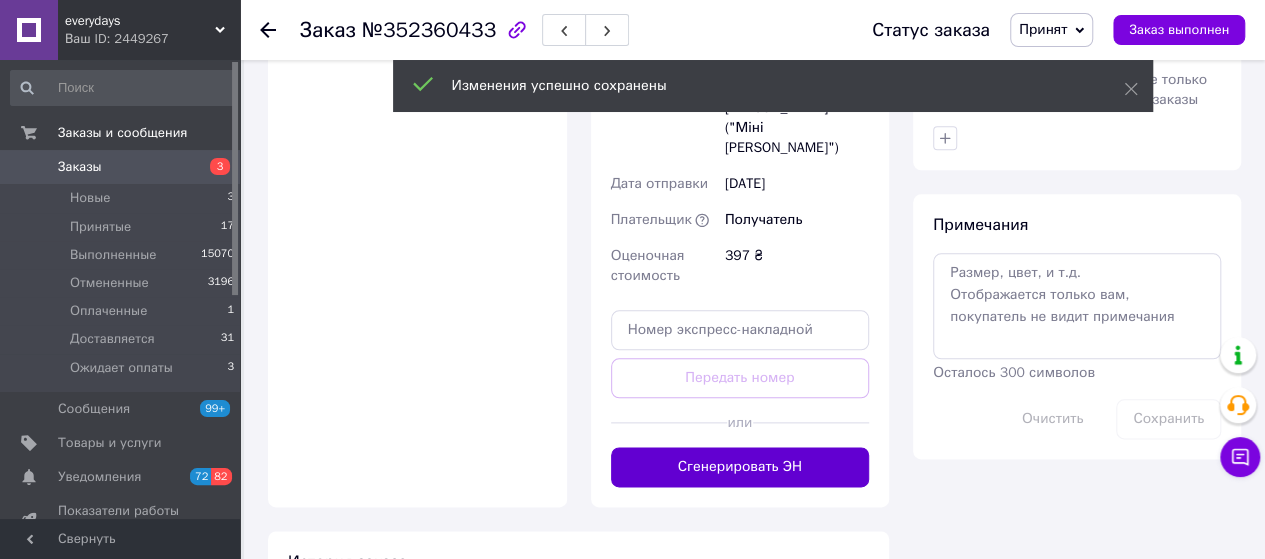 click on "Сгенерировать ЭН" at bounding box center [740, 467] 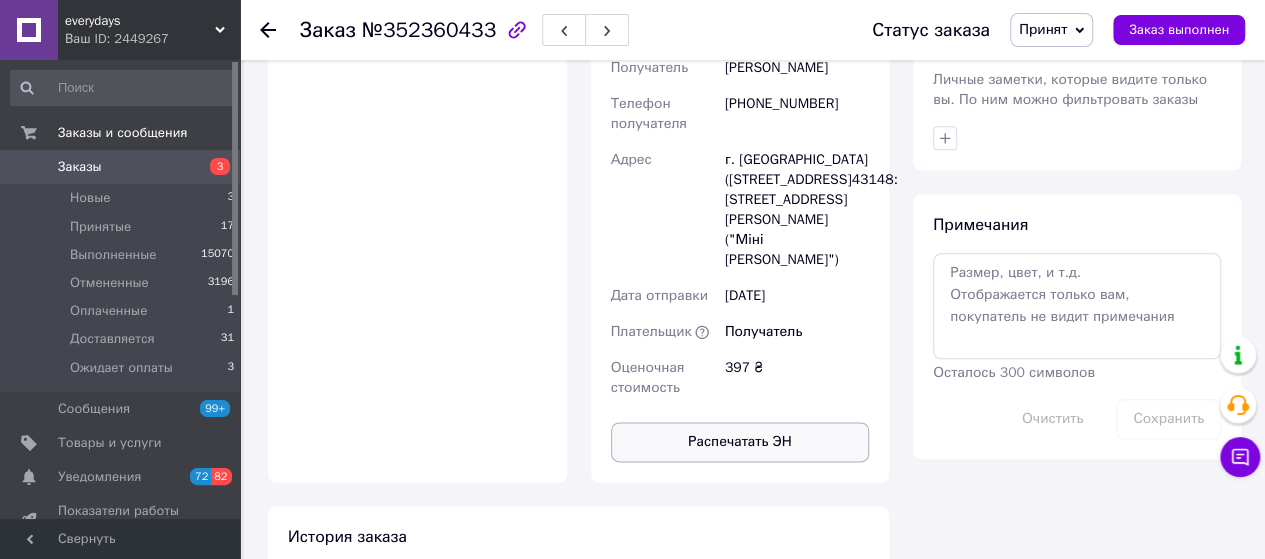 click on "Распечатать ЭН" at bounding box center (740, 442) 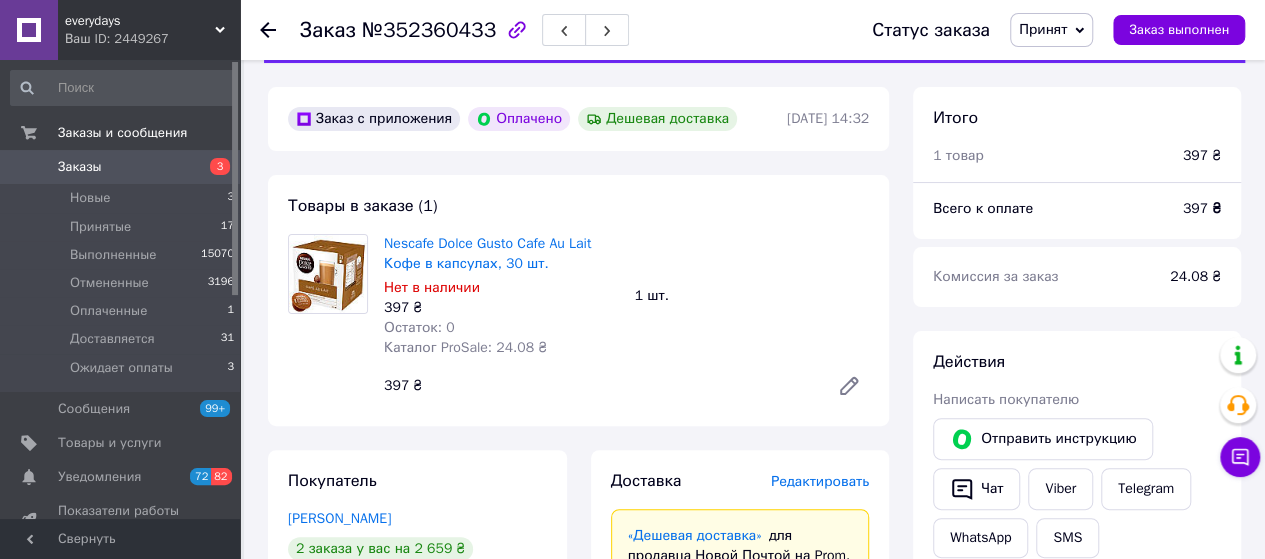 scroll, scrollTop: 0, scrollLeft: 0, axis: both 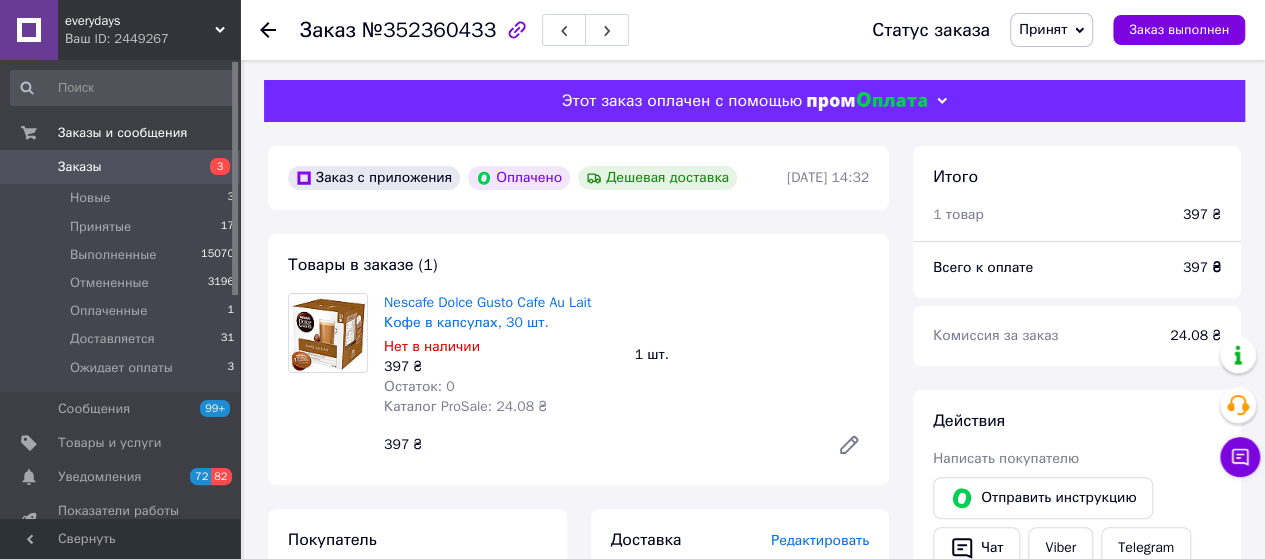 click on "Заказы" at bounding box center [80, 167] 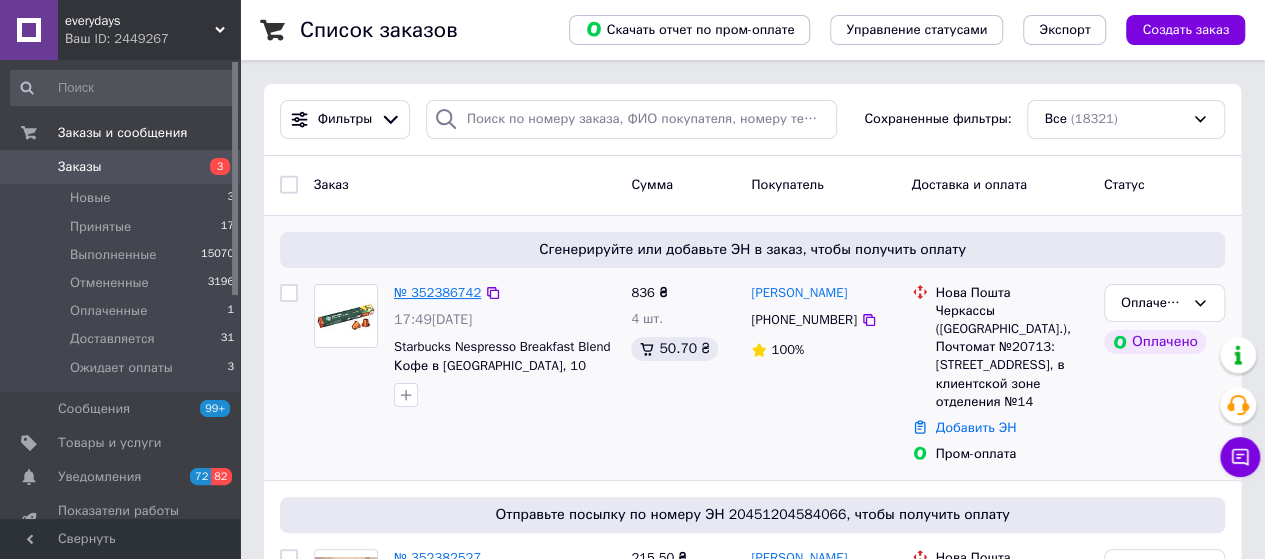 click on "№ 352386742" at bounding box center (437, 292) 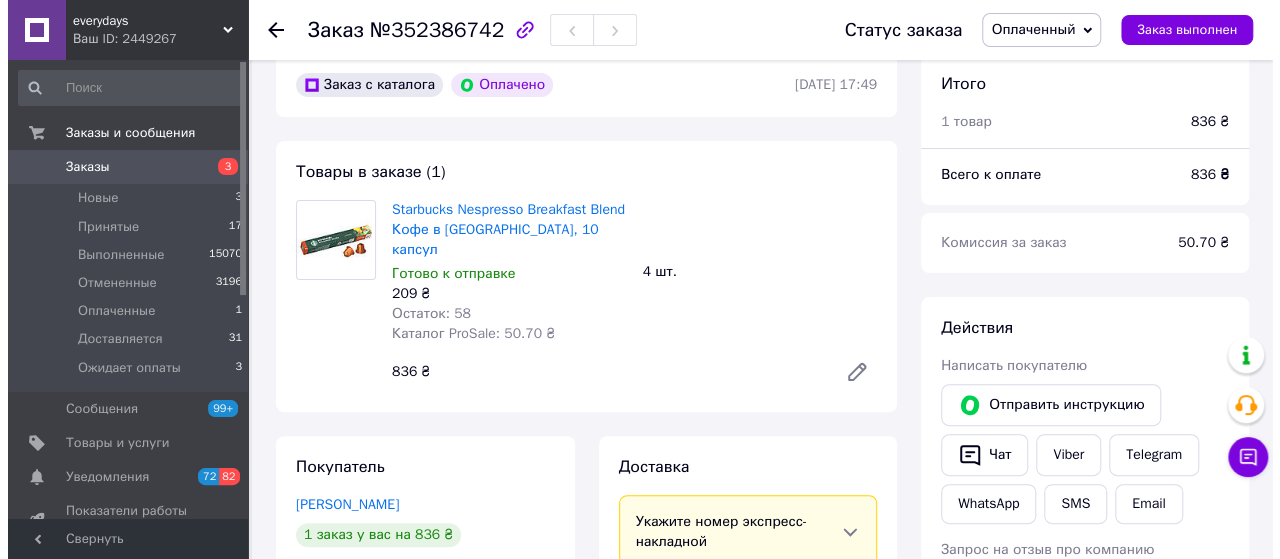 scroll, scrollTop: 200, scrollLeft: 0, axis: vertical 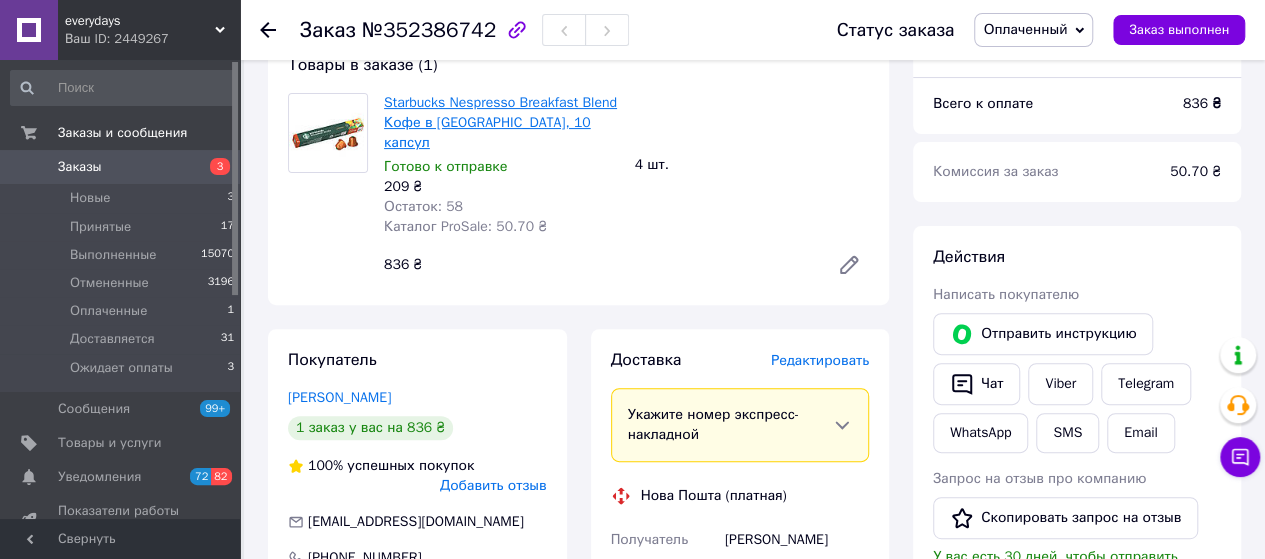 click on "Starbucks Nespresso Breakfast Blend Кофе в [GEOGRAPHIC_DATA], 10 капсул" at bounding box center (500, 122) 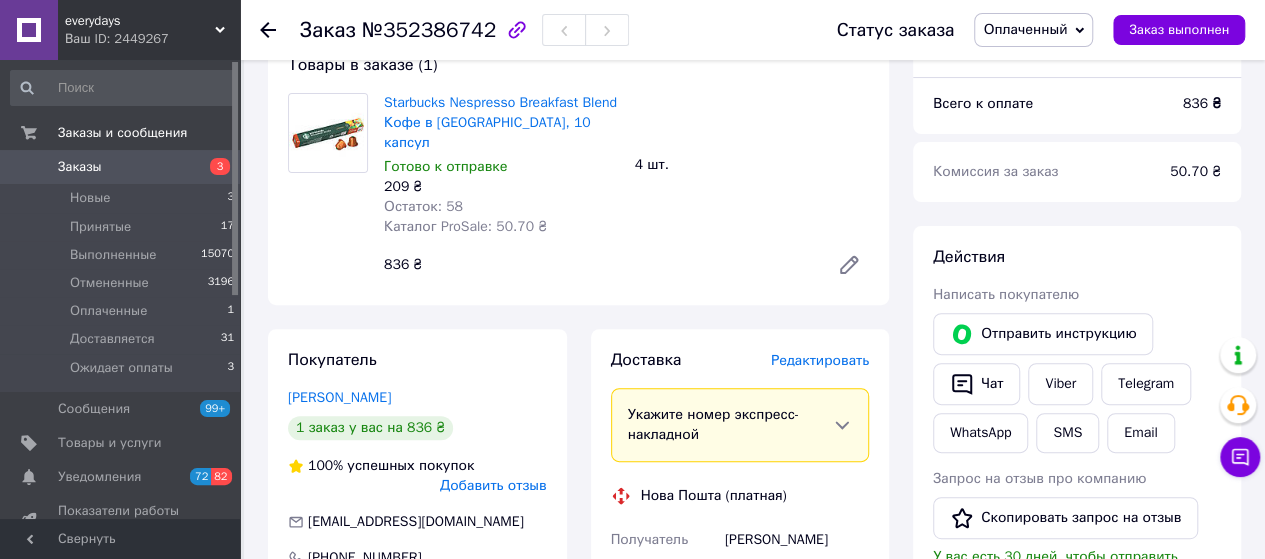 click on "Доставка Редактировать Укажите номер экспресс-накладной Обязательно введите номер экспресс-накладной,
если создавали ее не на этой странице. В случае,
если номер ЭН не будет добавлен, мы не сможем
выплатить деньги за заказ Мобильный номер покупателя (из заказа) должен
соответствовать номеру получателя по накладной Нова Пошта (платная) Получатель [PERSON_NAME] Телефон получателя [PHONE_NUMBER] Адрес г. [GEOGRAPHIC_DATA] ([GEOGRAPHIC_DATA].), Почтомат №20713: [STREET_ADDRESS], в клиентской зоне отделения №14 Дата отправки [DATE] Плательщик Получатель 836 ₴ или" at bounding box center (740, 710) 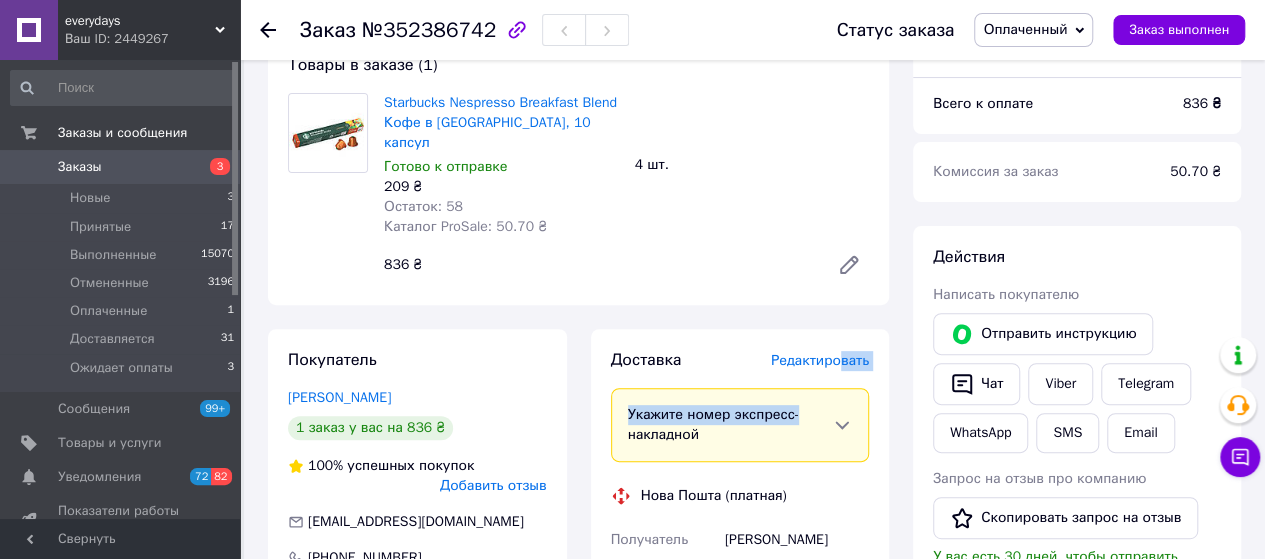 click on "Редактировать" at bounding box center [820, 360] 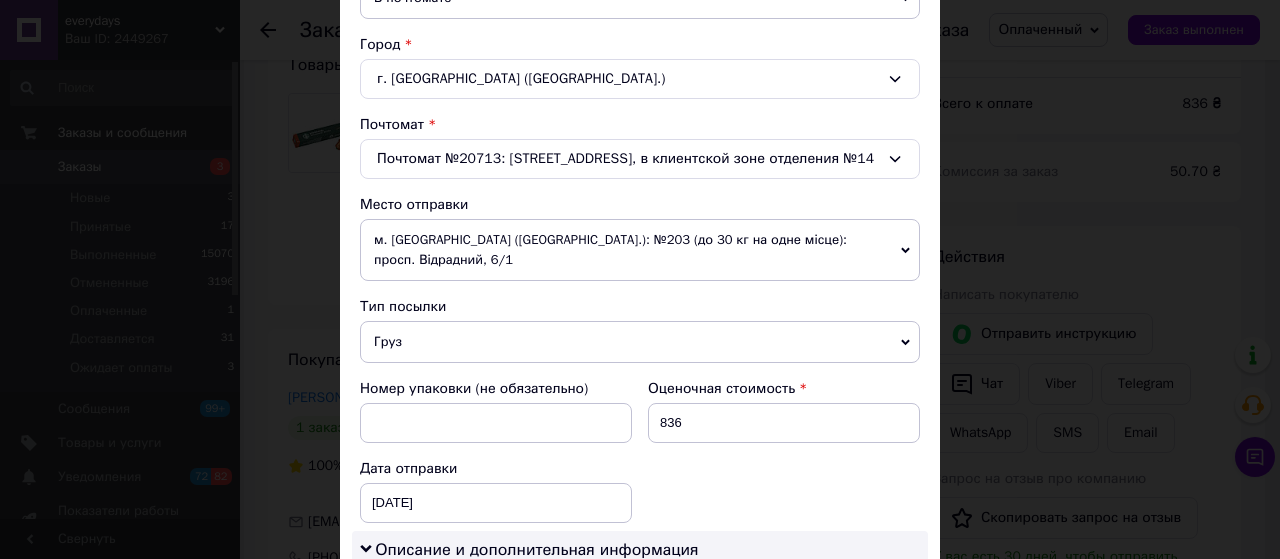 scroll, scrollTop: 900, scrollLeft: 0, axis: vertical 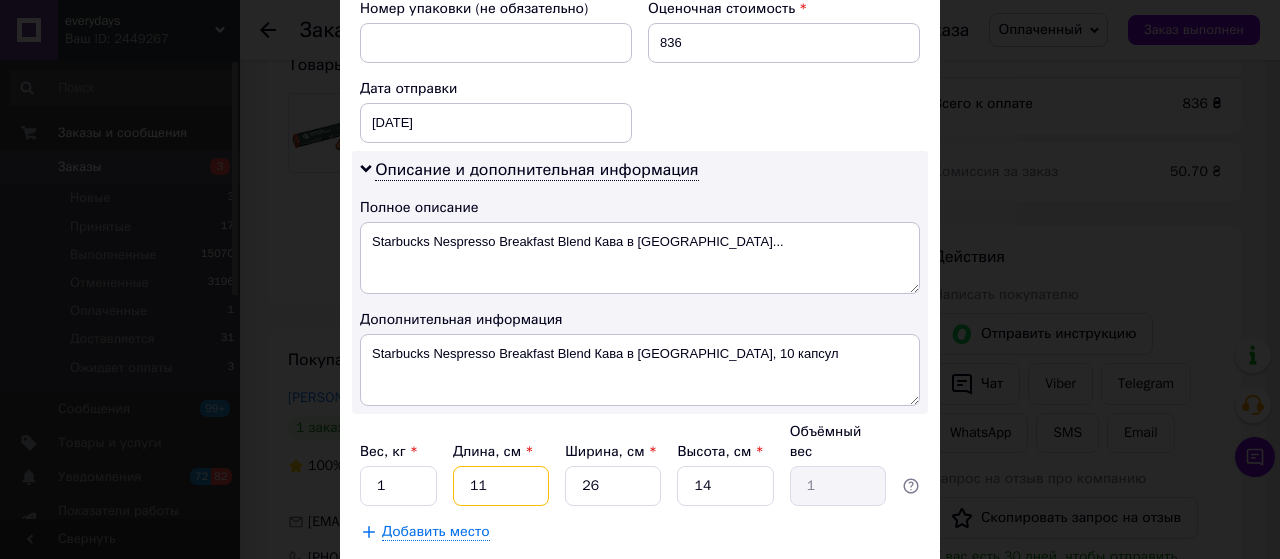 click on "11" at bounding box center (501, 486) 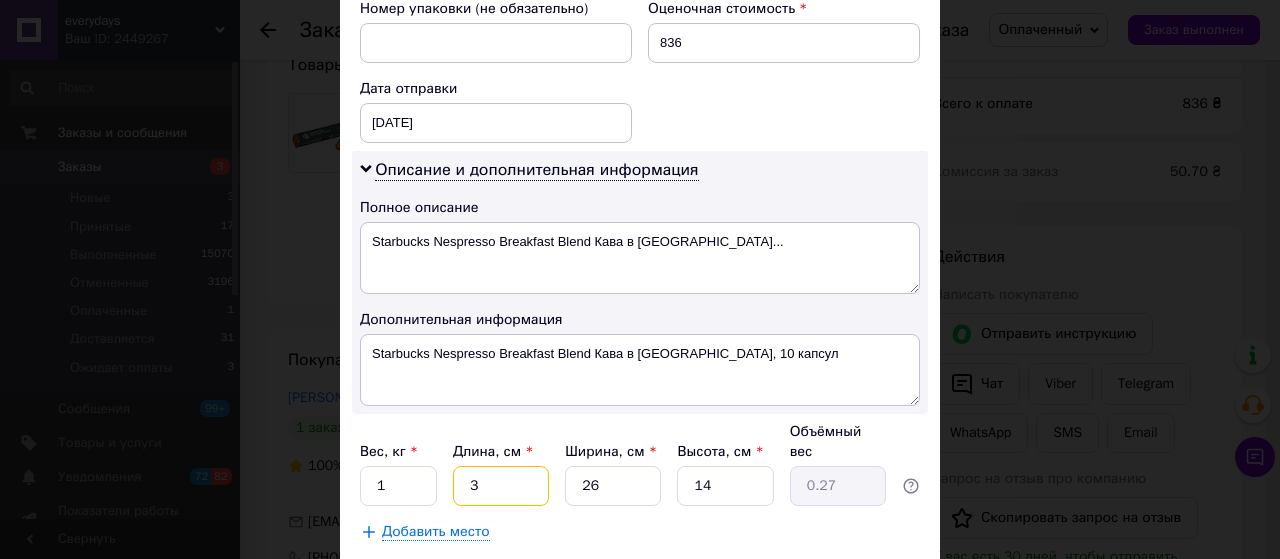 type on "31" 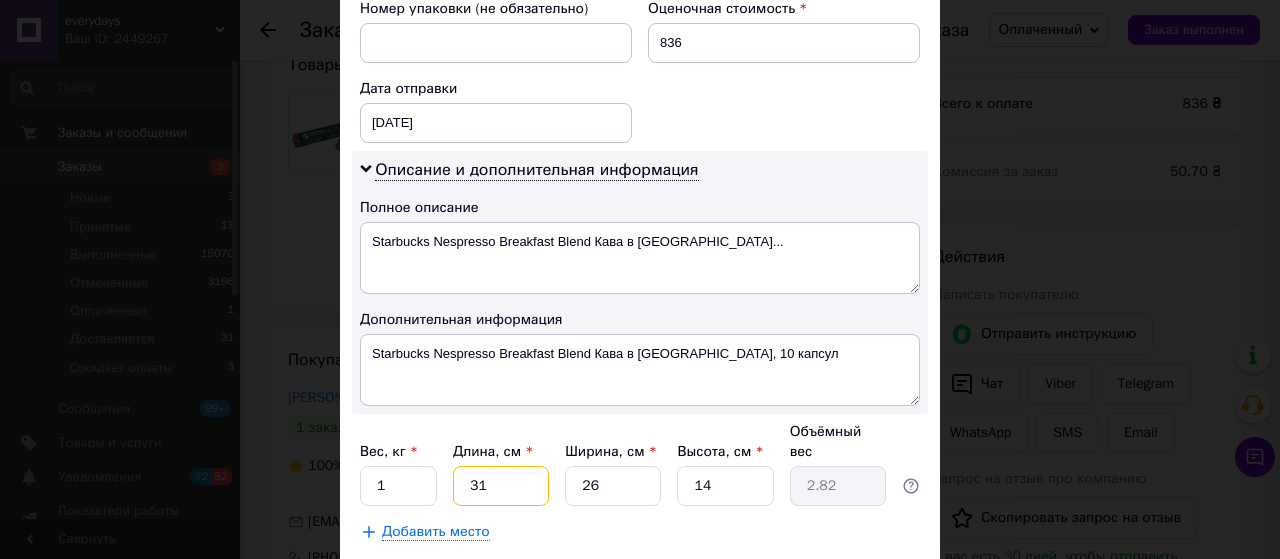 type on "31" 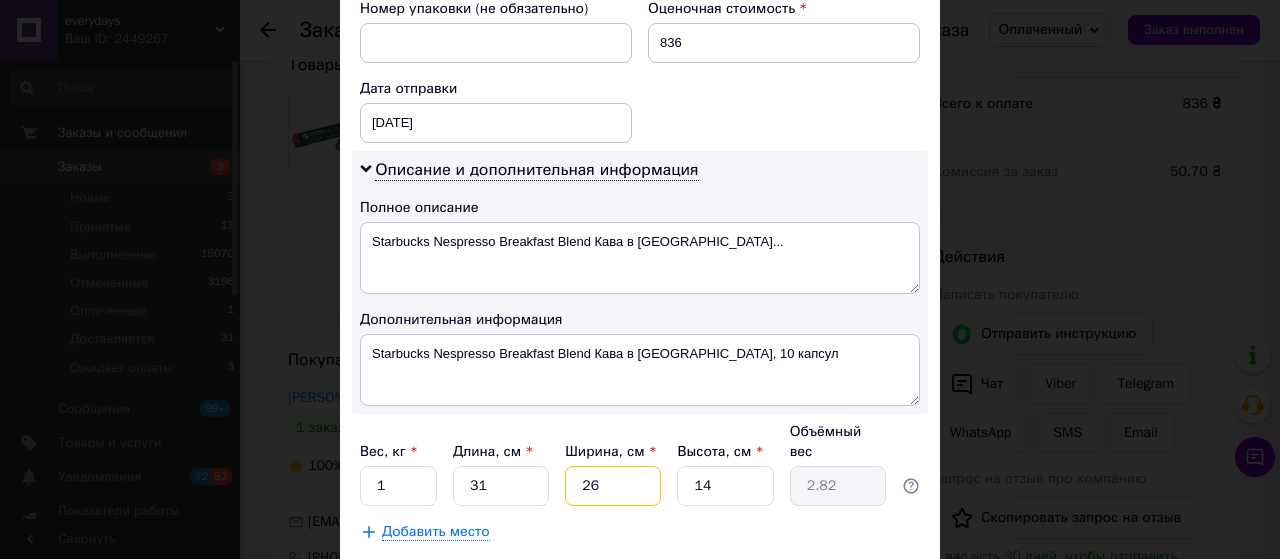 type on "2" 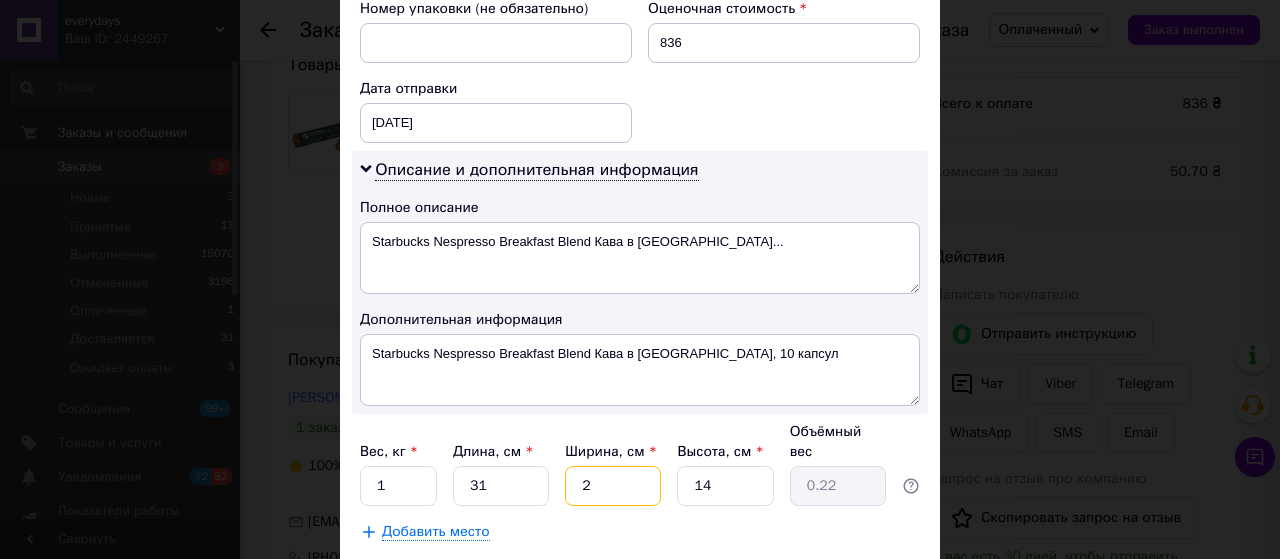 type on "21" 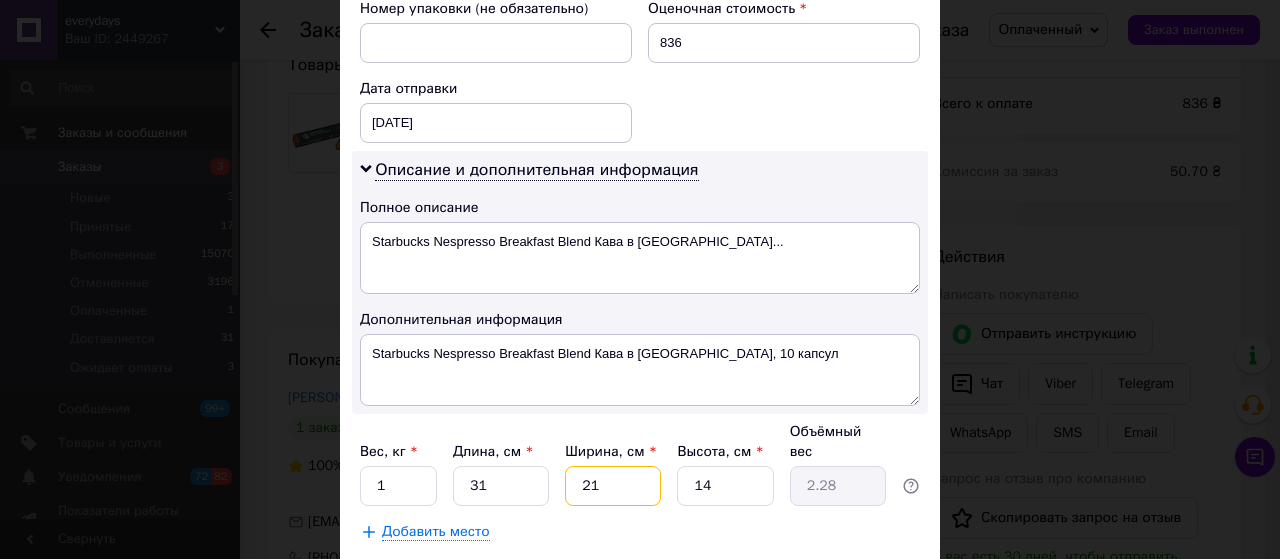 type on "21" 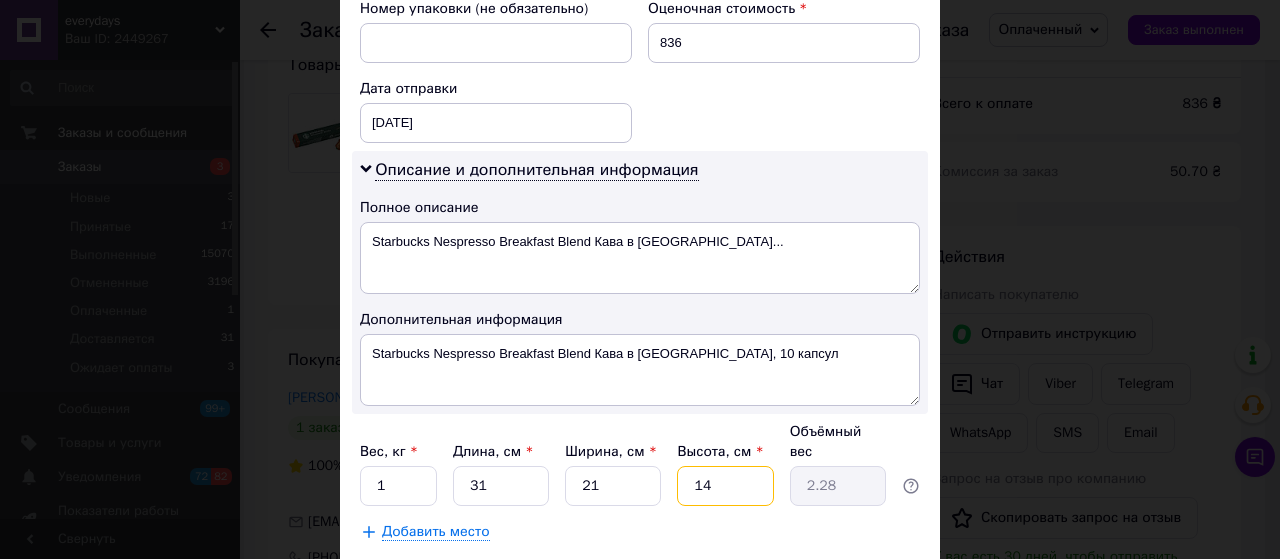 type on "5" 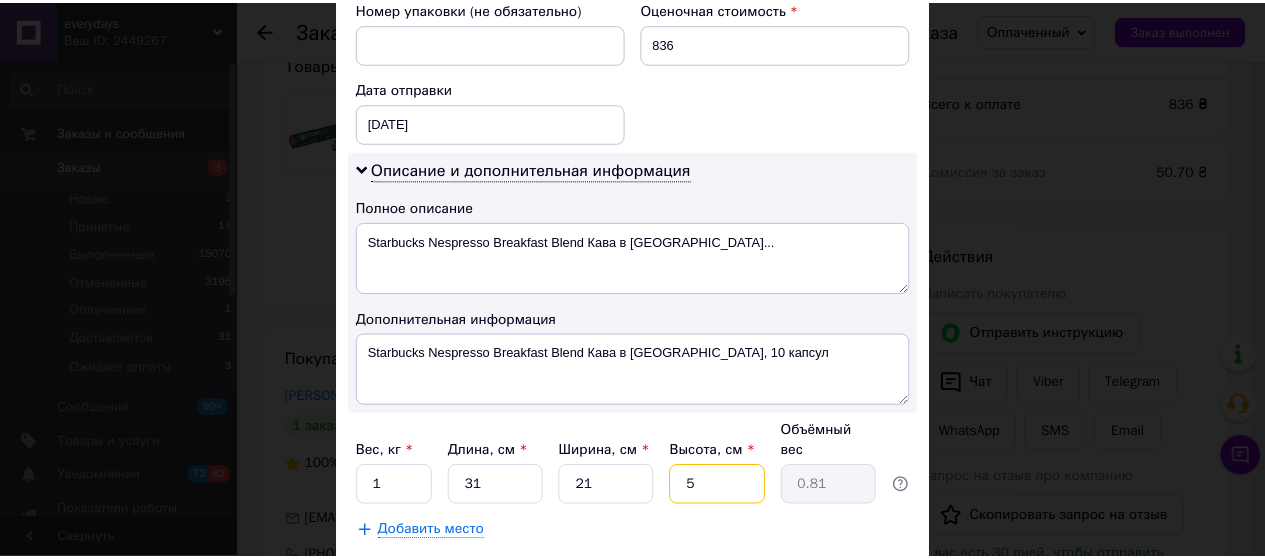 scroll, scrollTop: 1004, scrollLeft: 0, axis: vertical 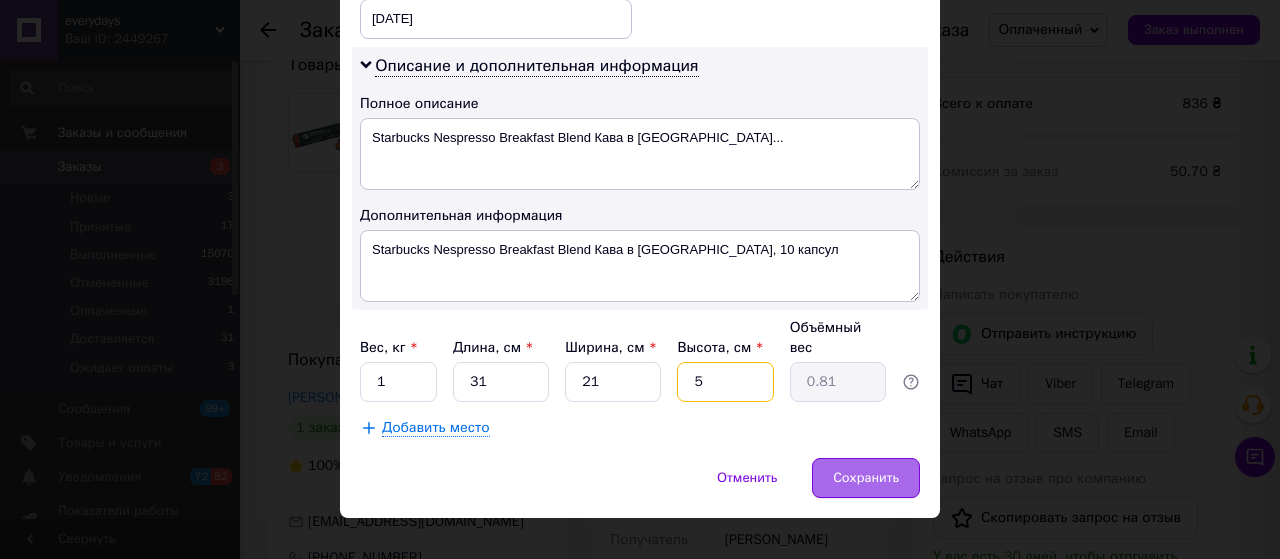 type on "5" 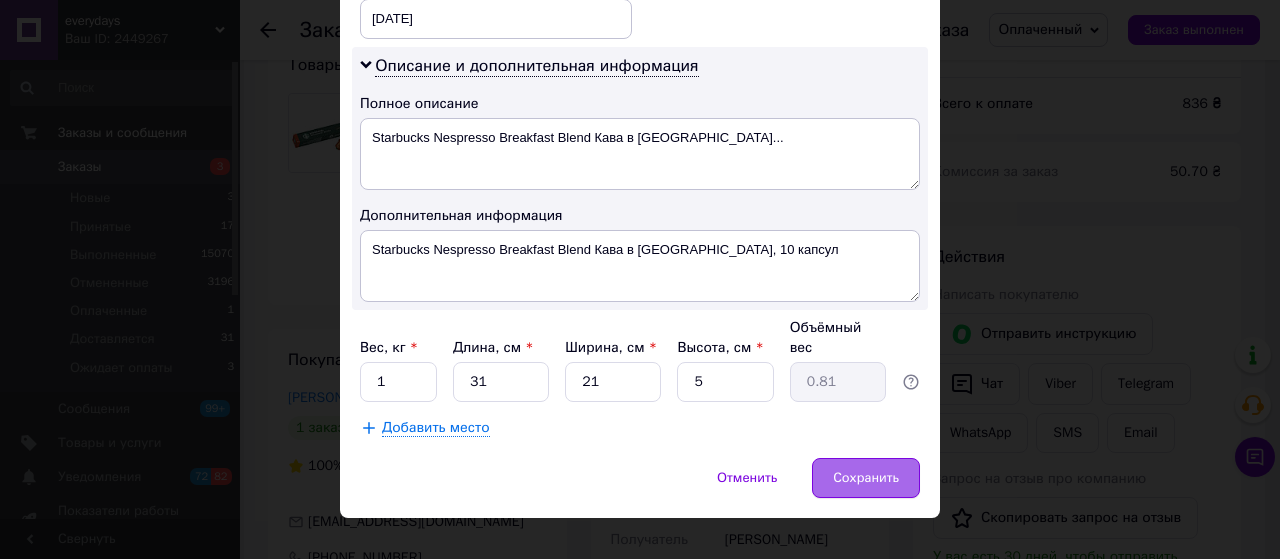 click on "Сохранить" at bounding box center [866, 478] 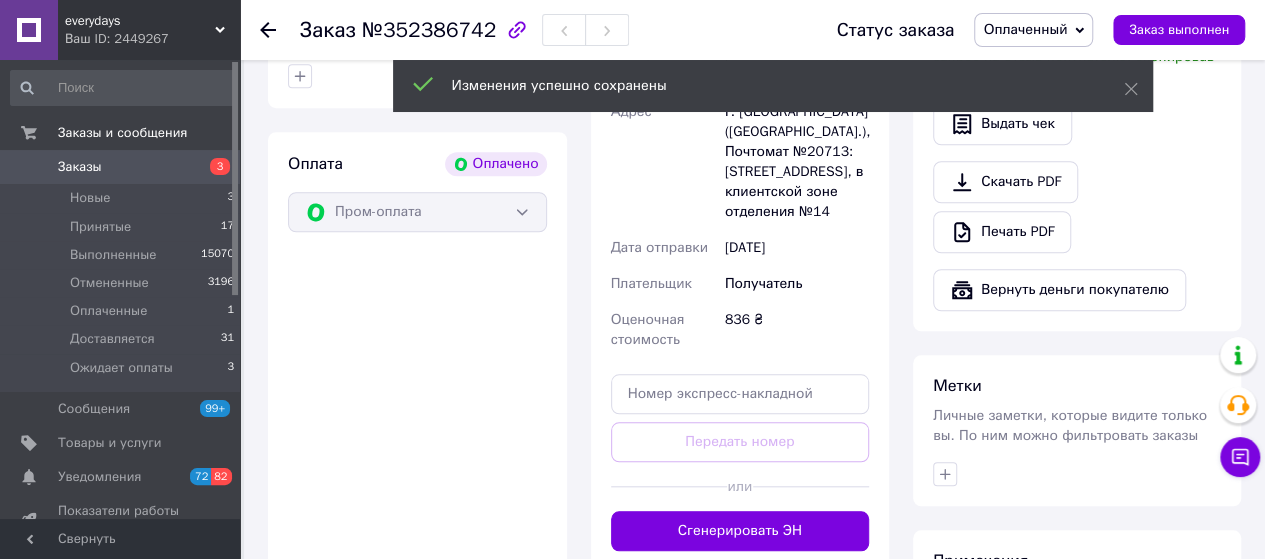 scroll, scrollTop: 900, scrollLeft: 0, axis: vertical 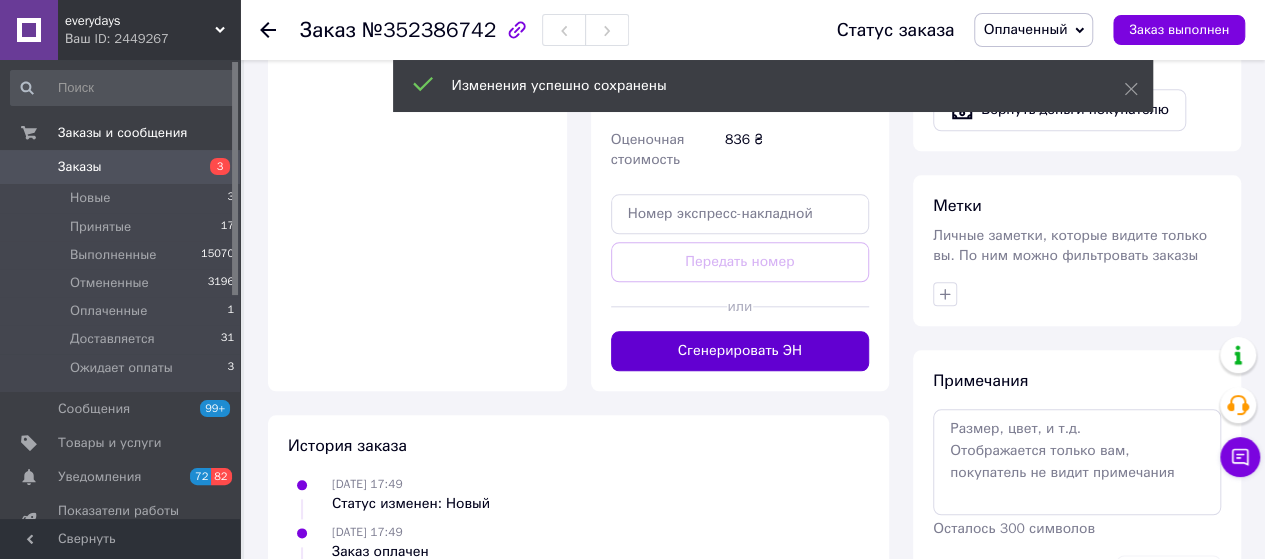 click on "Сгенерировать ЭН" at bounding box center [740, 351] 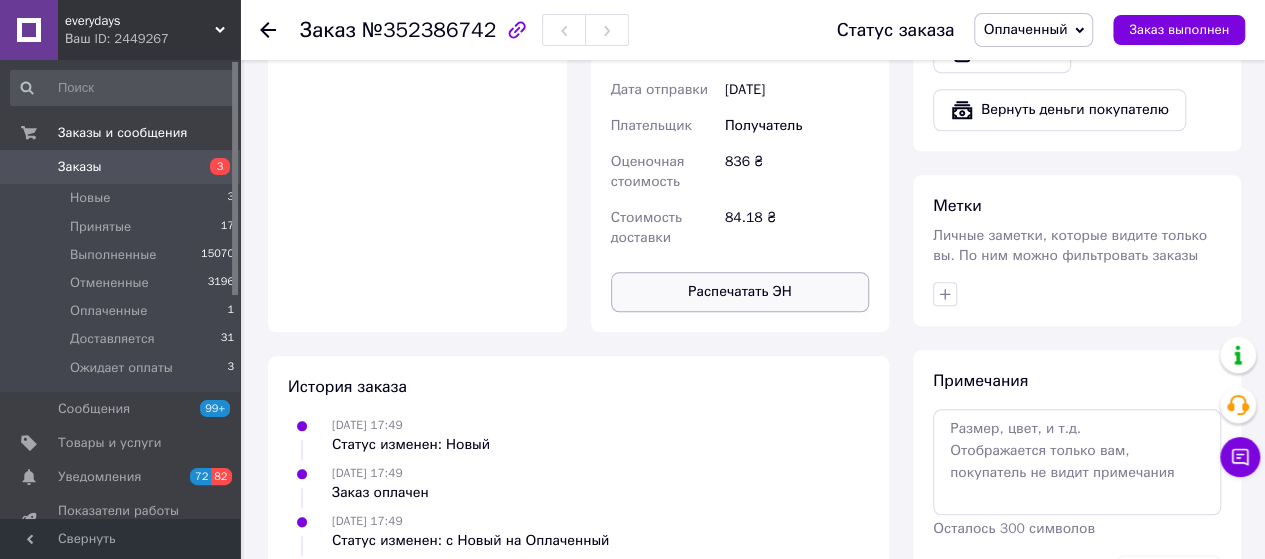 click on "Распечатать ЭН" at bounding box center (740, 292) 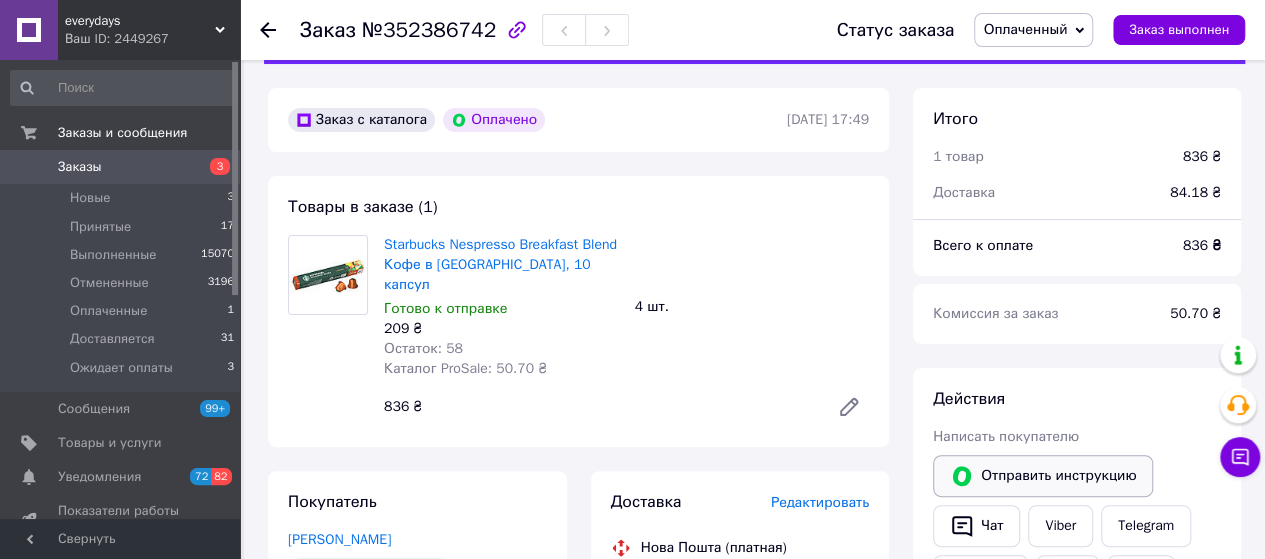 scroll, scrollTop: 0, scrollLeft: 0, axis: both 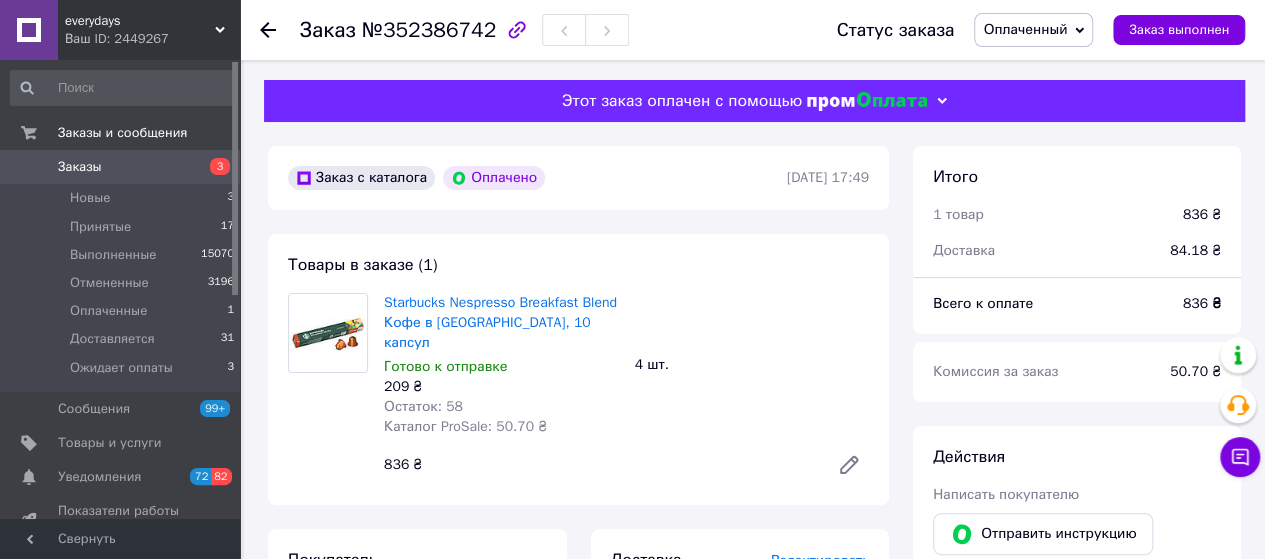 click on "Заказы" at bounding box center (121, 167) 